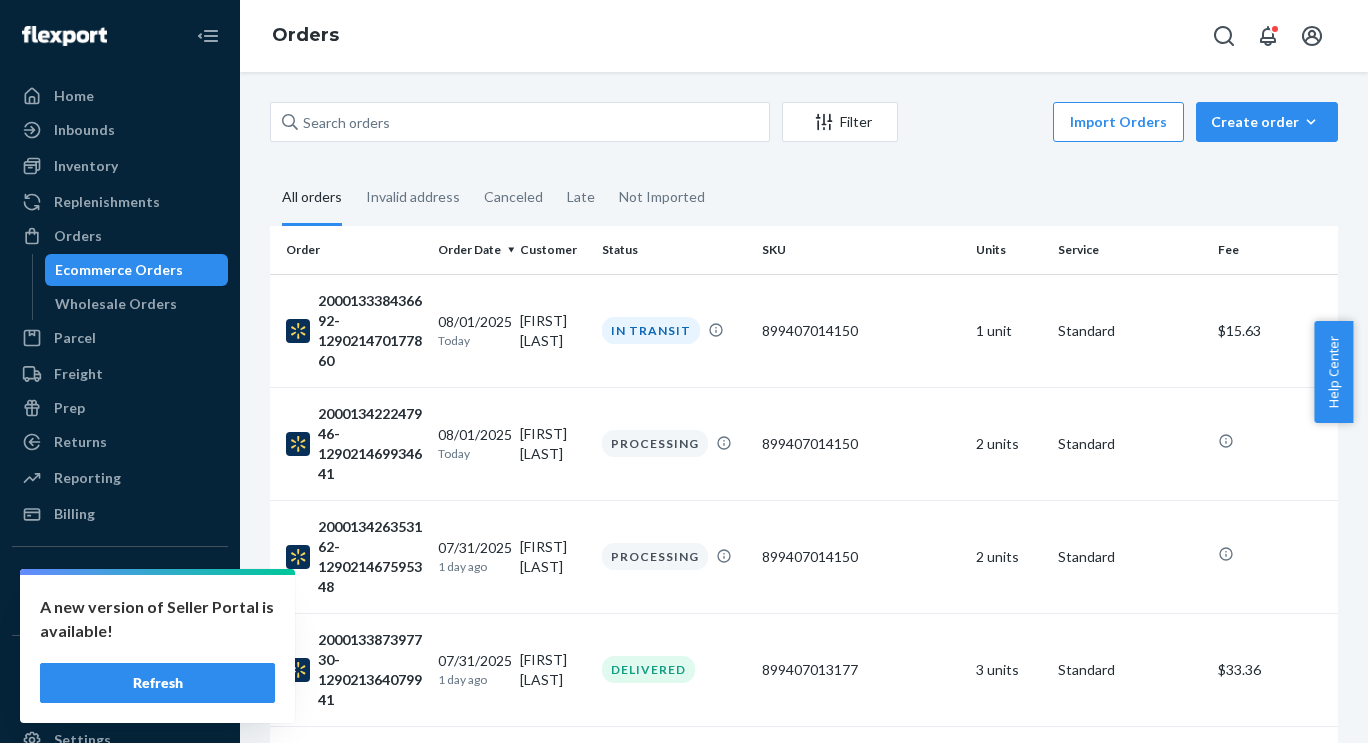 scroll, scrollTop: 0, scrollLeft: 0, axis: both 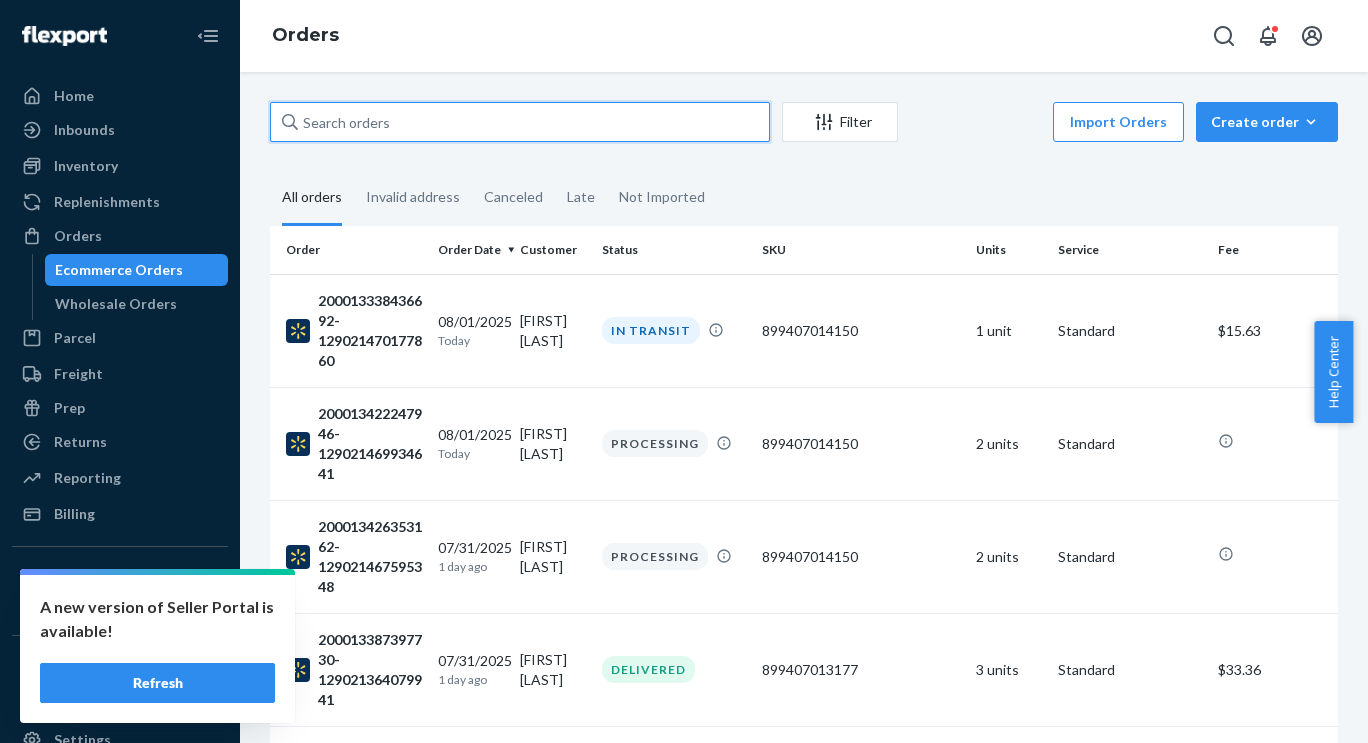 click at bounding box center [520, 122] 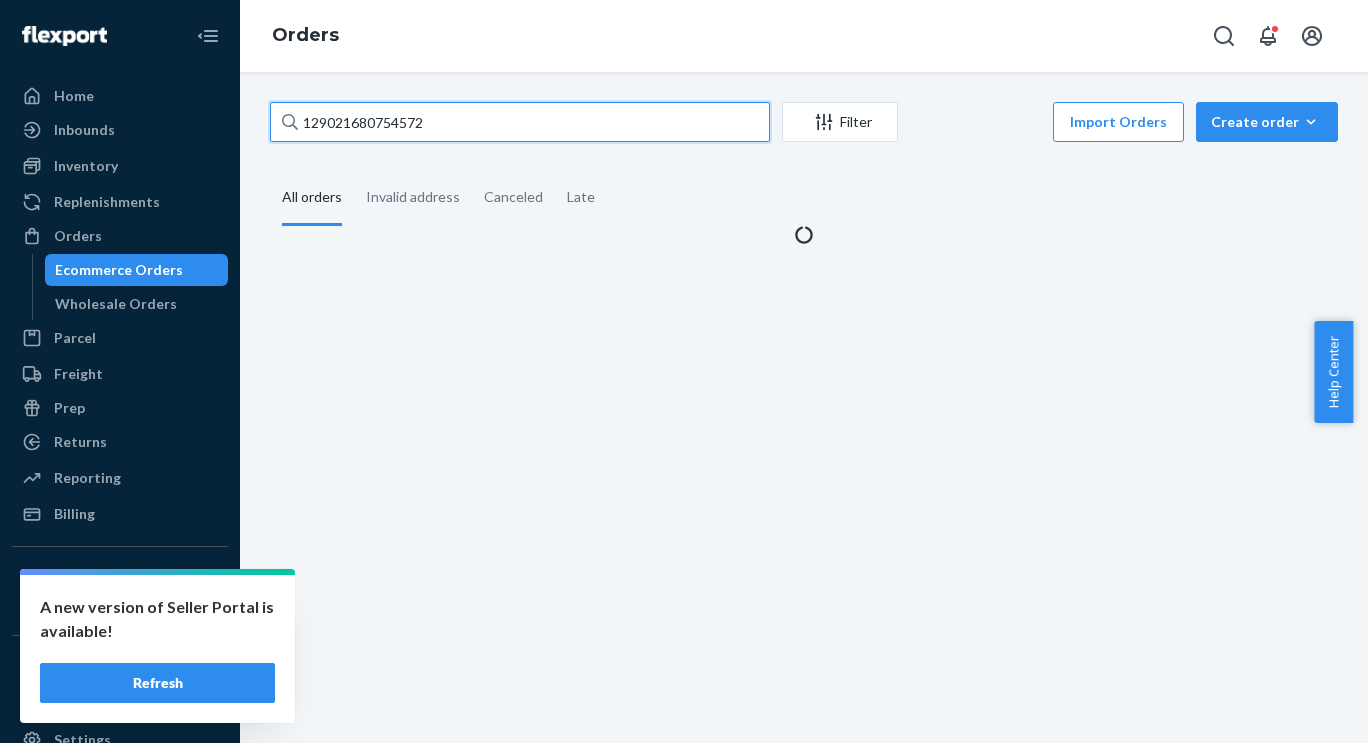 type on "129021680754572" 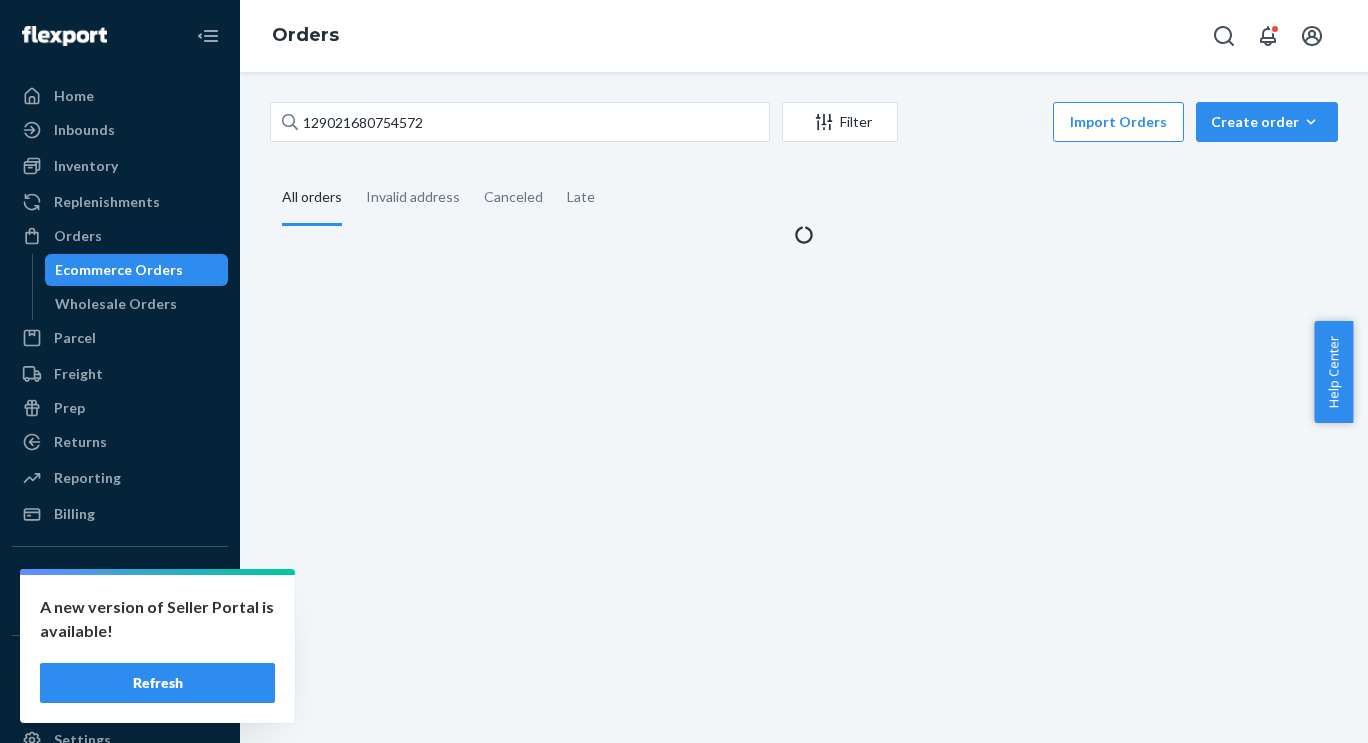 click on "Refresh" at bounding box center [157, 683] 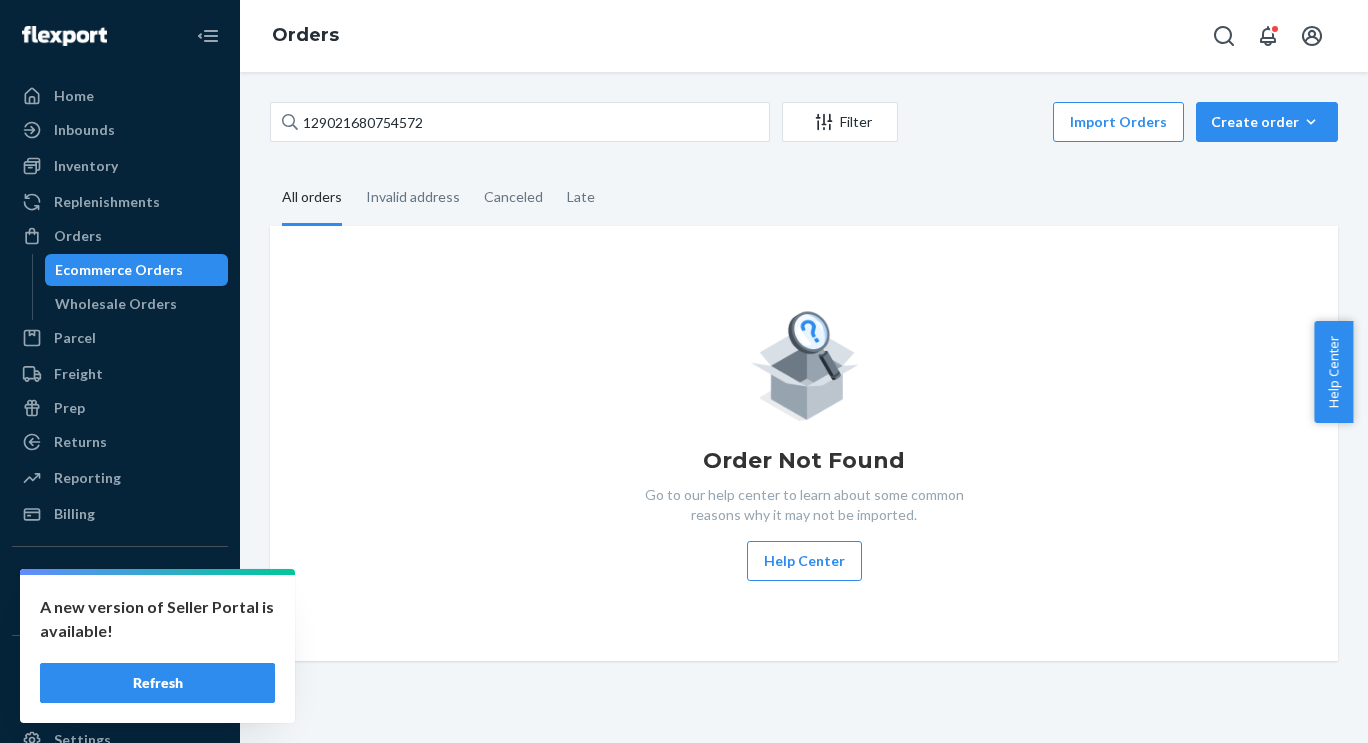 type 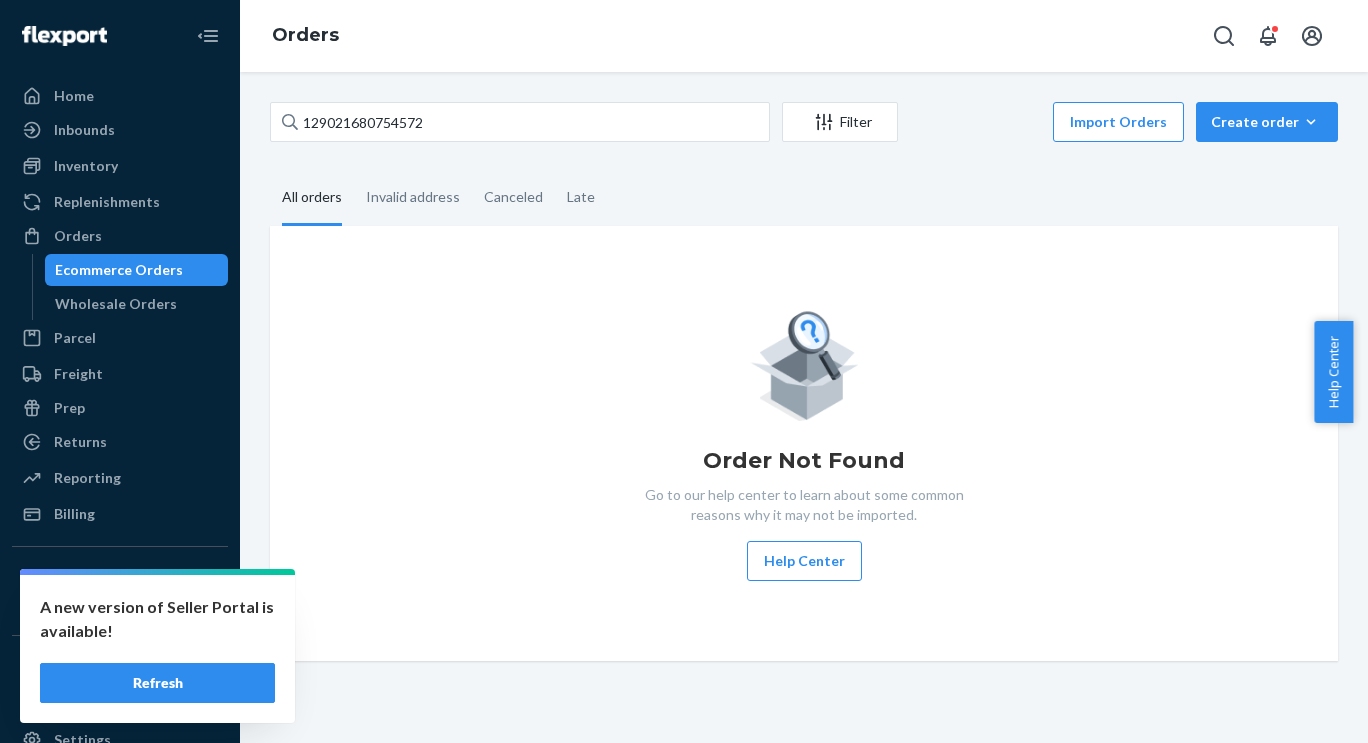 click on "Refresh" at bounding box center (157, 683) 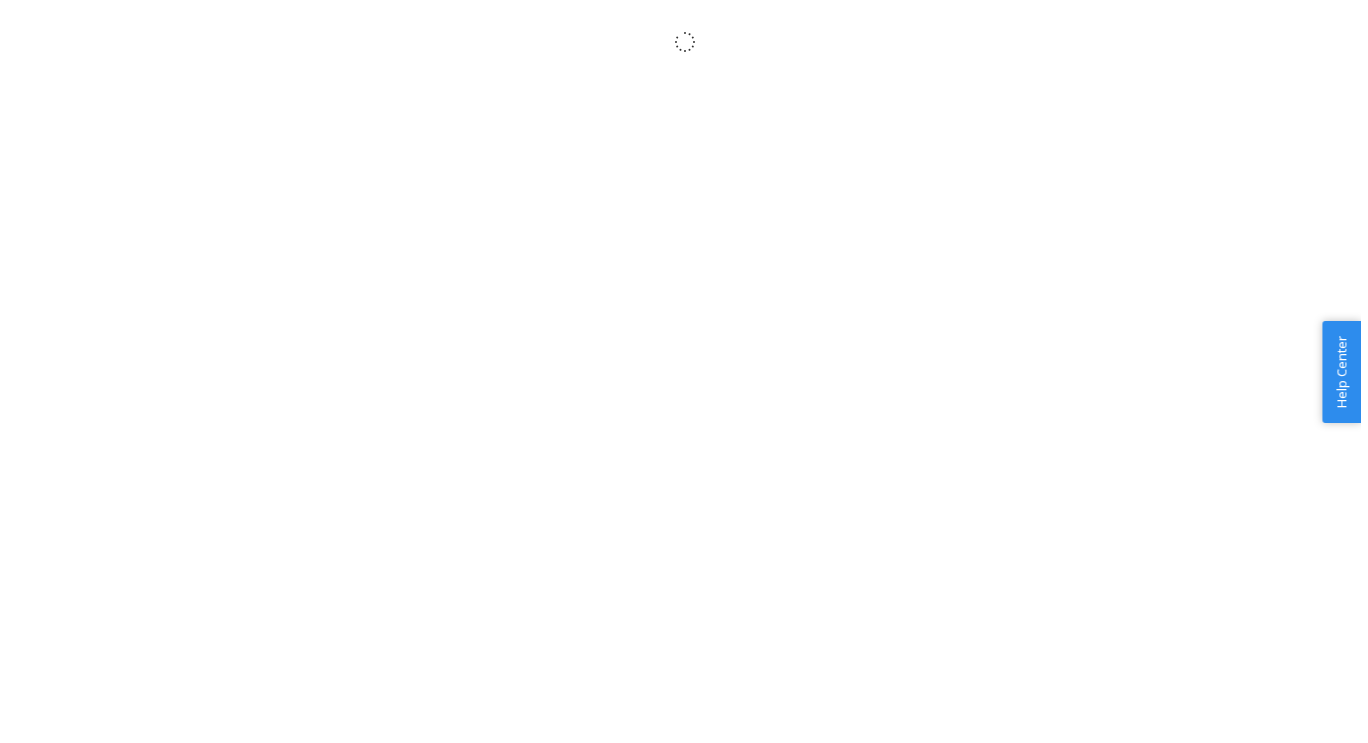 scroll, scrollTop: 0, scrollLeft: 0, axis: both 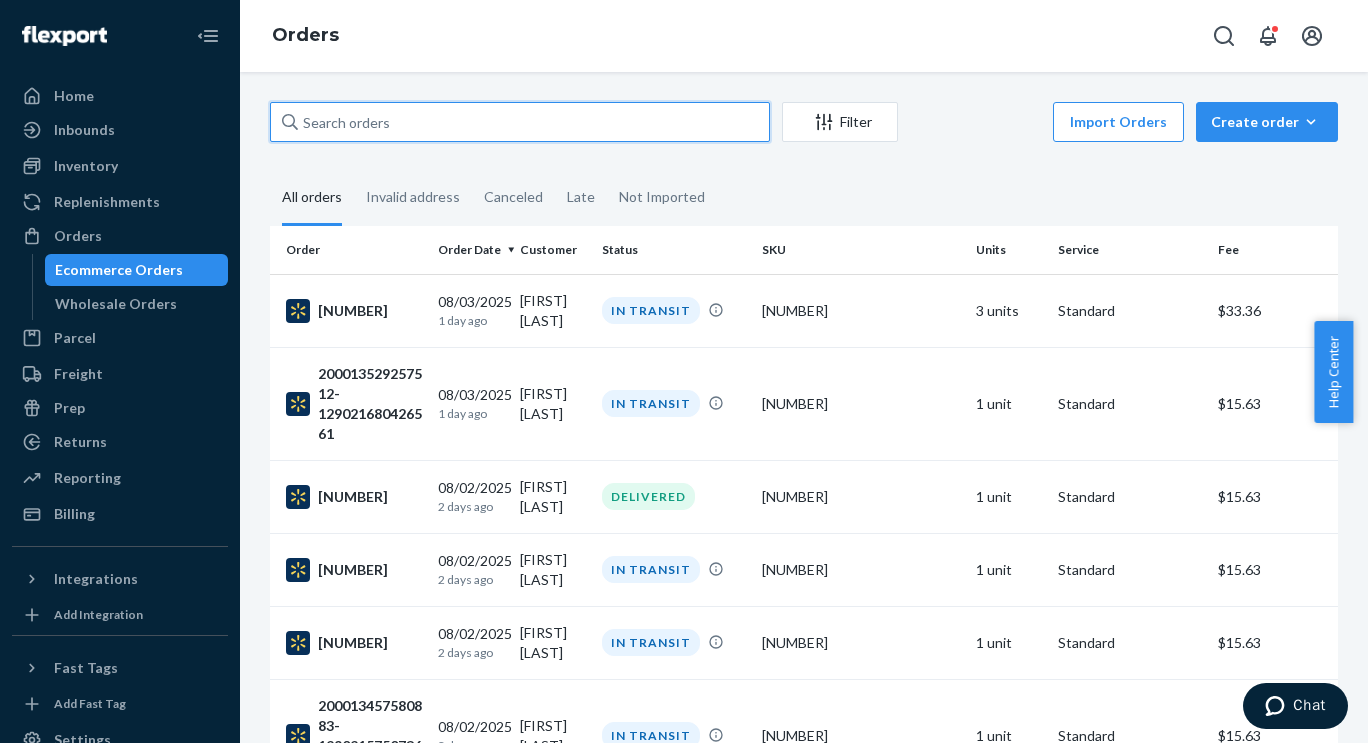 click at bounding box center [520, 122] 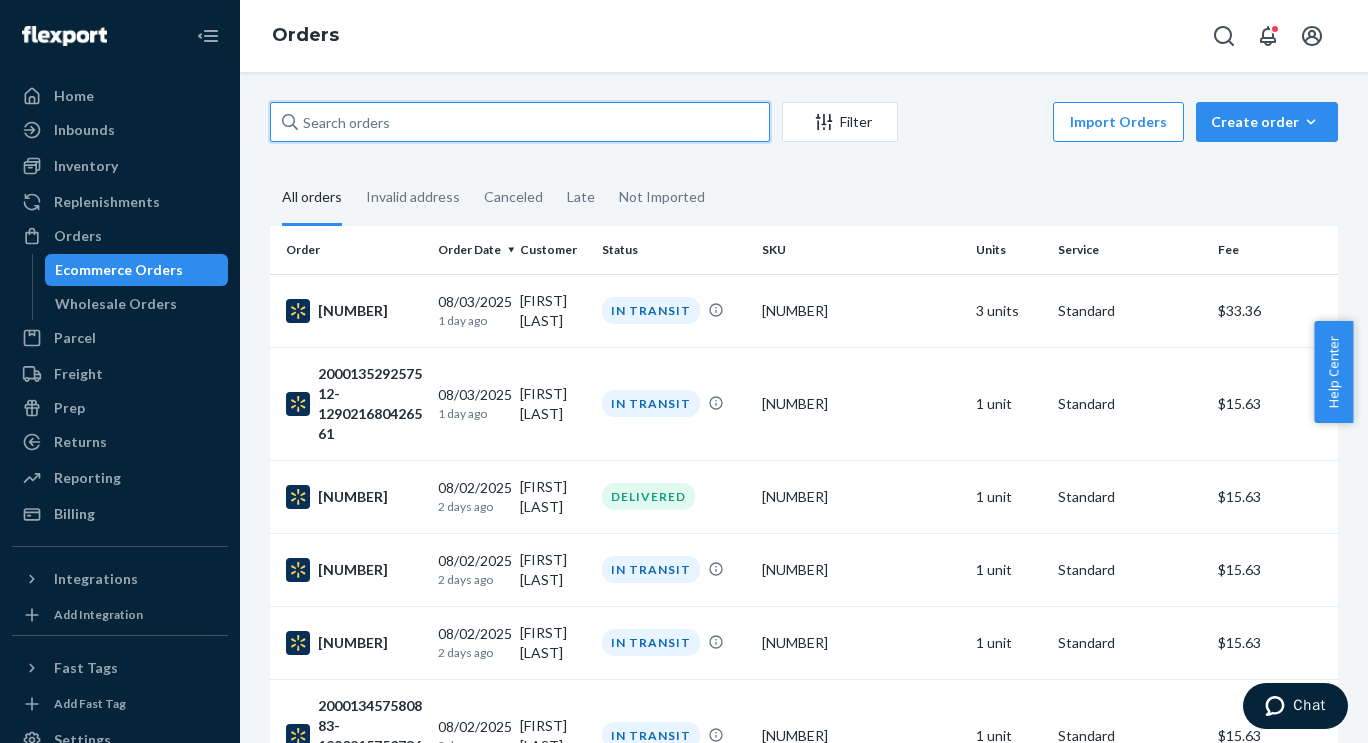 paste on "[NUMBER]" 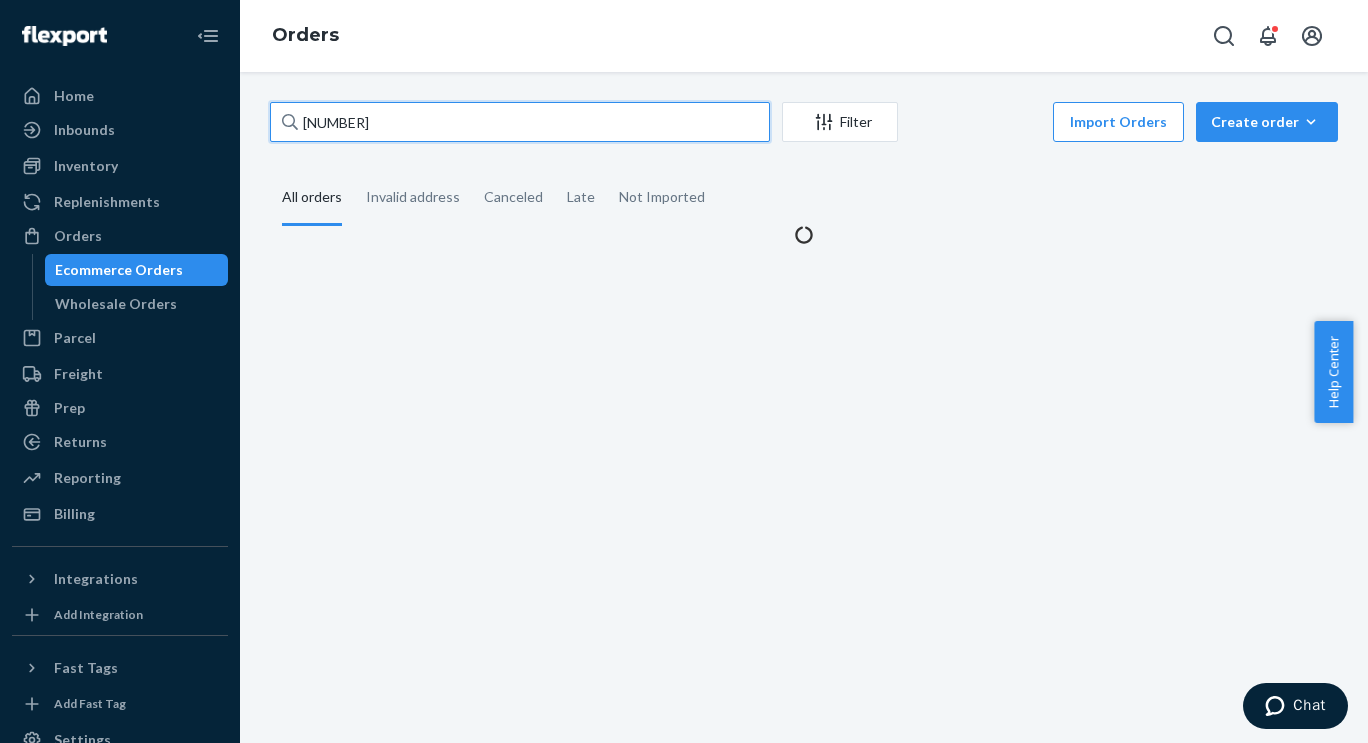 type on "[NUMBER]" 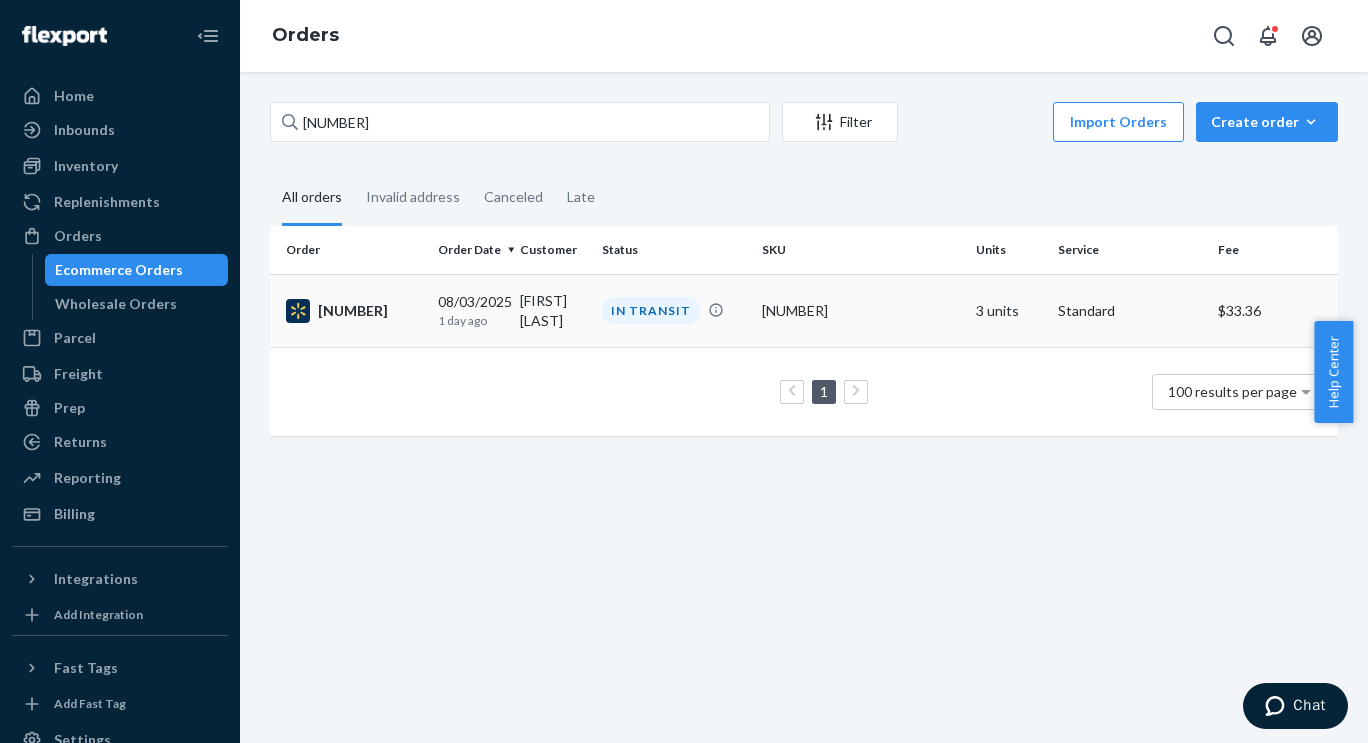 drag, startPoint x: 600, startPoint y: 332, endPoint x: 514, endPoint y: 377, distance: 97.06184 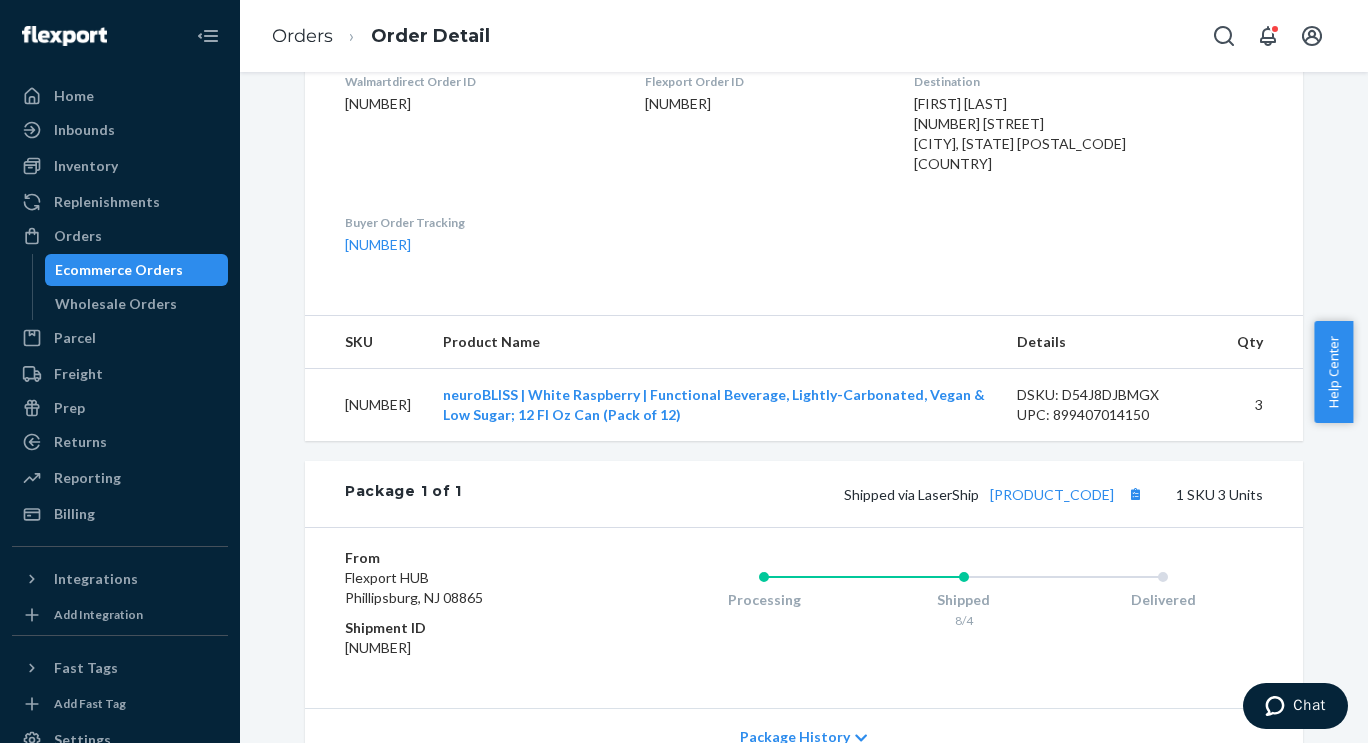 scroll, scrollTop: 696, scrollLeft: 0, axis: vertical 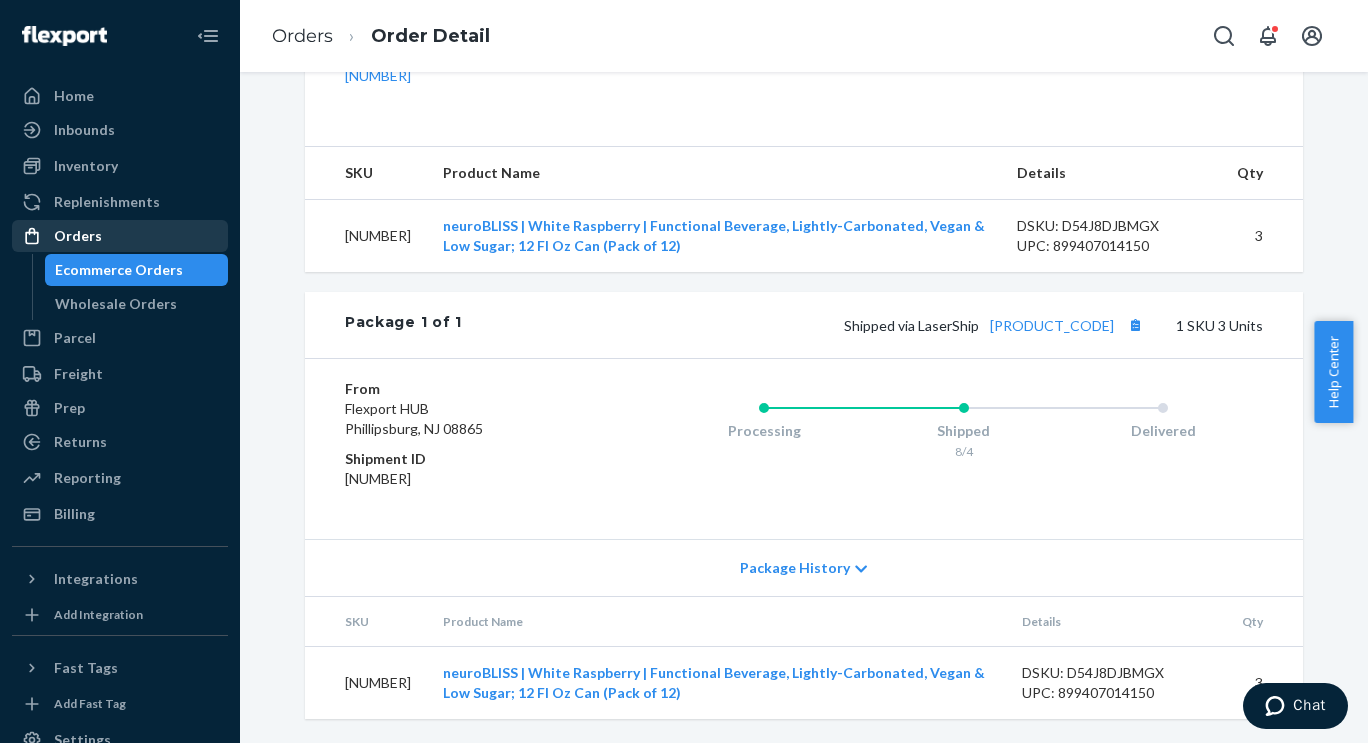 click on "Orders" at bounding box center [78, 236] 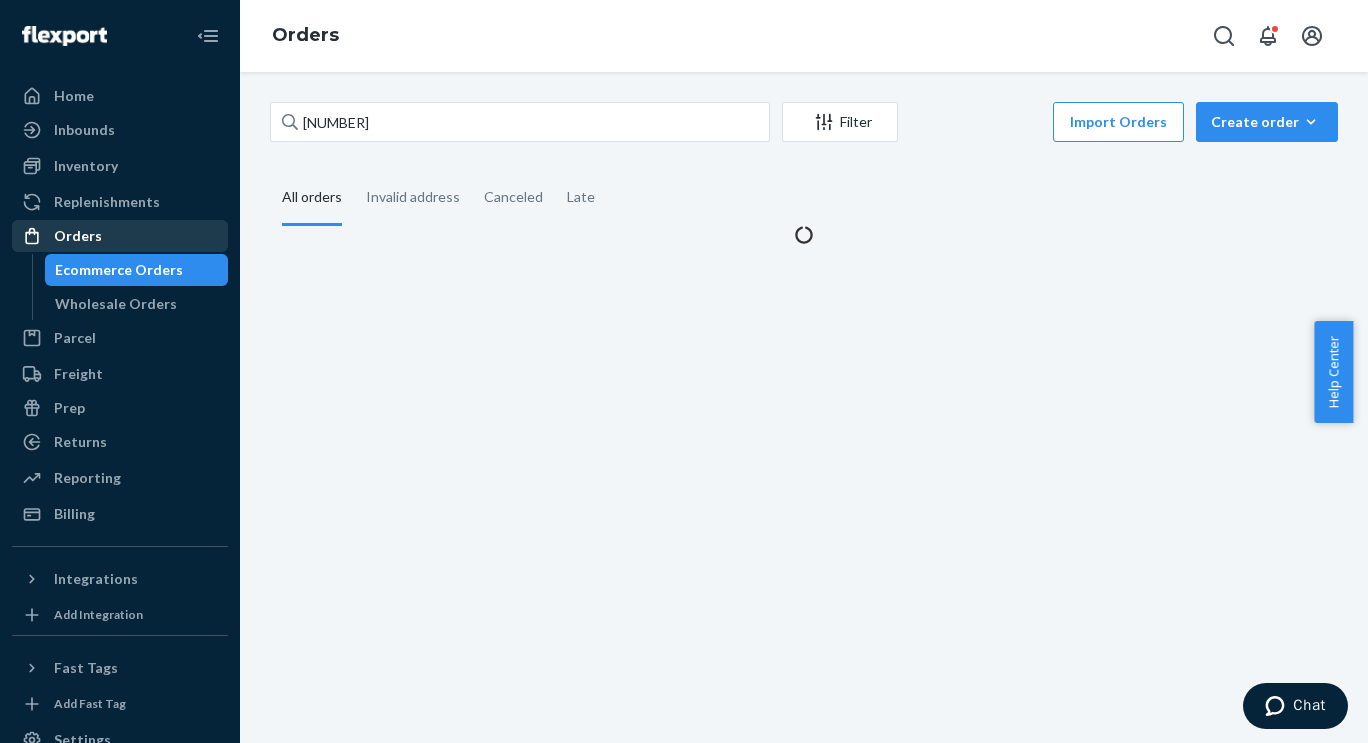 scroll, scrollTop: 0, scrollLeft: 0, axis: both 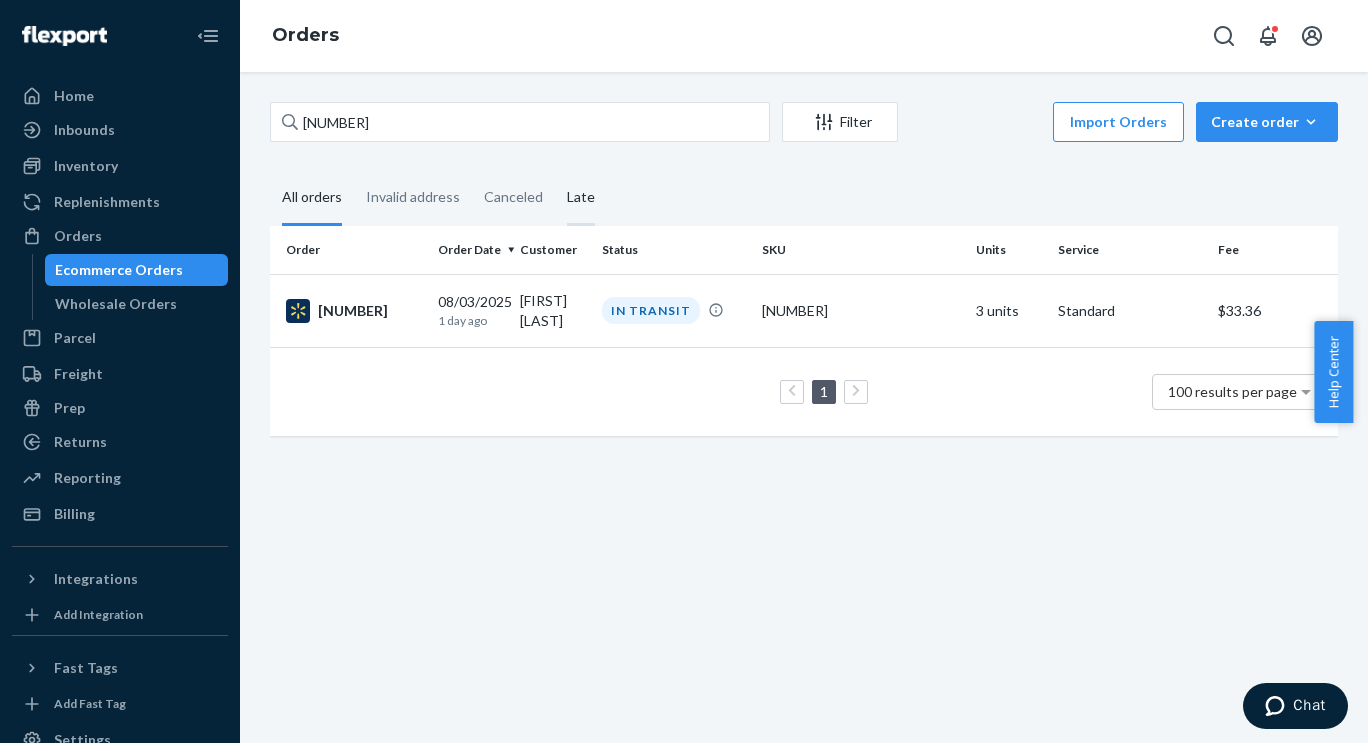 click on "Late" at bounding box center [581, 198] 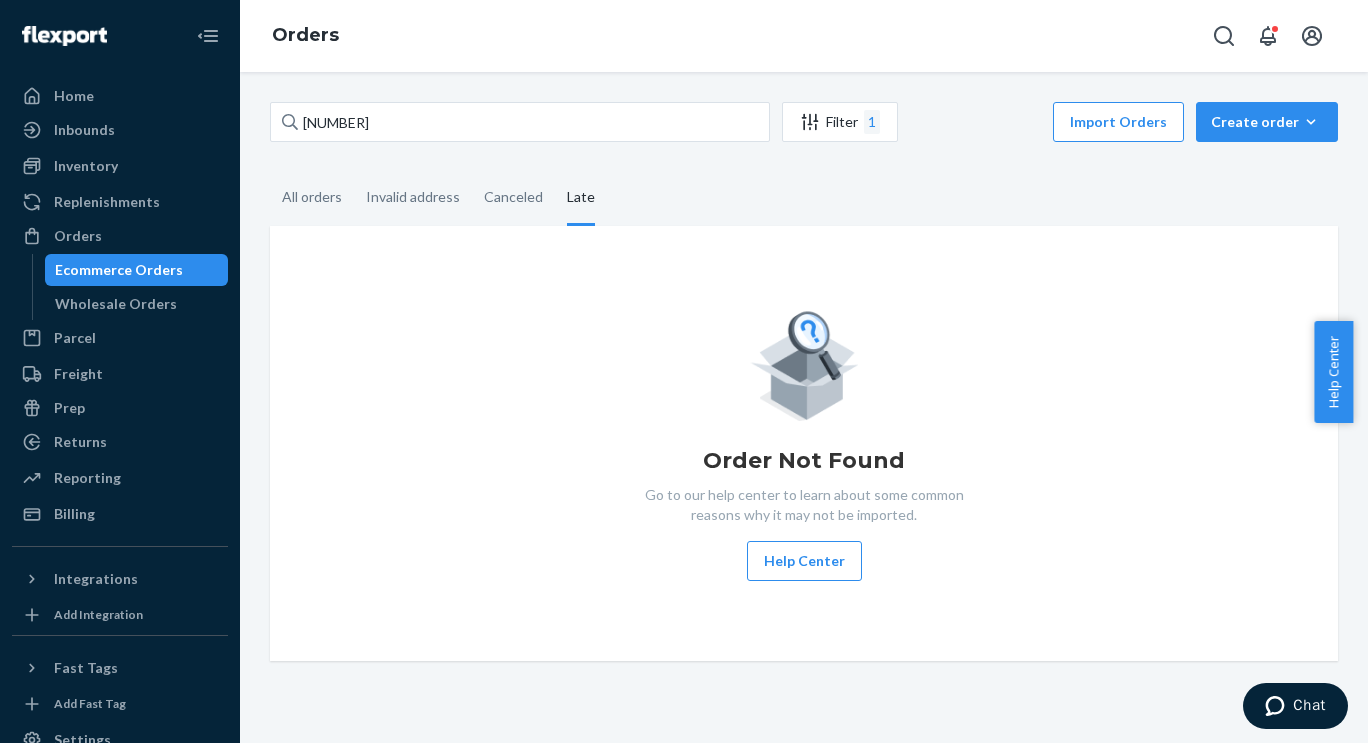click on "Late" at bounding box center [581, 198] 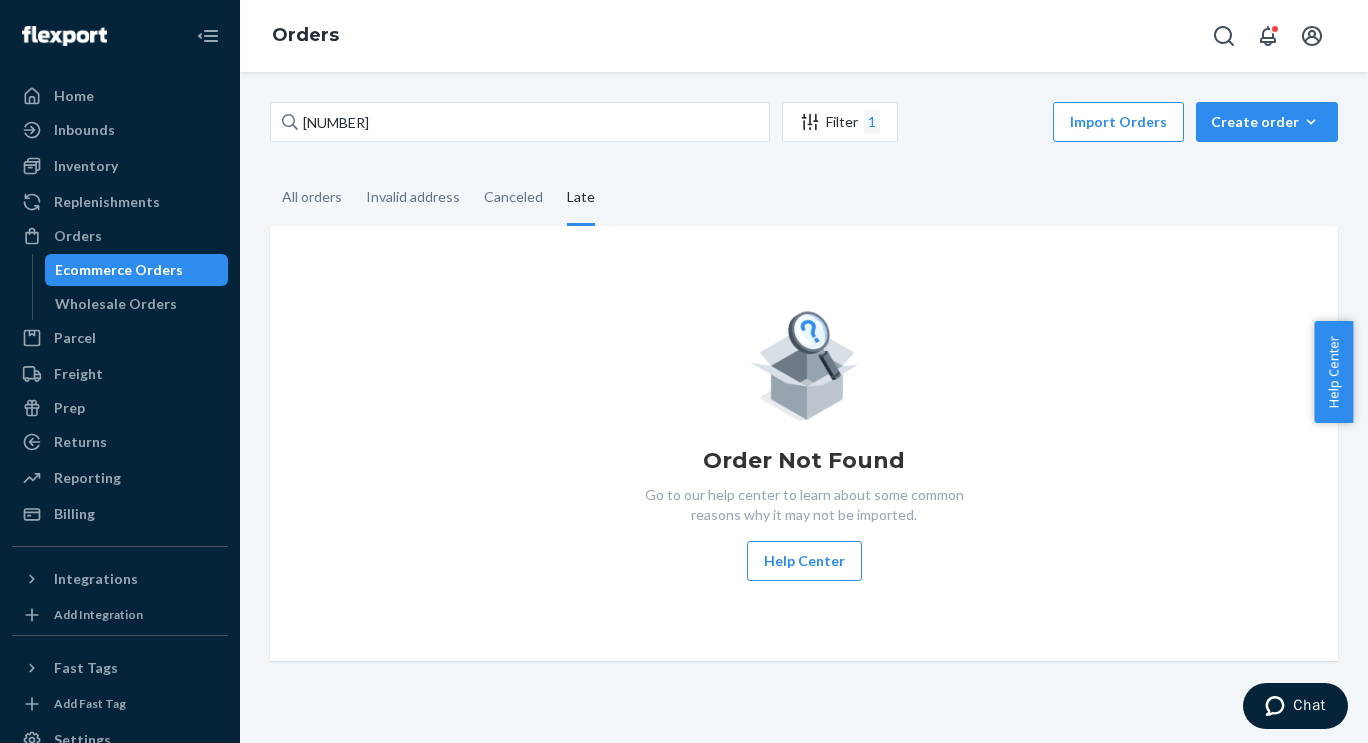 click on "Late" at bounding box center (555, 171) 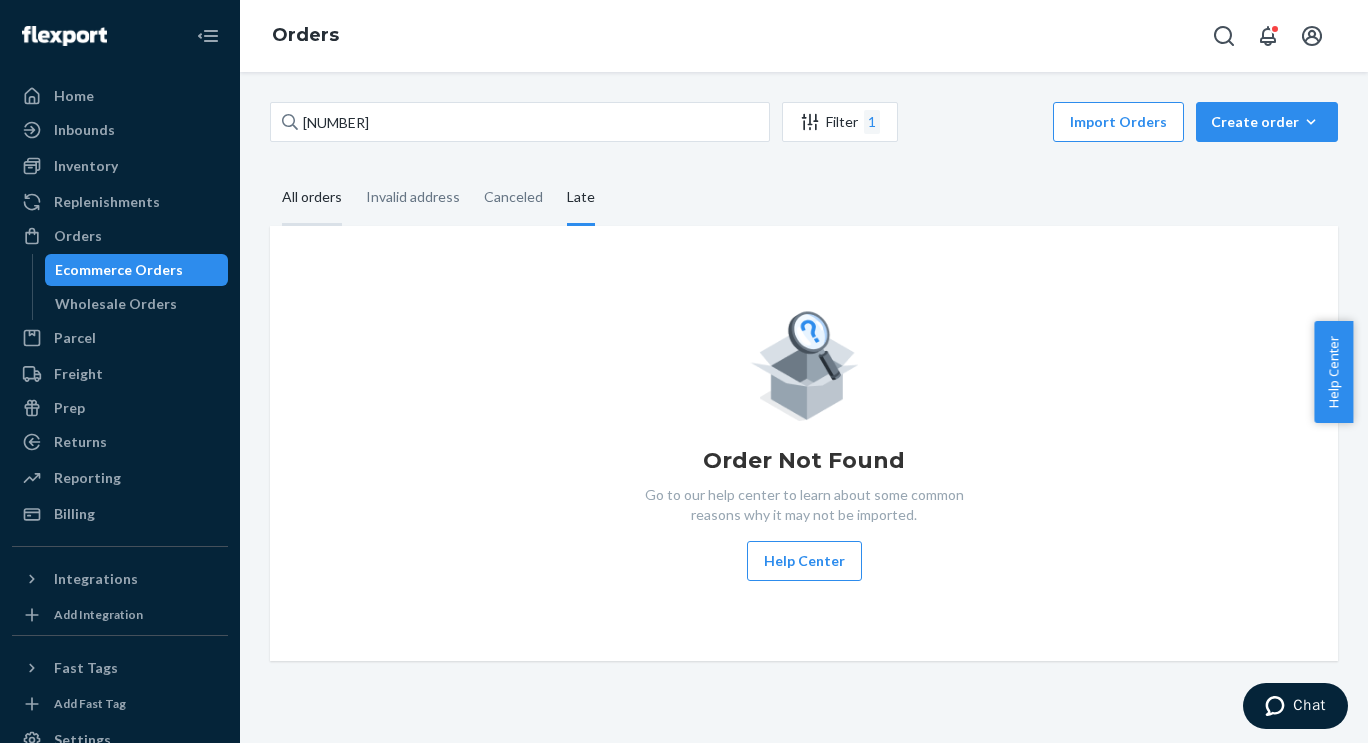 click on "All orders" at bounding box center (312, 198) 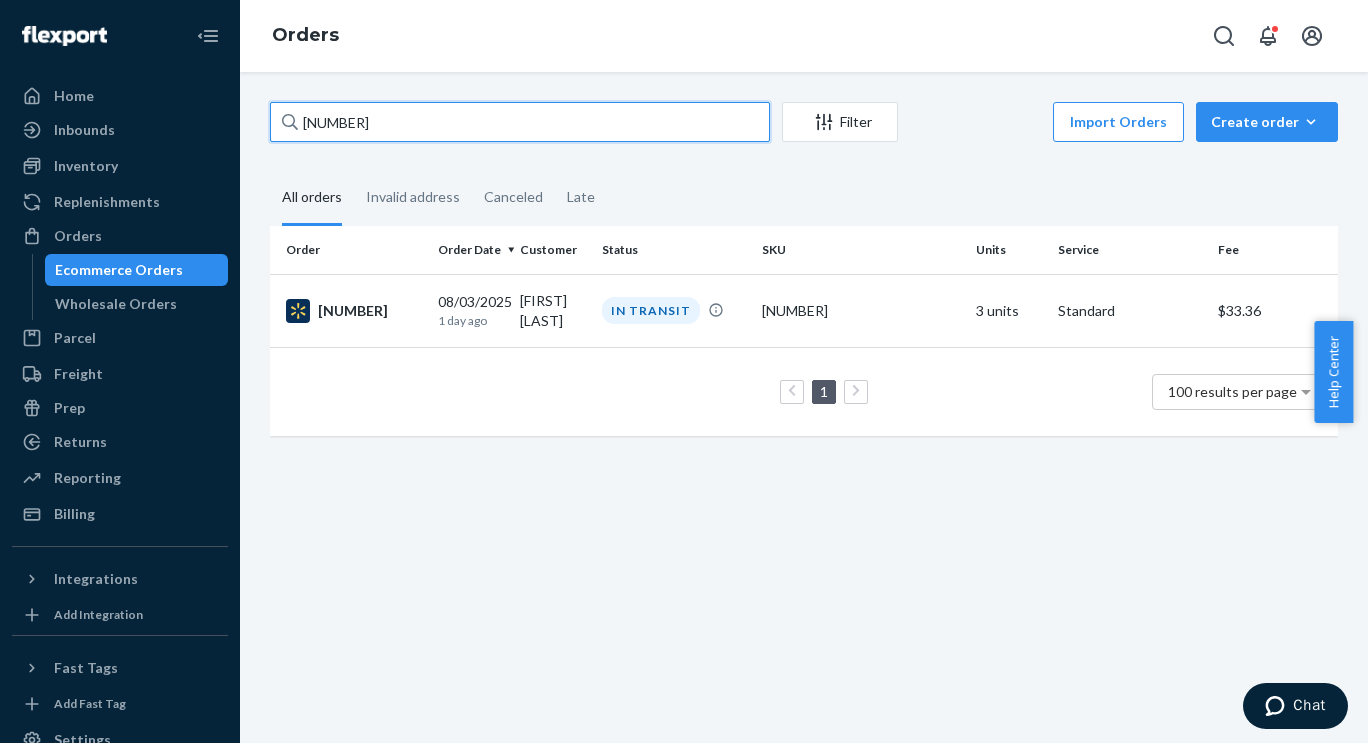 click on "[NUMBER]" at bounding box center (520, 122) 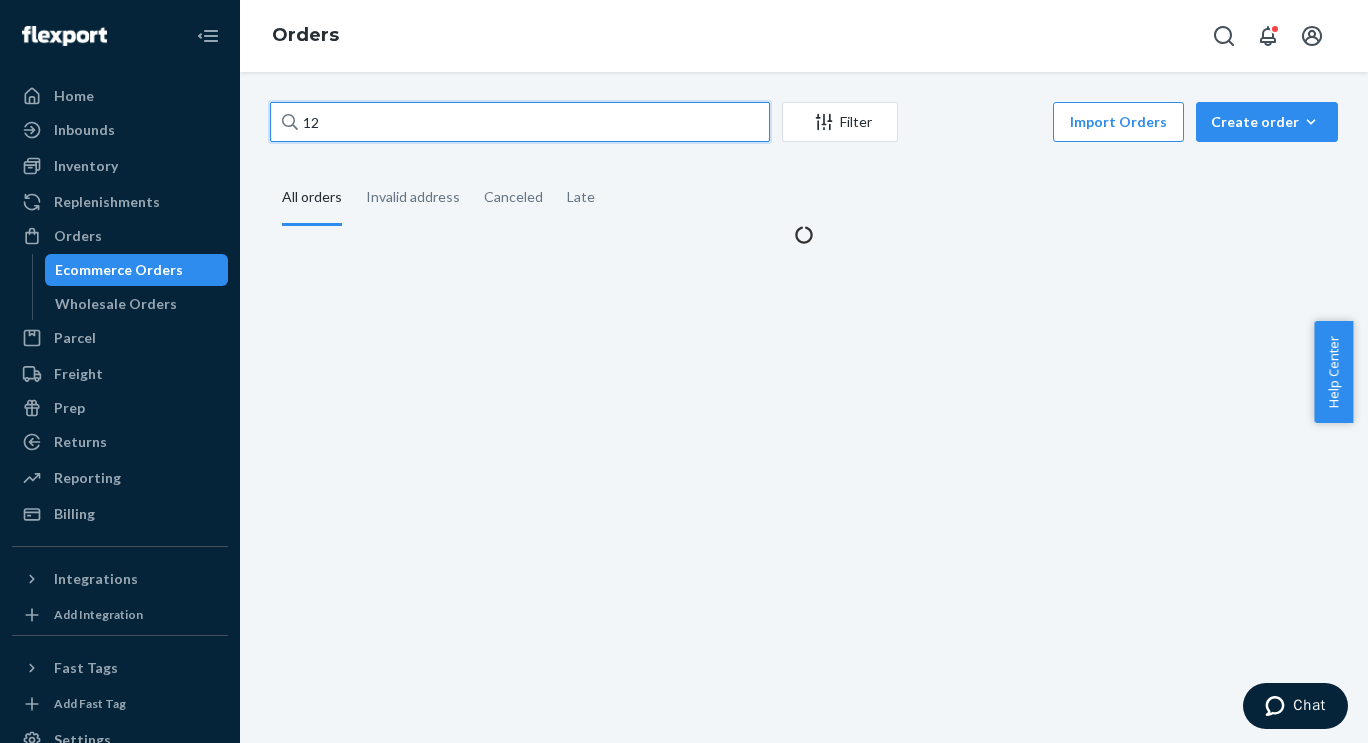 type on "1" 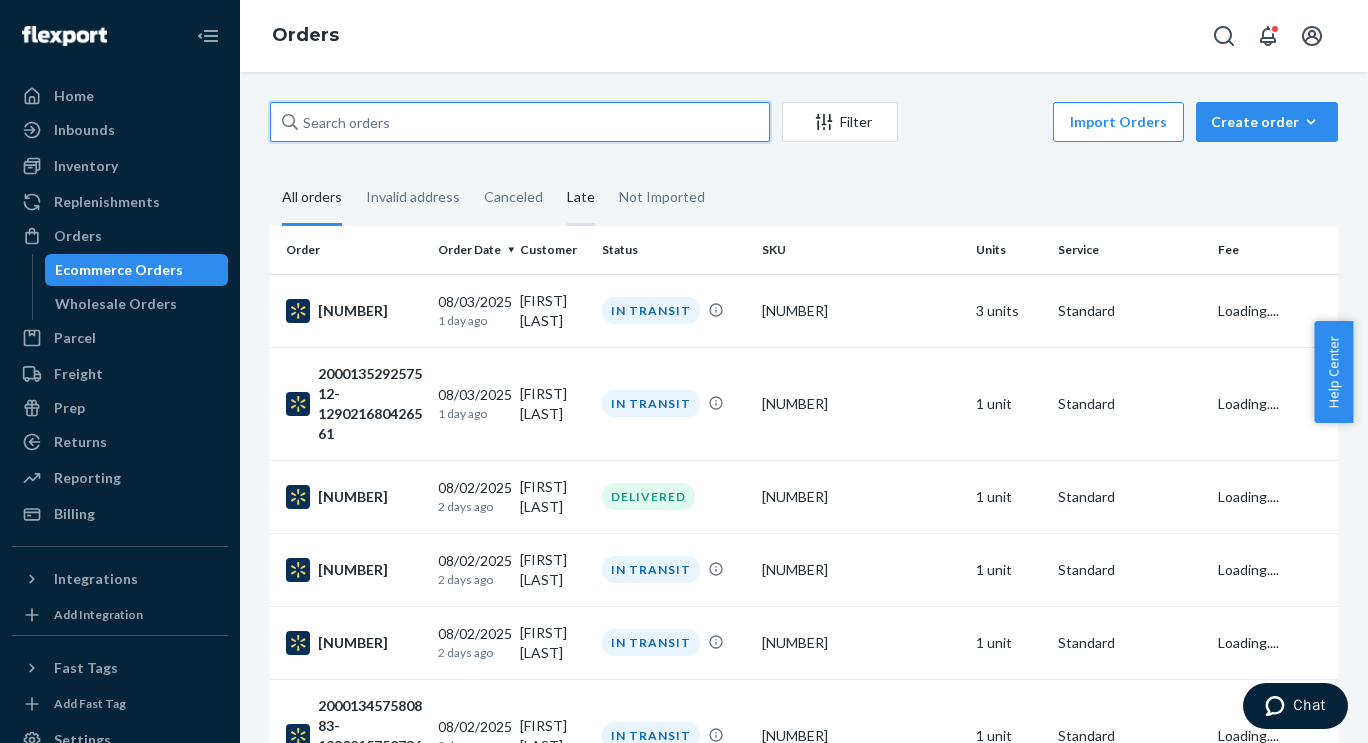 type 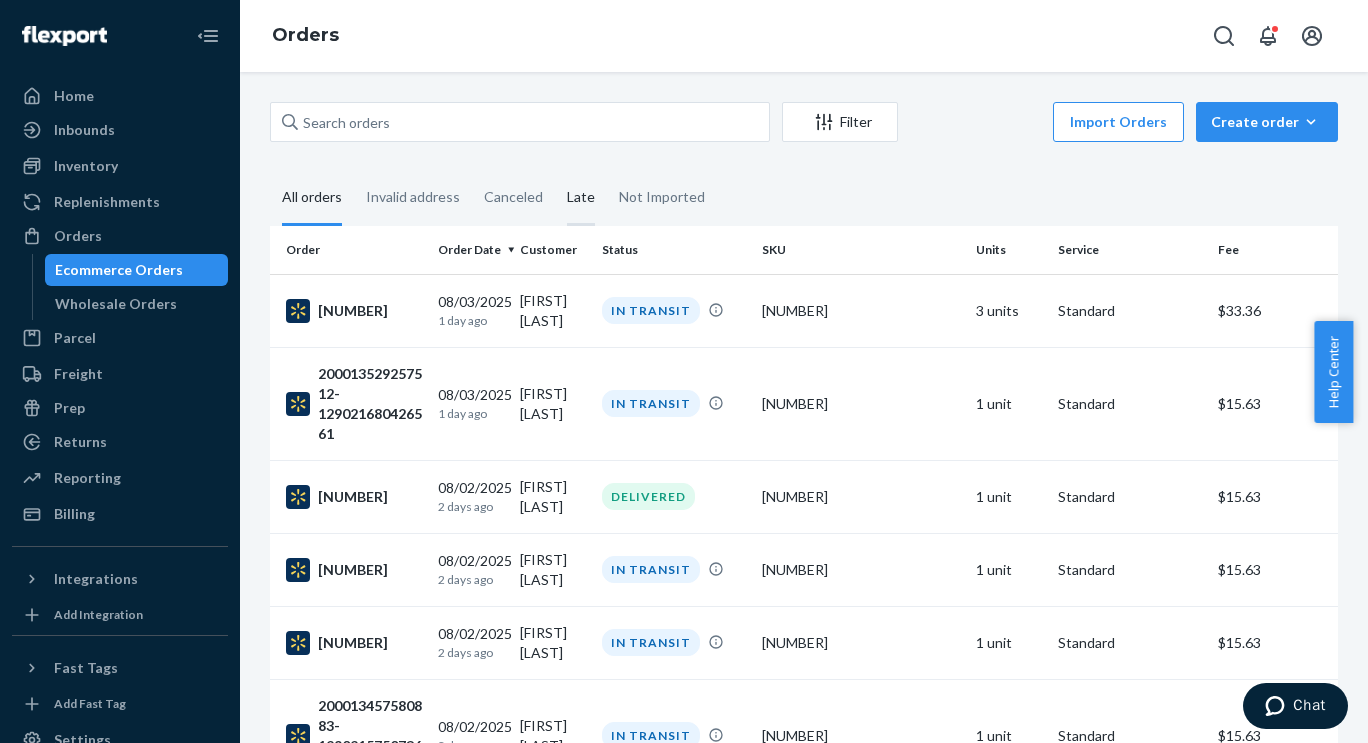 click on "Late" at bounding box center [581, 198] 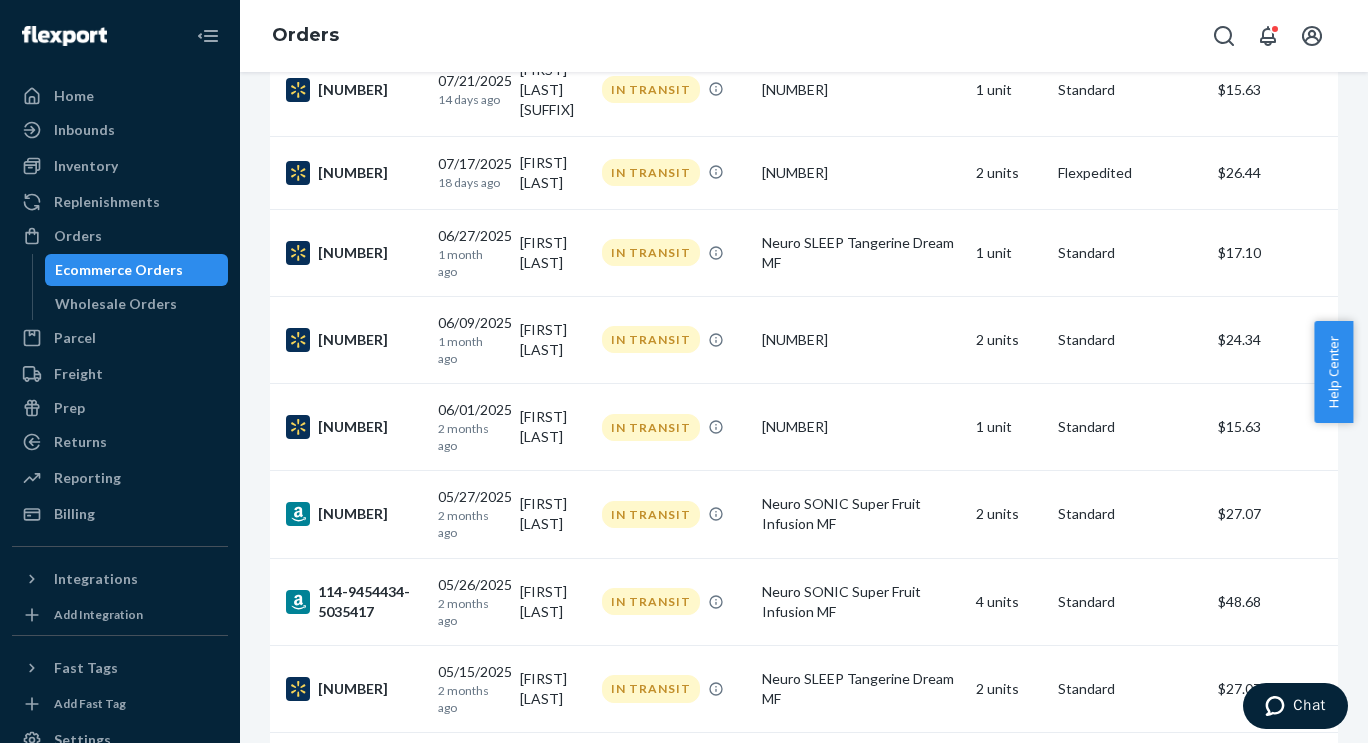 scroll, scrollTop: 441, scrollLeft: 0, axis: vertical 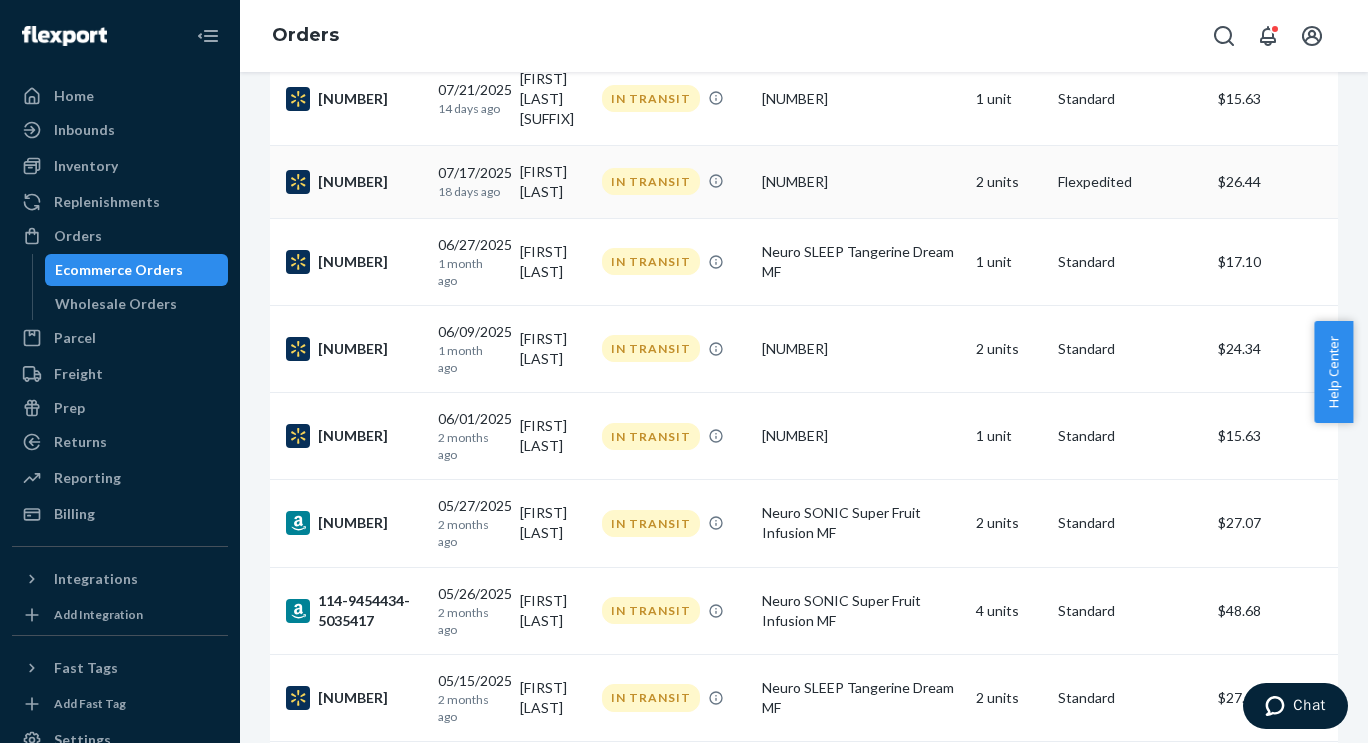 click on "[DATE] [TIME_AGO]" at bounding box center (471, 181) 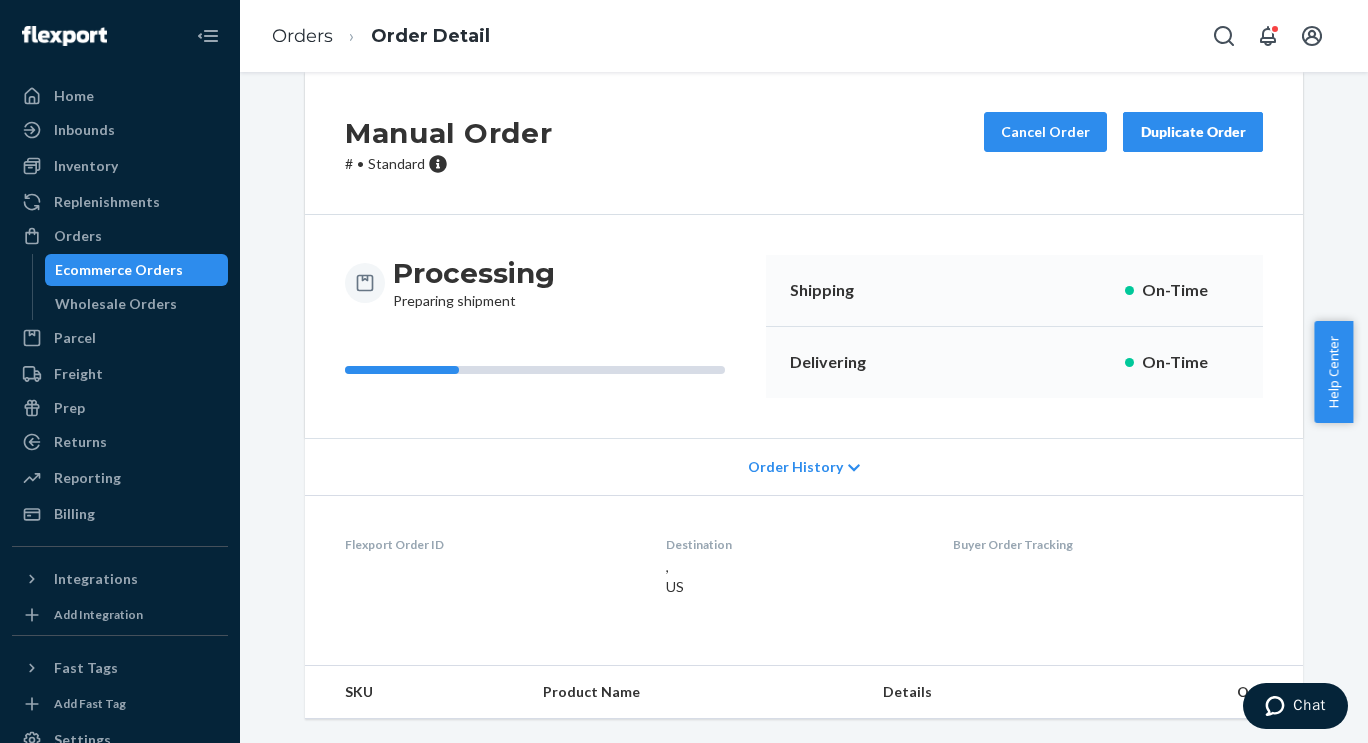 scroll, scrollTop: 0, scrollLeft: 0, axis: both 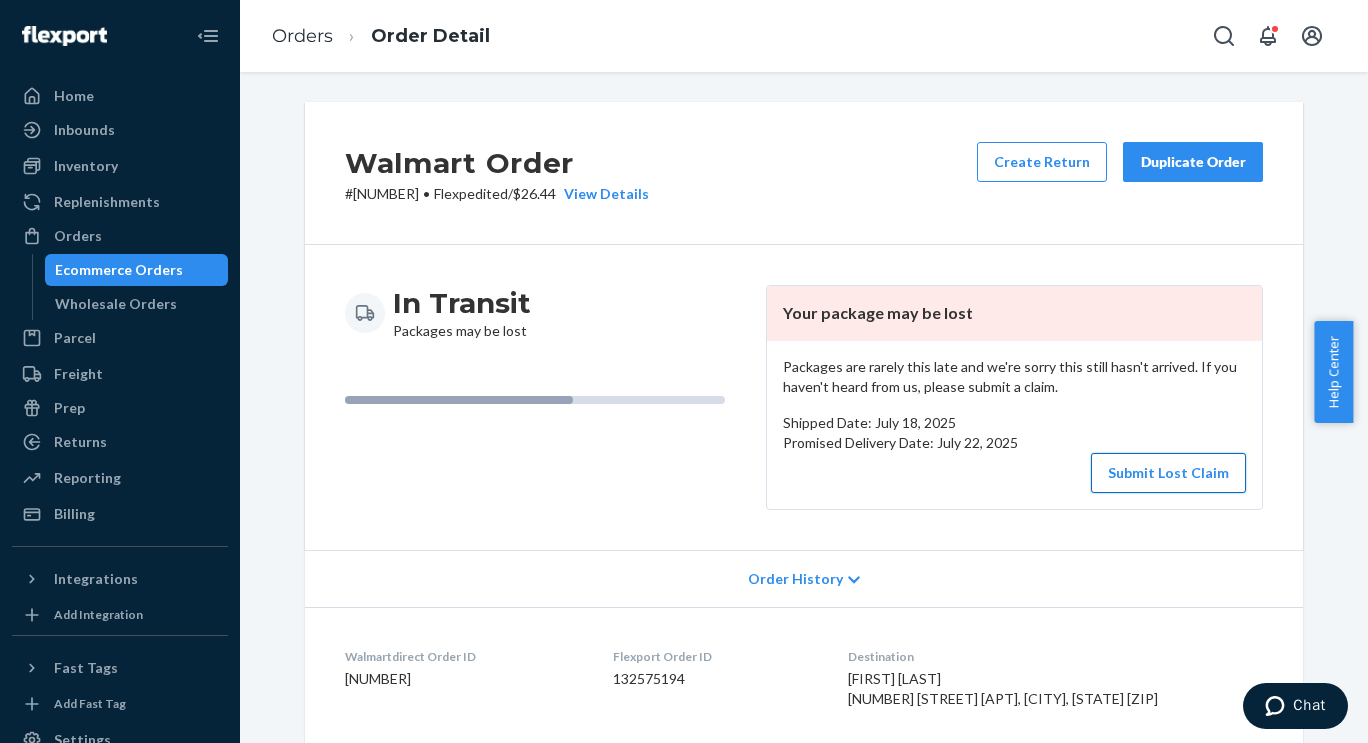 click on "Submit Lost Claim" at bounding box center (1168, 473) 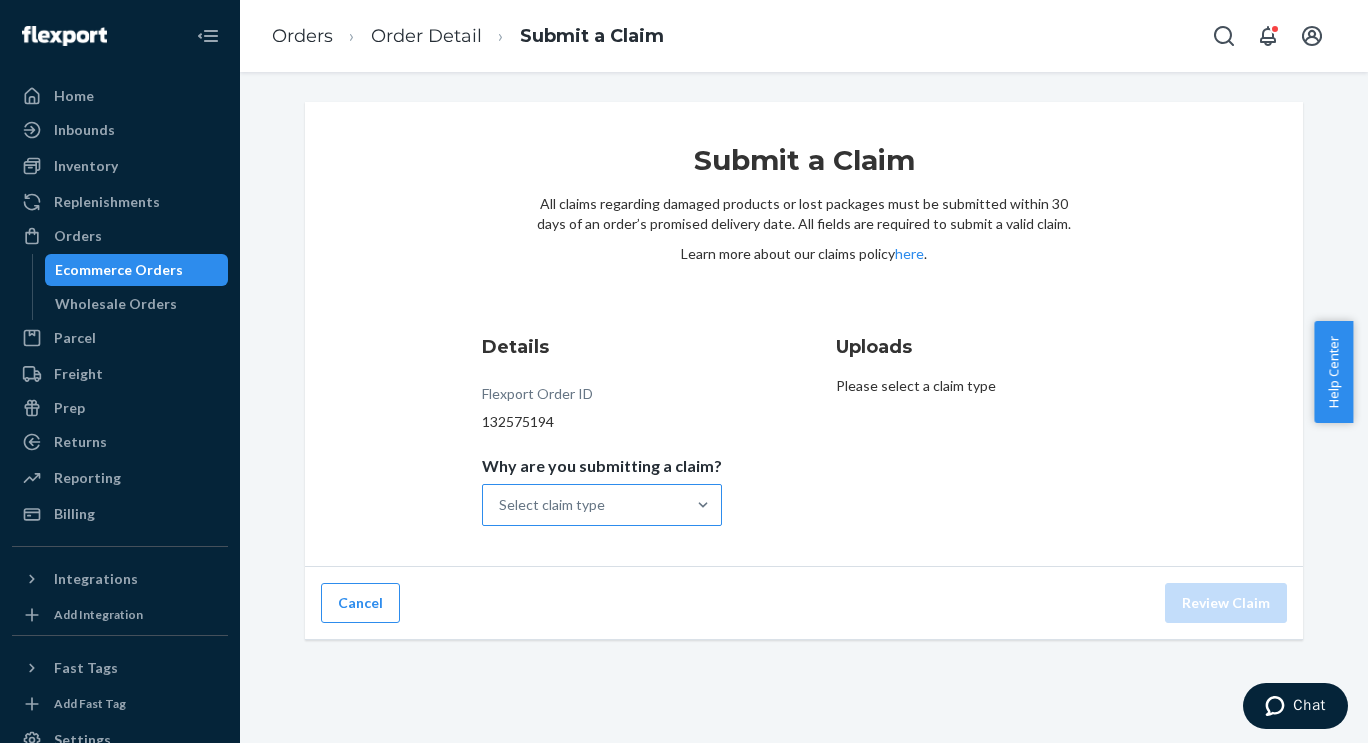 click on "Select claim type" at bounding box center (584, 505) 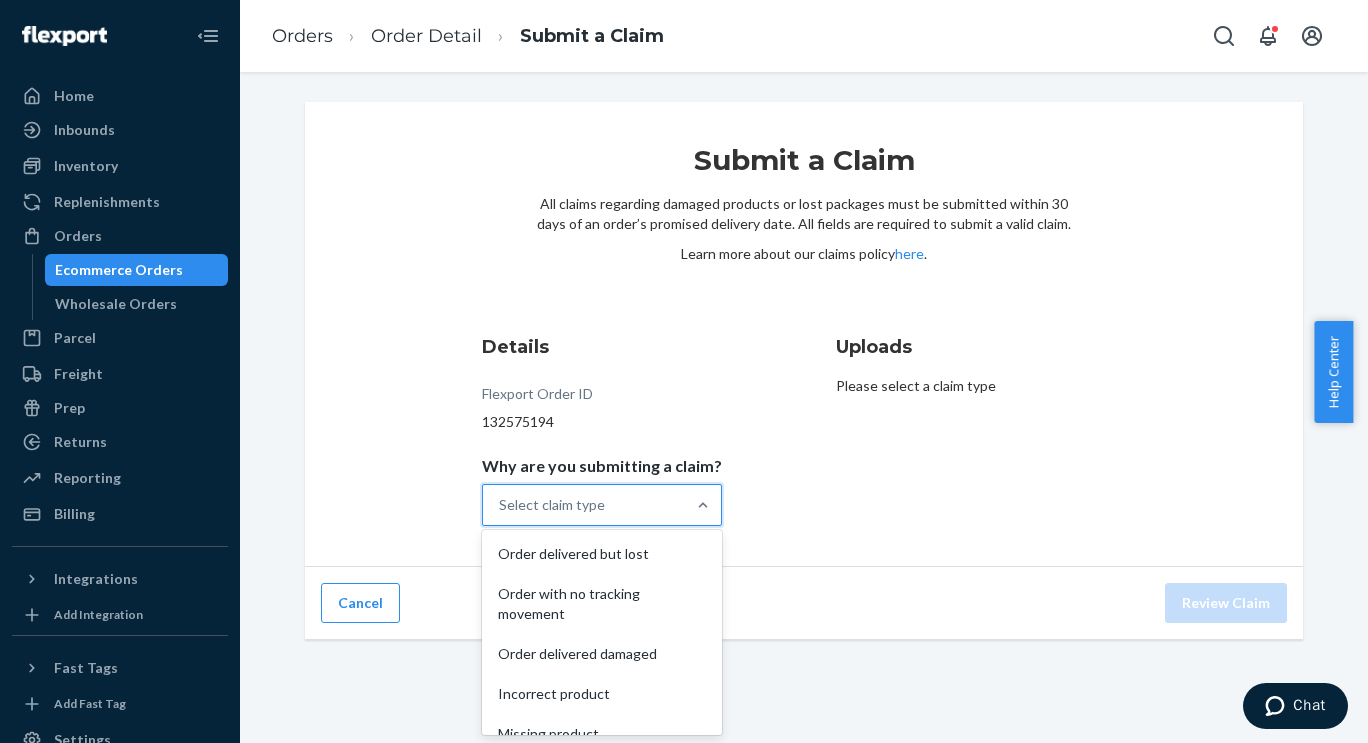 click on "Details Flexport Order ID [NUMBER] Why are you submitting a claim? option Order delivered but lost focused, 1 of 5. 5 results available. Use Up and Down to choose options, press Enter to select the currently focused option, press Escape to exit the menu, press Tab to select the option and exit the menu. Select claim type Order delivered but lost Order with no tracking movement Order delivered damaged Incorrect product Missing product Uploads Please select a claim type" at bounding box center [804, 430] 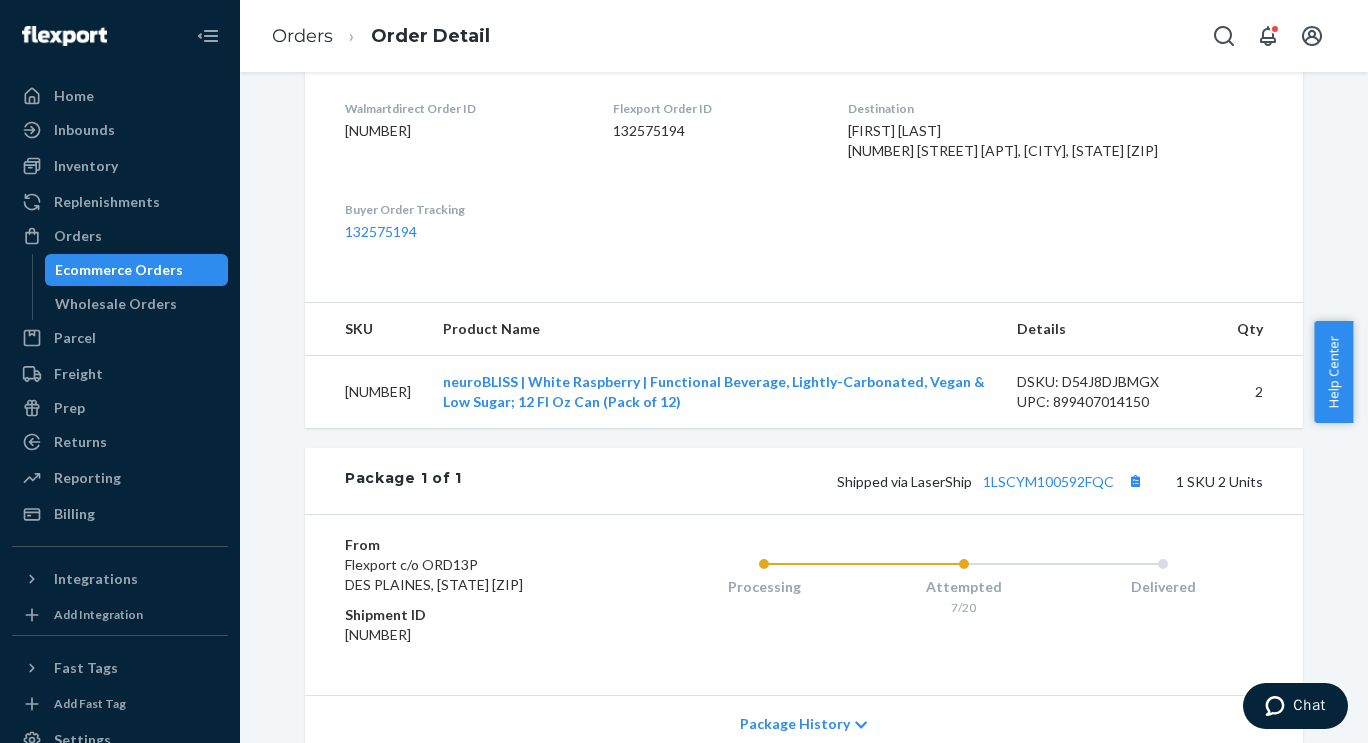 scroll, scrollTop: 549, scrollLeft: 0, axis: vertical 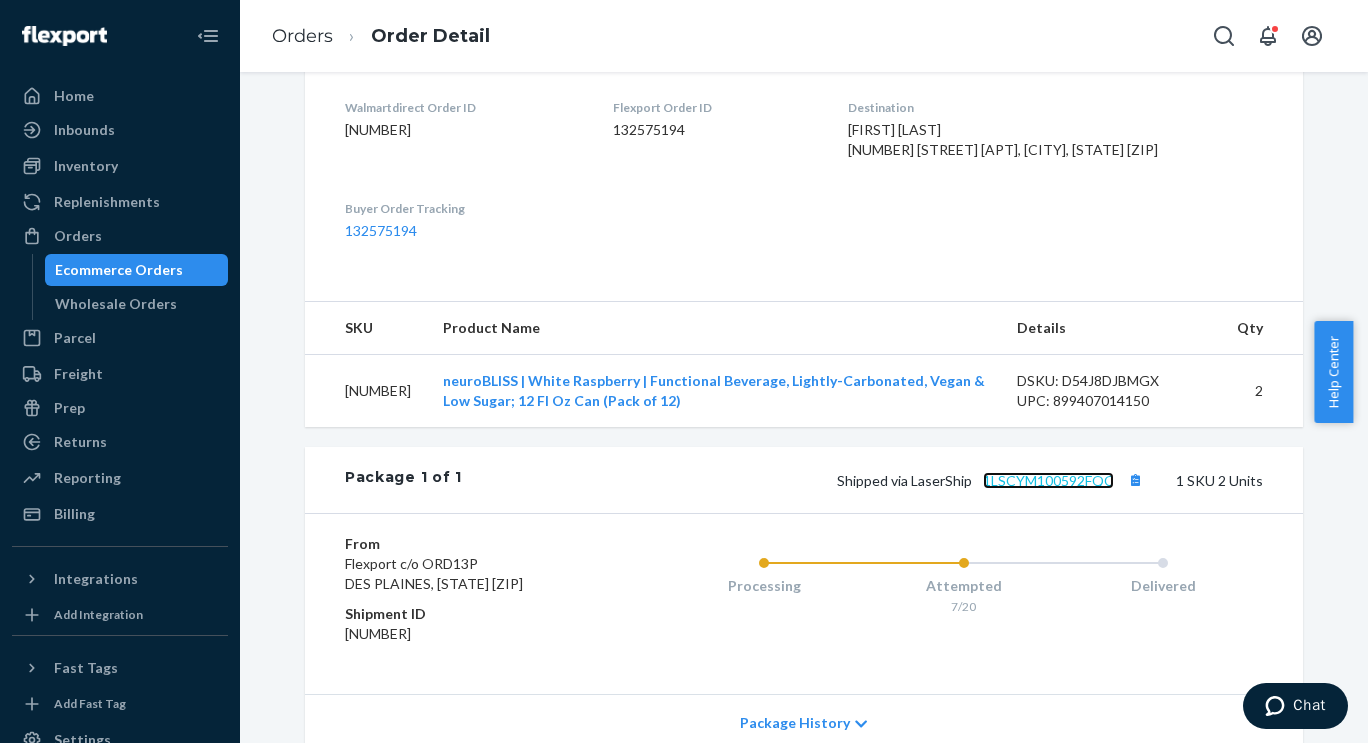 click on "1LSCYM100592FQC" at bounding box center (1048, 480) 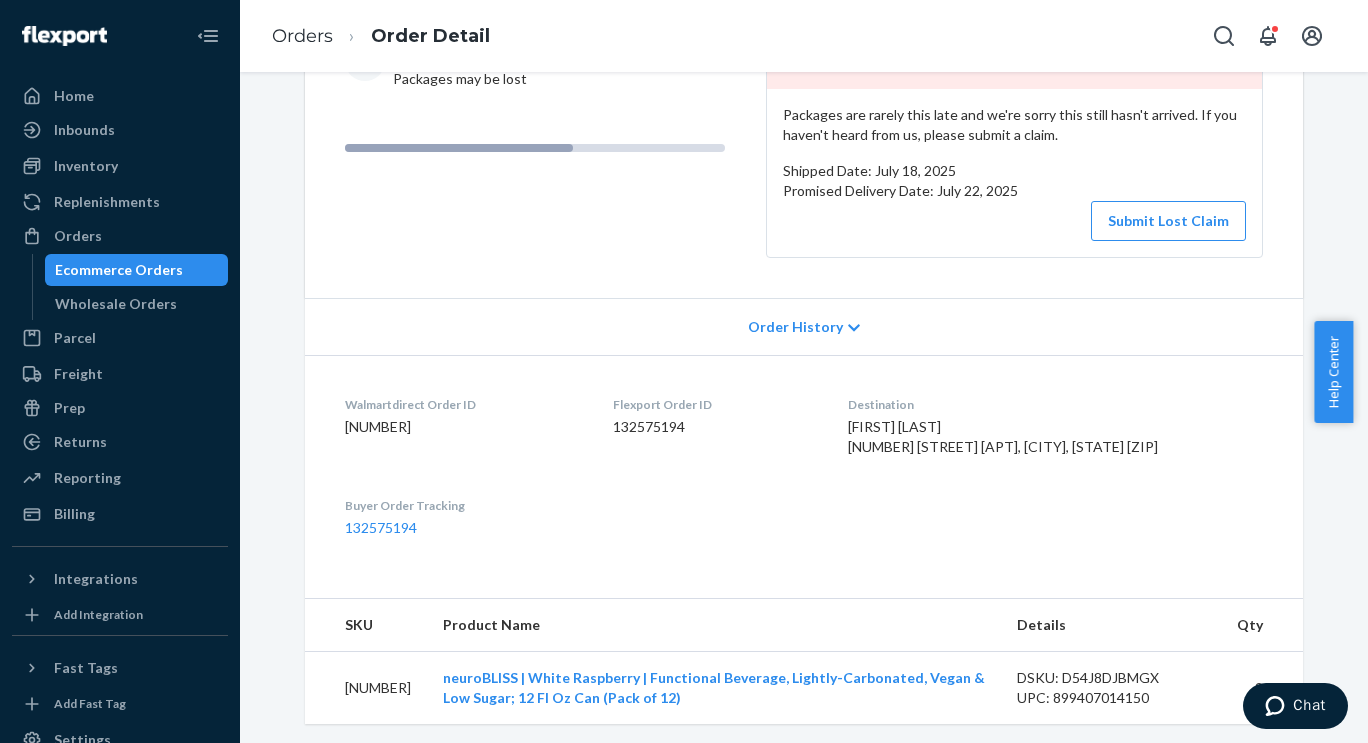 scroll, scrollTop: 0, scrollLeft: 0, axis: both 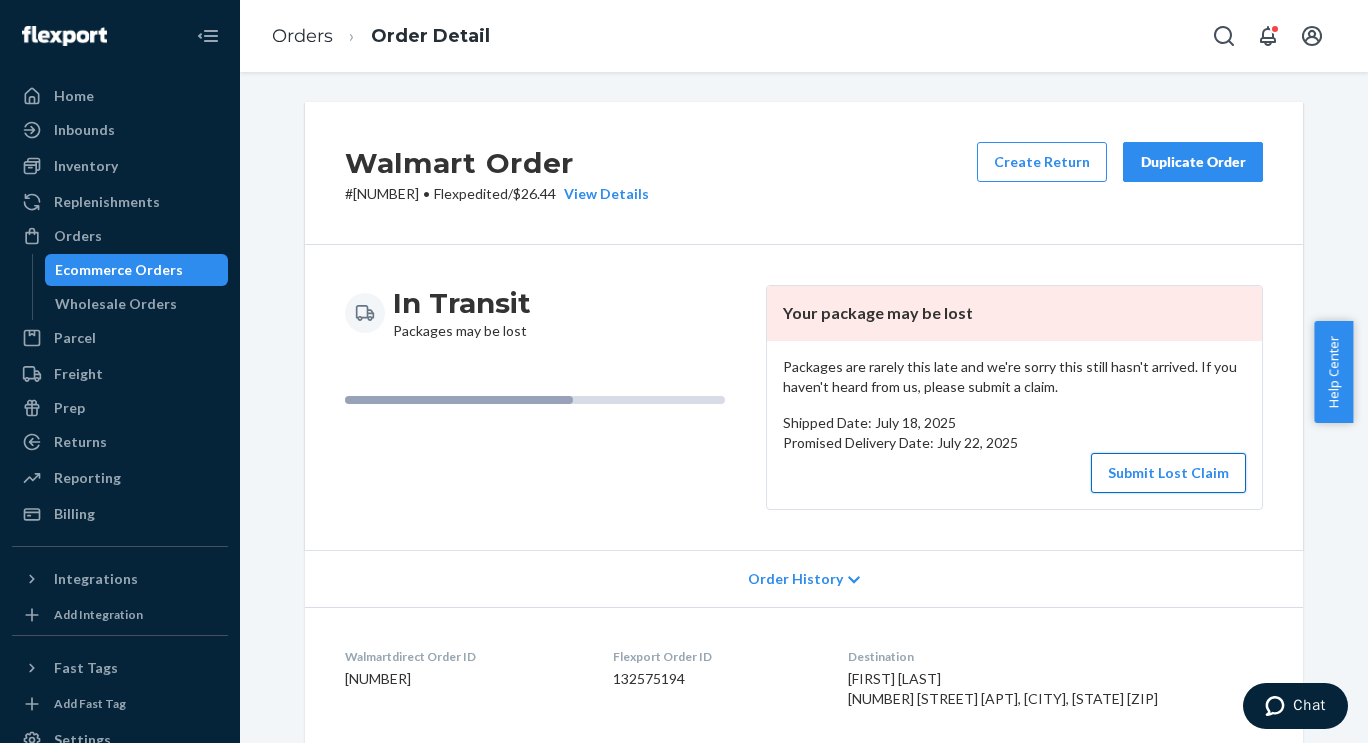 click on "Submit Lost Claim" at bounding box center [1168, 473] 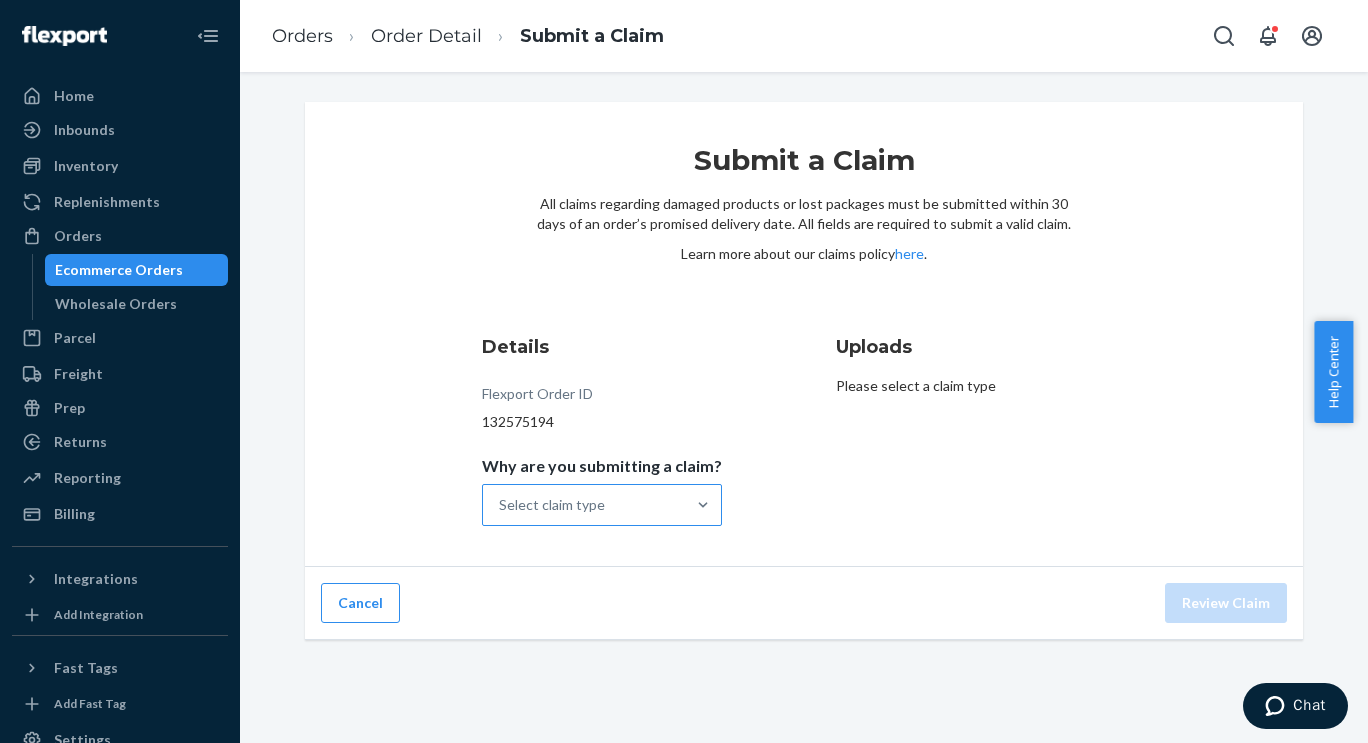 click on "Select claim type" at bounding box center [584, 505] 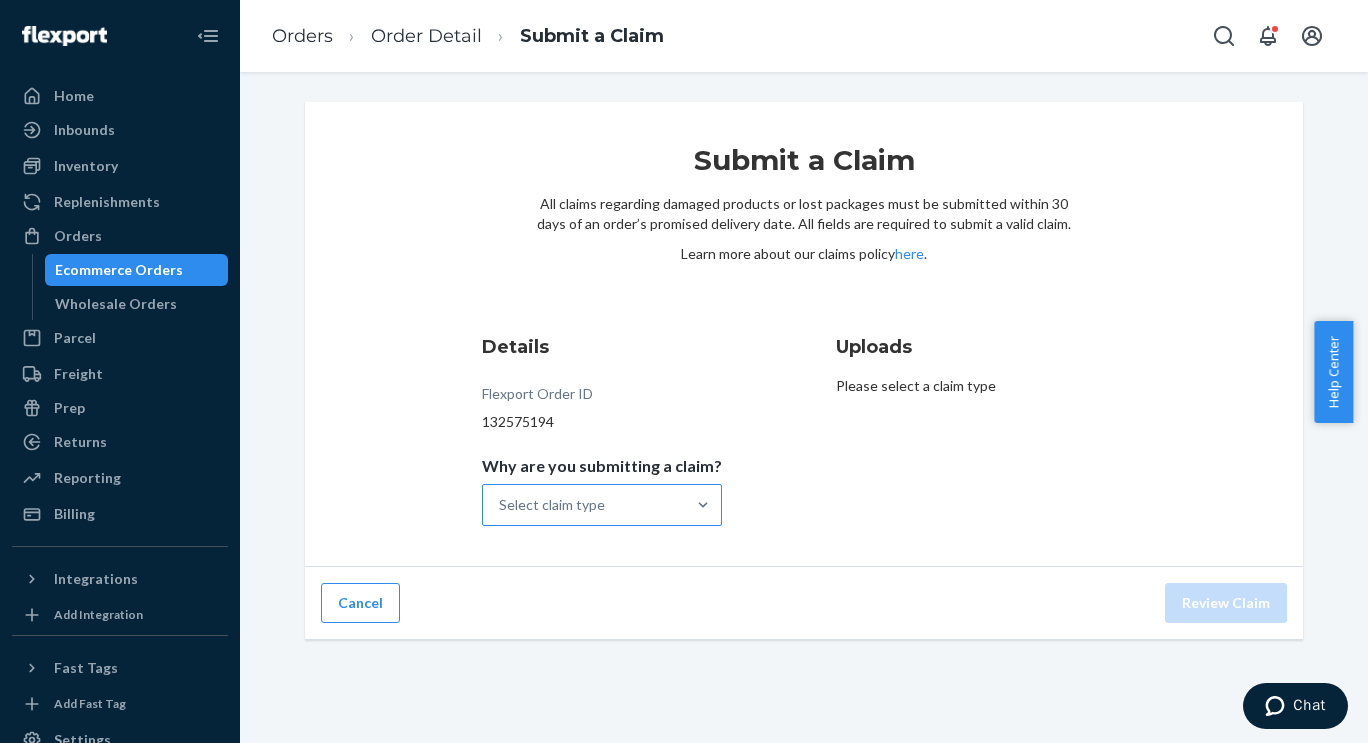 click on "Why are you submitting a claim? Select claim type" at bounding box center [500, 505] 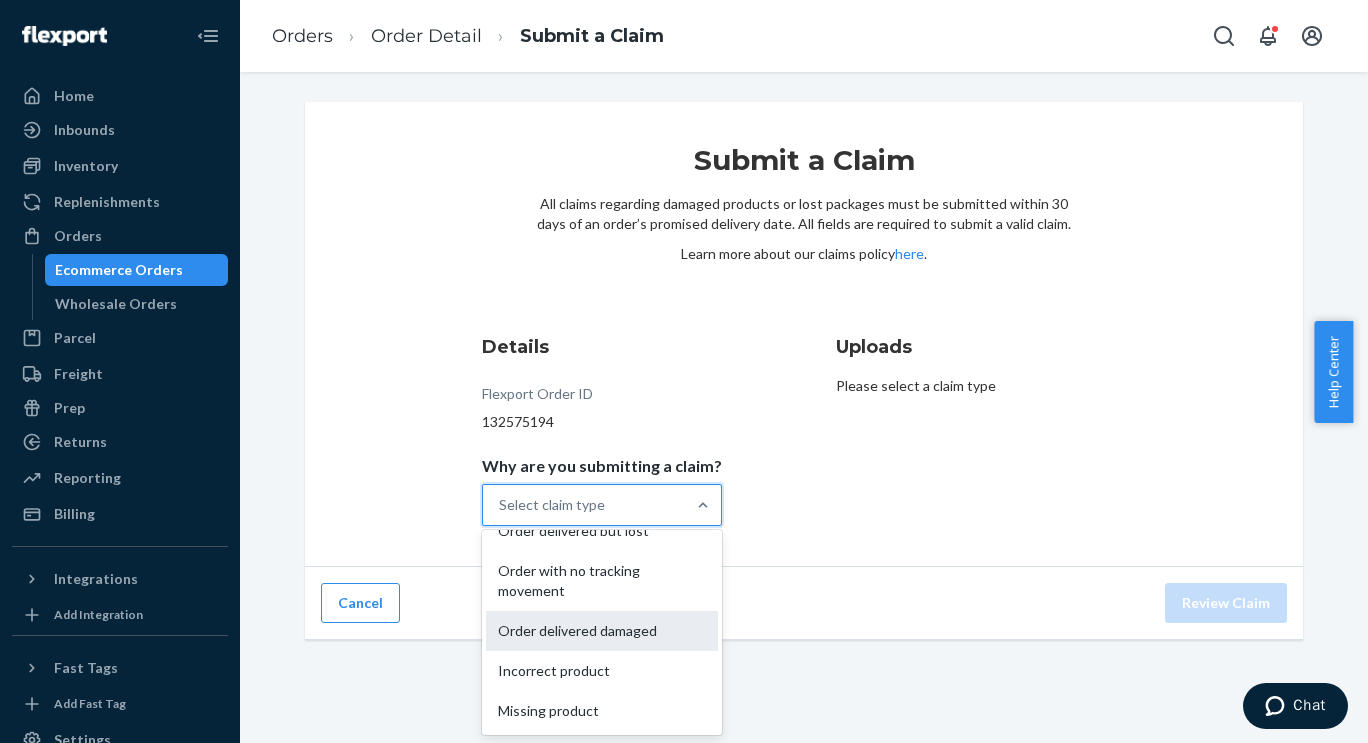 scroll, scrollTop: 0, scrollLeft: 0, axis: both 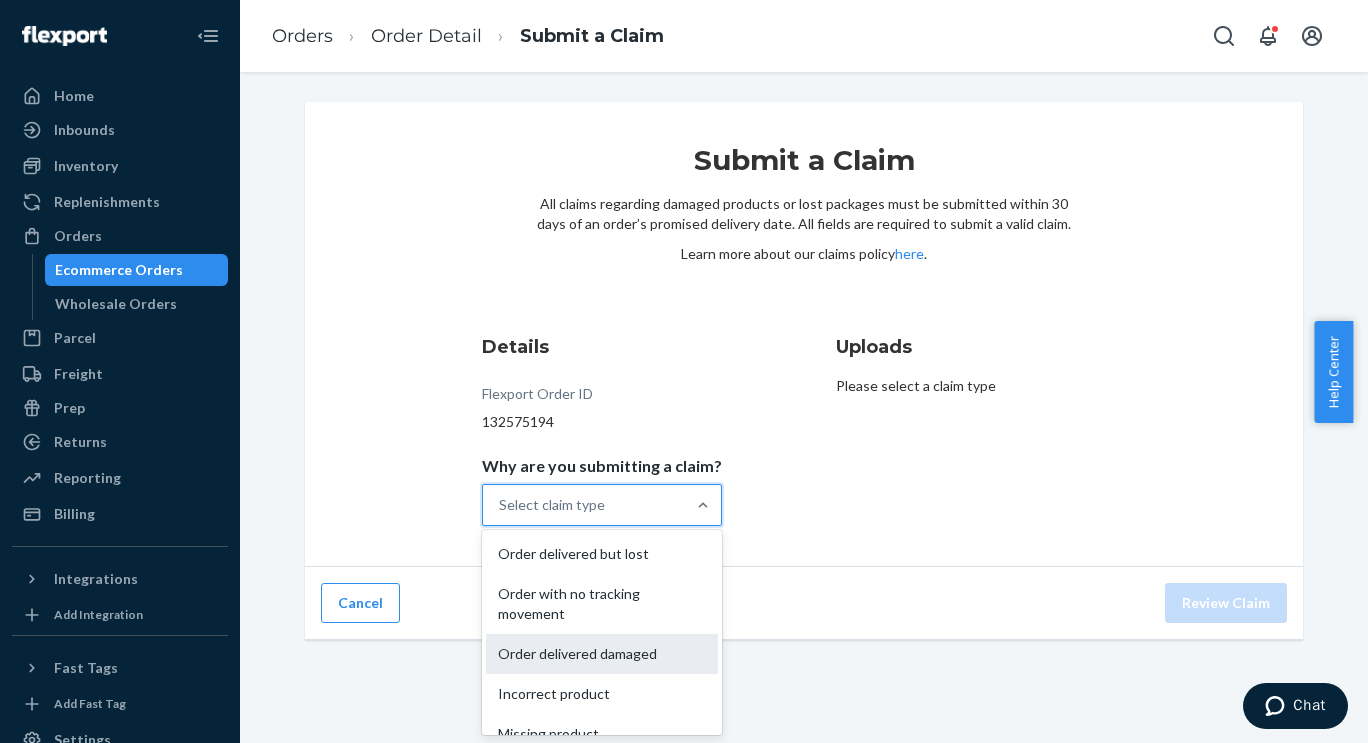 click on "Order delivered damaged" at bounding box center [602, 654] 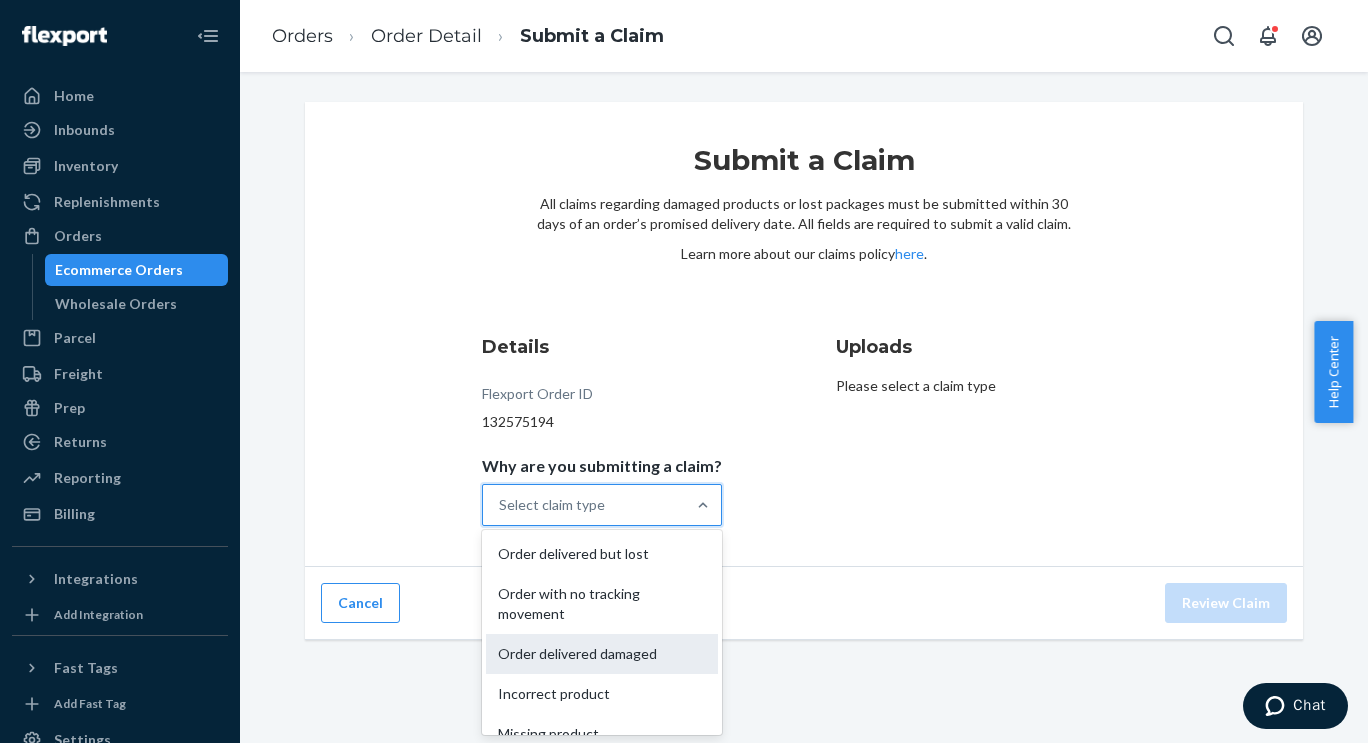 click on "Why are you submitting a claim? option Order delivered damaged focused, 3 of 5. 5 results available. Use Up and Down to choose options, press Enter to select the currently focused option, press Escape to exit the menu, press Tab to select the option and exit the menu. Select claim type Order delivered but lost Order with no tracking movement Order delivered damaged Incorrect product Missing product" at bounding box center (500, 505) 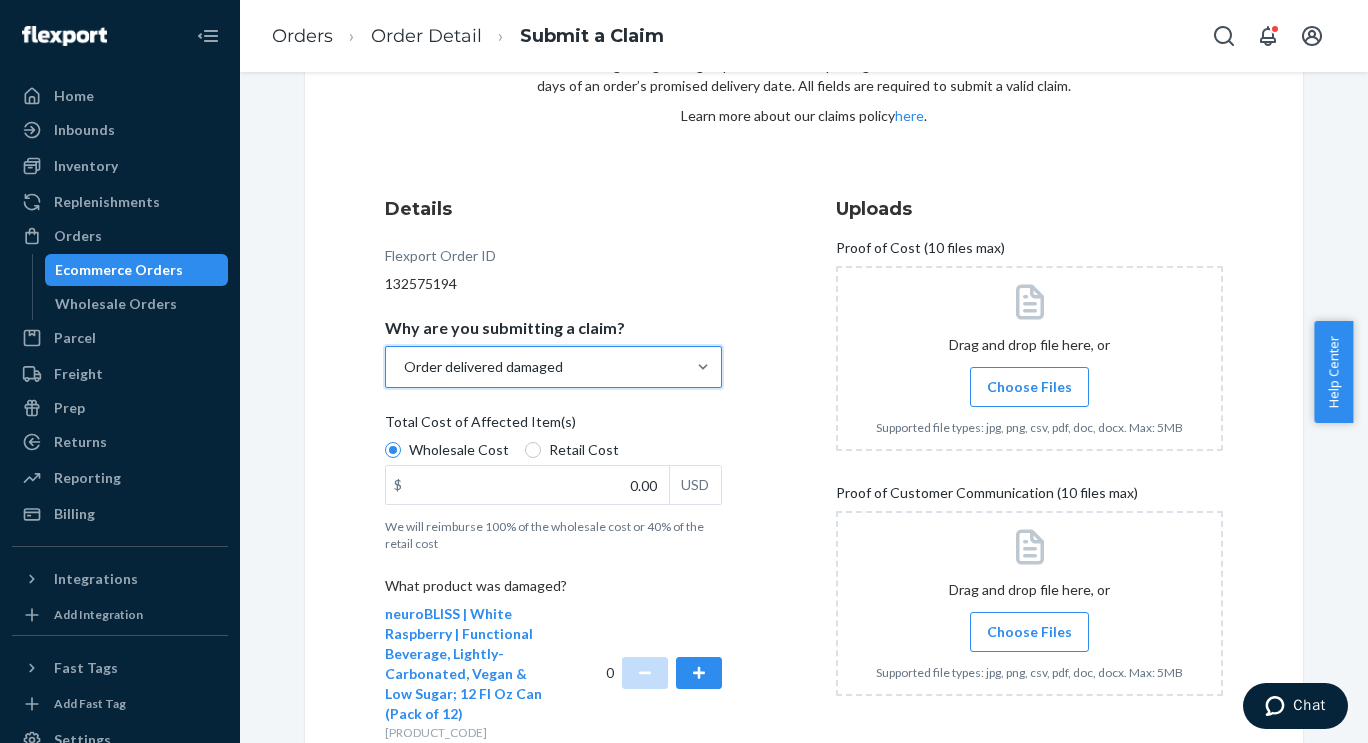 scroll, scrollTop: 139, scrollLeft: 0, axis: vertical 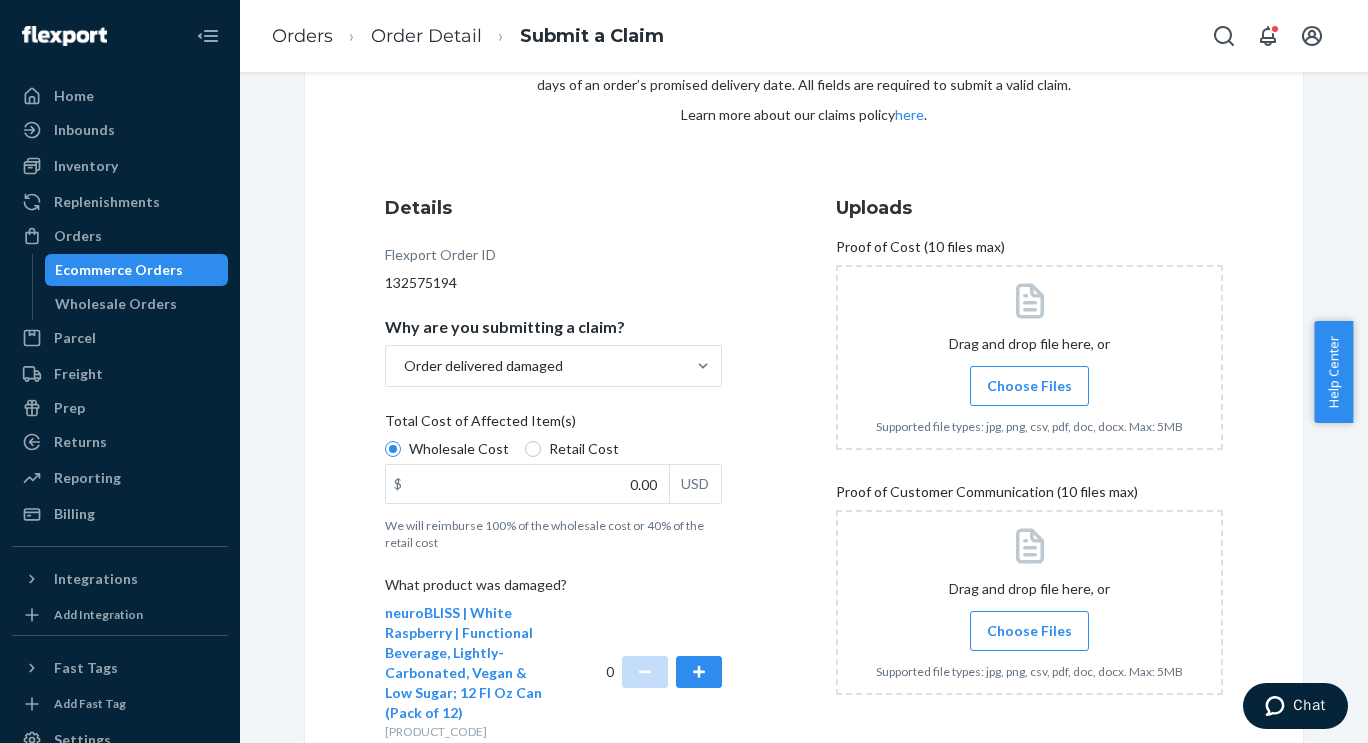 click on "Choose Files" at bounding box center [1029, 386] 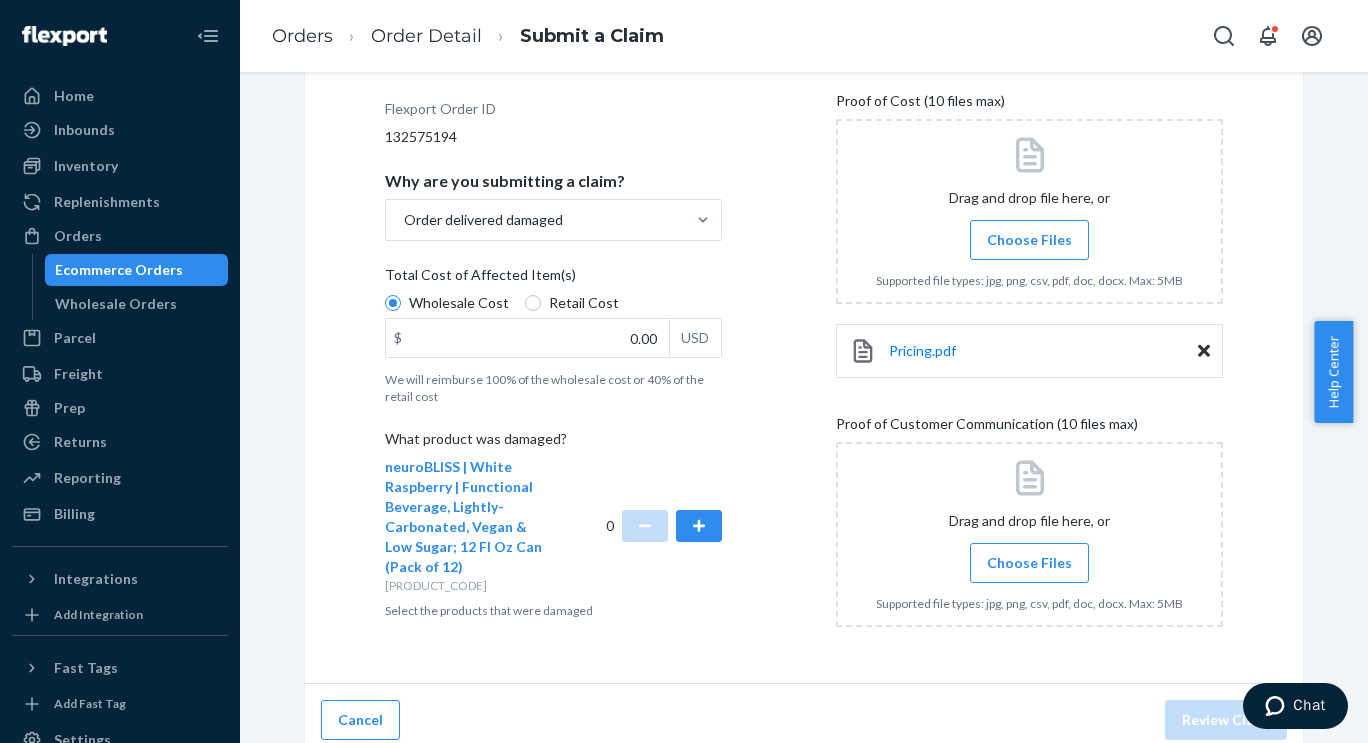scroll, scrollTop: 0, scrollLeft: 0, axis: both 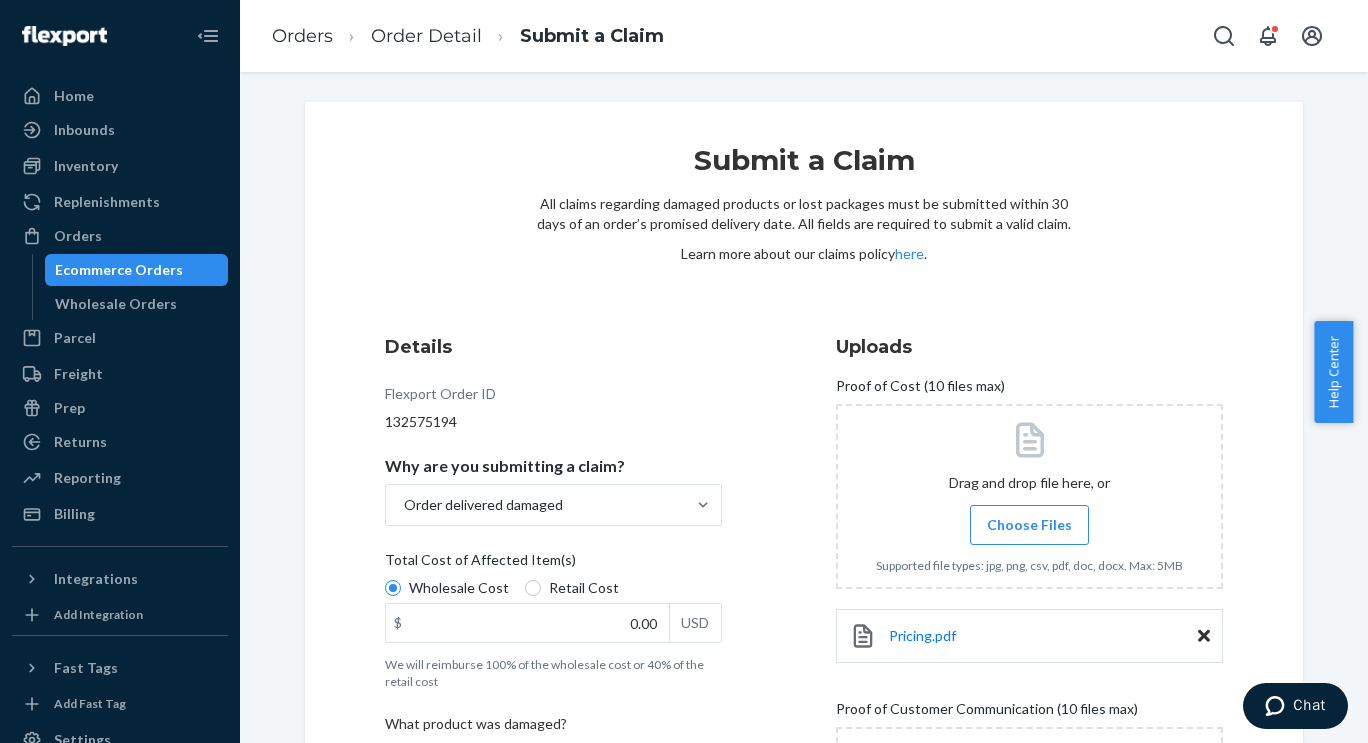 click on "Flexport Order ID [NUMBER]" at bounding box center [553, 408] 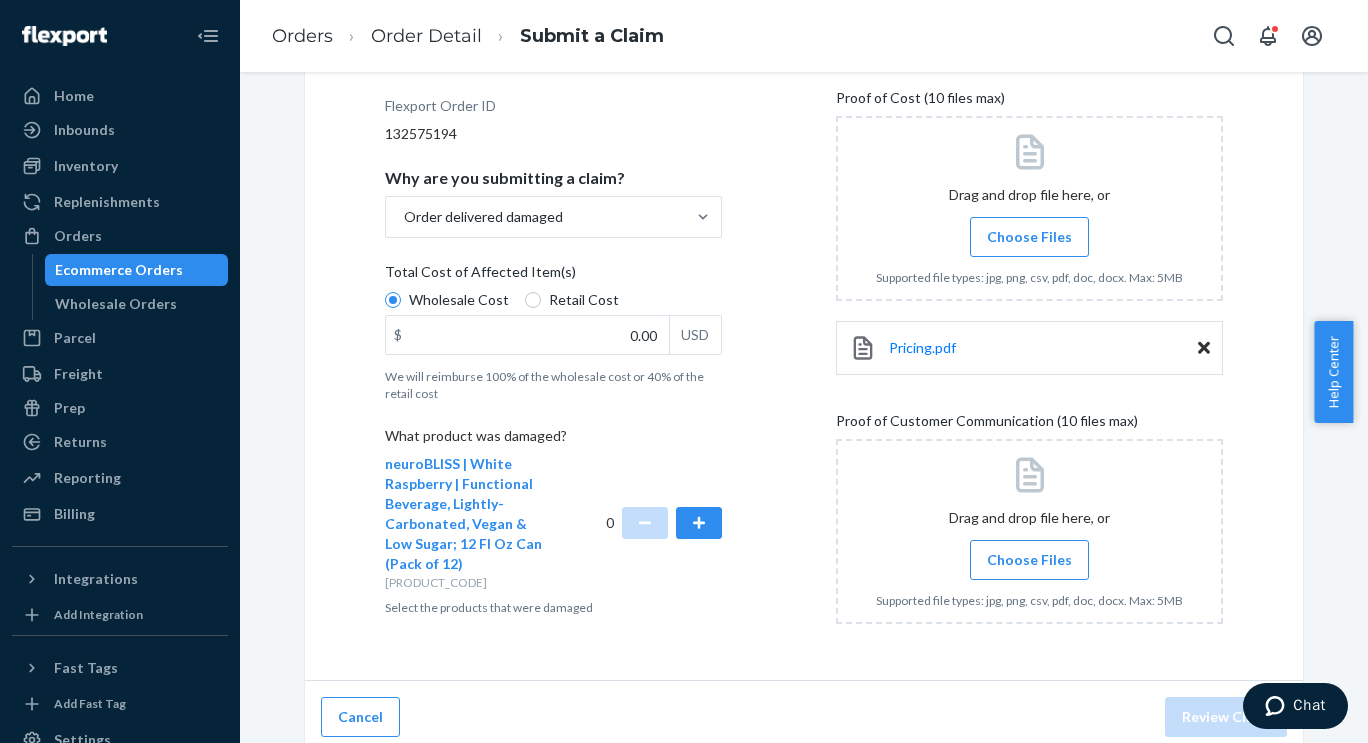 click on "Choose Files" at bounding box center [1029, 560] 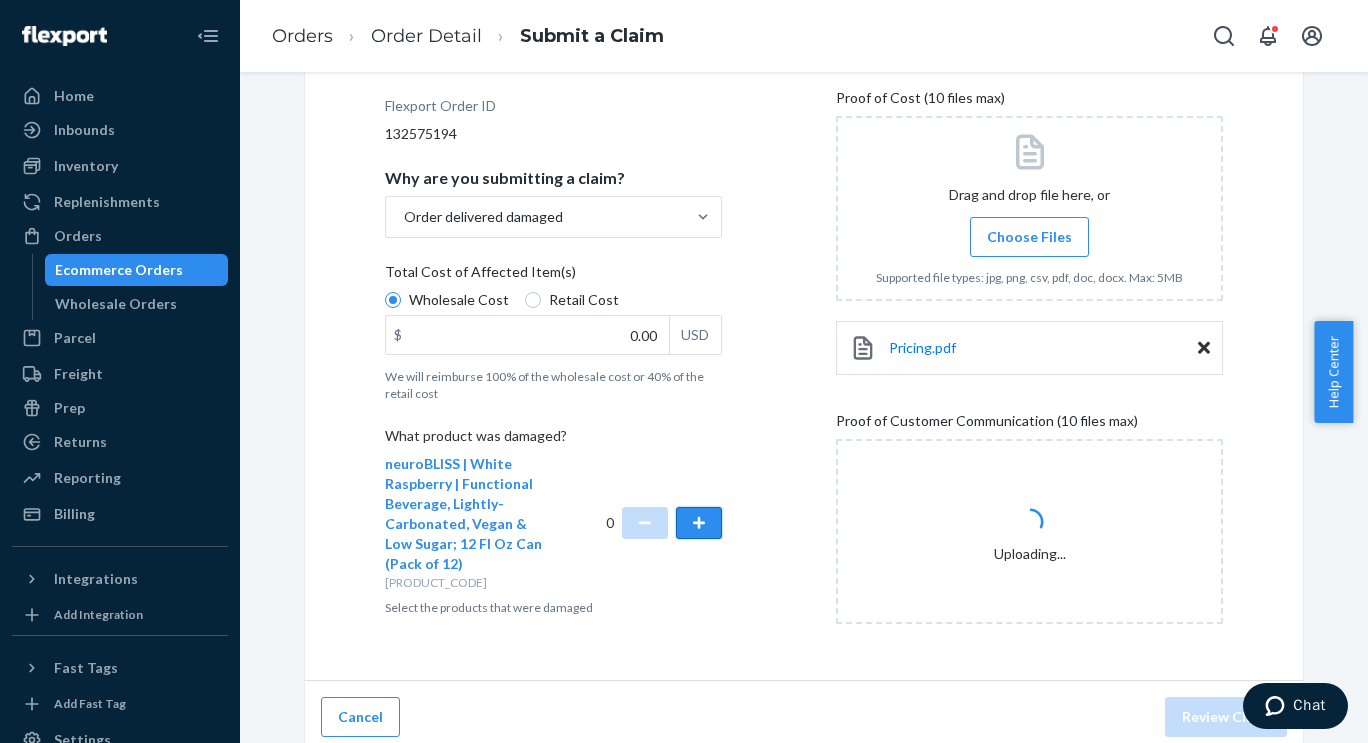 click at bounding box center (699, 523) 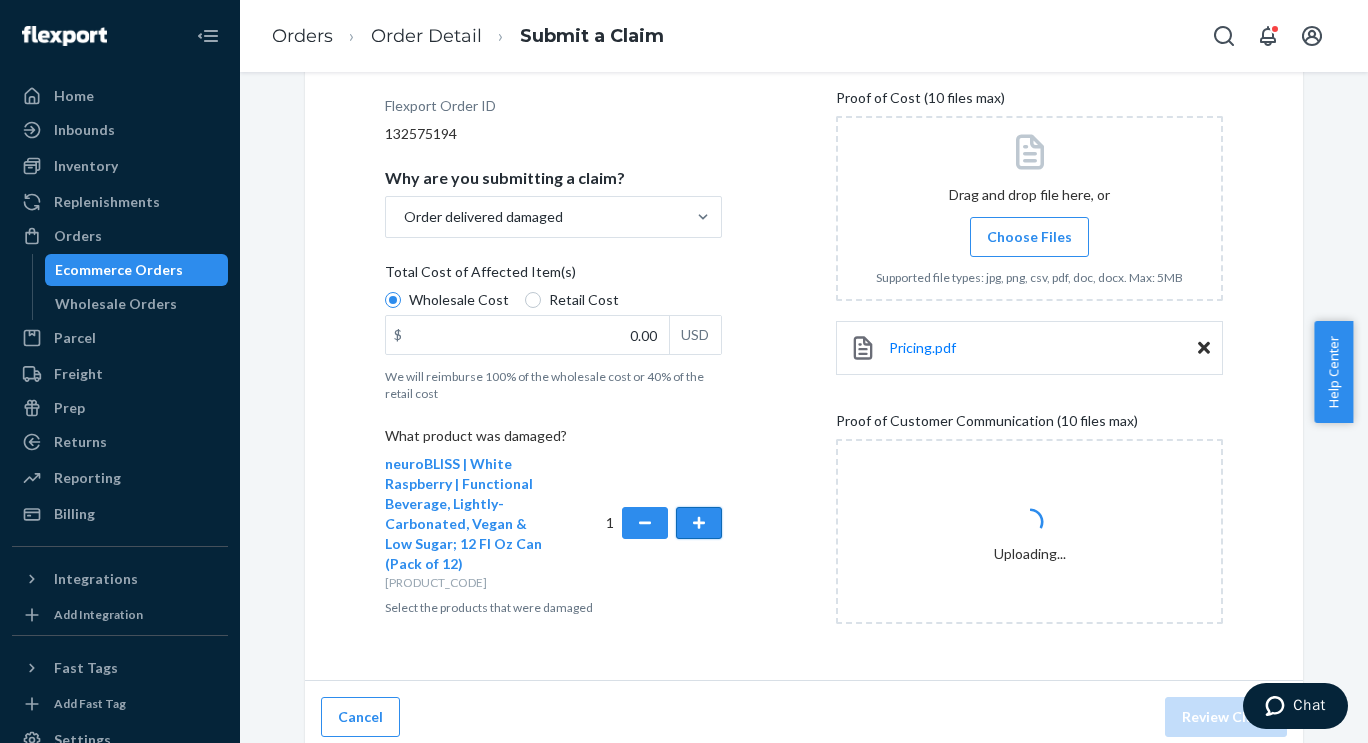 click at bounding box center (699, 523) 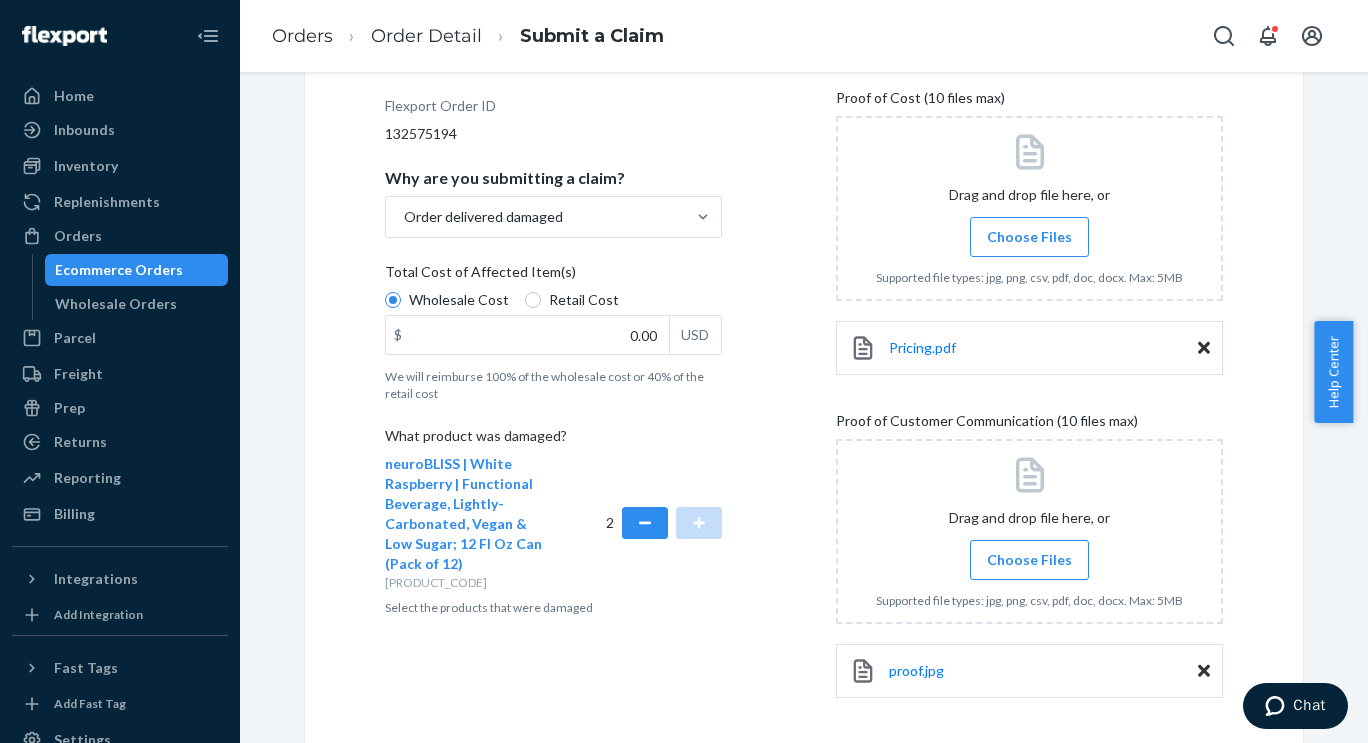 click on "Details Flexport Order ID [NUMBER] Why are you submitting a claim? Order delivered damaged Total Cost of Affected Item(s) Wholesale Cost Retail Cost $ 0.00 USD We will reimburse 100% of the wholesale cost or 40% of the retail cost What product was damaged? neuroBLISS | White Raspberry | Functional Beverage, Lightly-Carbonated, Vegan & Low Sugar; 12 Fl Oz Can (Pack of 12) [PRODUCT_CODE] 2 Select the products that were damaged" at bounding box center (578, 382) 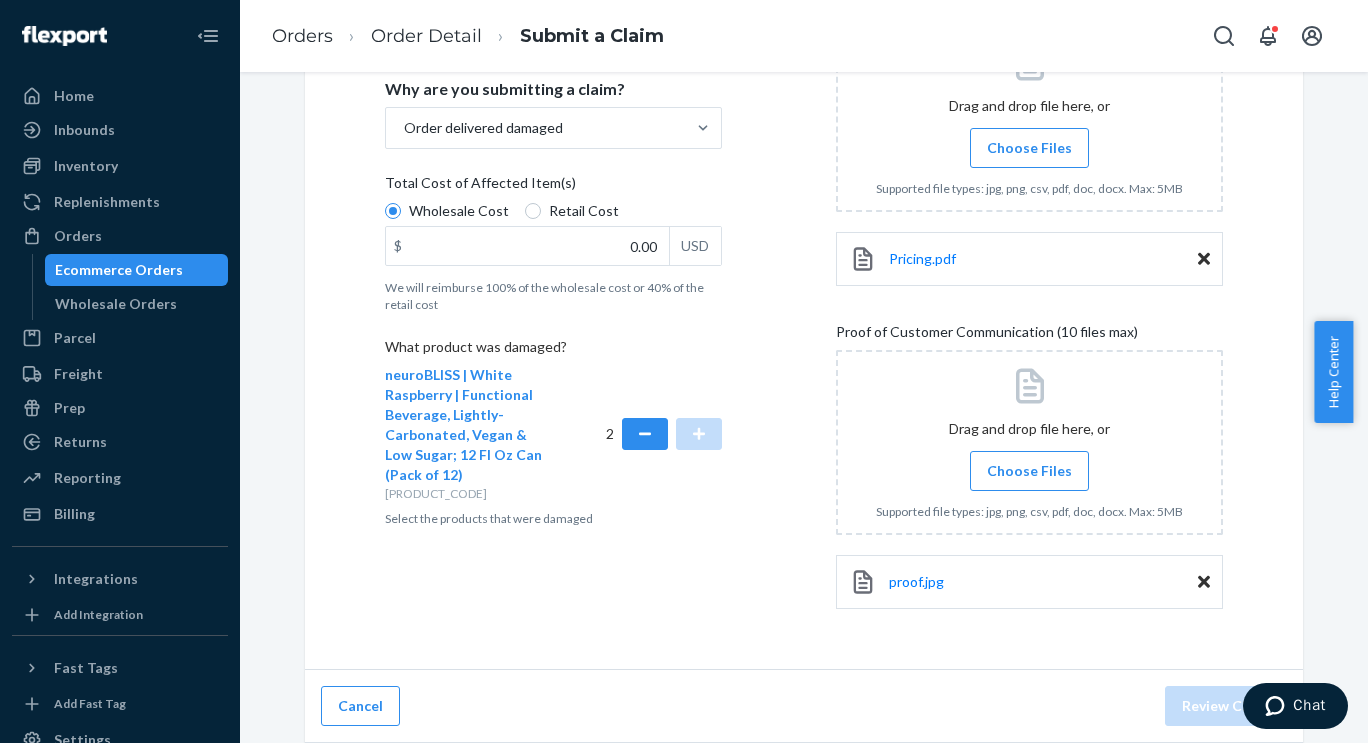 click on "Submit a Claim All claims regarding damaged products or lost packages must be submitted within 30 days of an order’s promised delivery date. All fields are required to submit a valid claim. Learn more about our claims policy here . Details Flexport Order ID [NUMBER] Why are you submitting a claim? Order delivered damaged Total Cost of Affected Item(s) Wholesale Cost Retail Cost $ 0.00 USD We will reimburse 100% of the wholesale cost or 40% of the retail cost What product was damaged? neuroBLISS | White Raspberry | Functional Beverage, Lightly-Carbonated, Vegan & Low Sugar; 12 Fl Oz Can (Pack of 12) [PRODUCT_CODE] 2 Select the products that were damaged Uploads Proof of Cost (10 files max) Drag and drop file here, or Choose Files Supported file types: jpg, png, csv, pdf, doc, docx. Max: 5MB Pricing.pdf Proof of Customer Communication (10 files max) Drag and drop file here, or Choose Files Supported file types: jpg, png, csv, pdf, doc, docx. Max: 5MB proof.jpg" at bounding box center [804, 197] 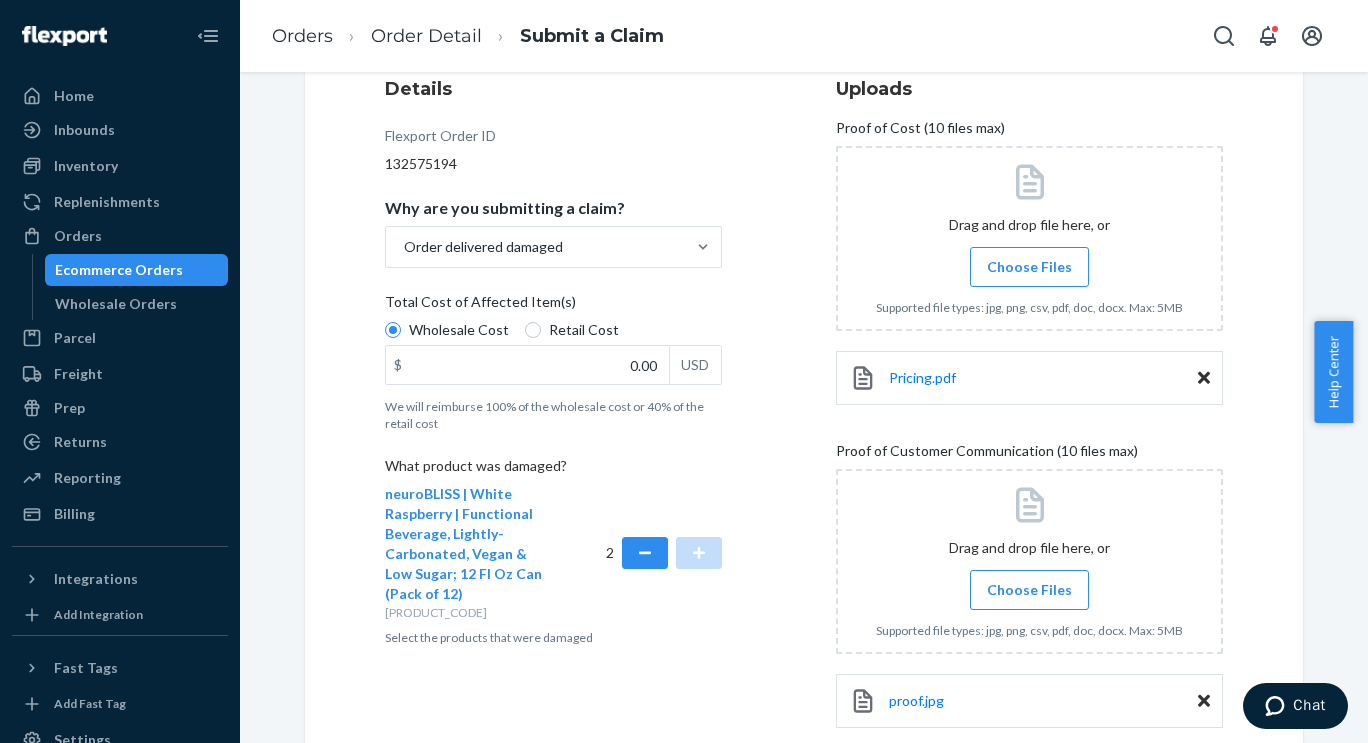 scroll, scrollTop: 257, scrollLeft: 0, axis: vertical 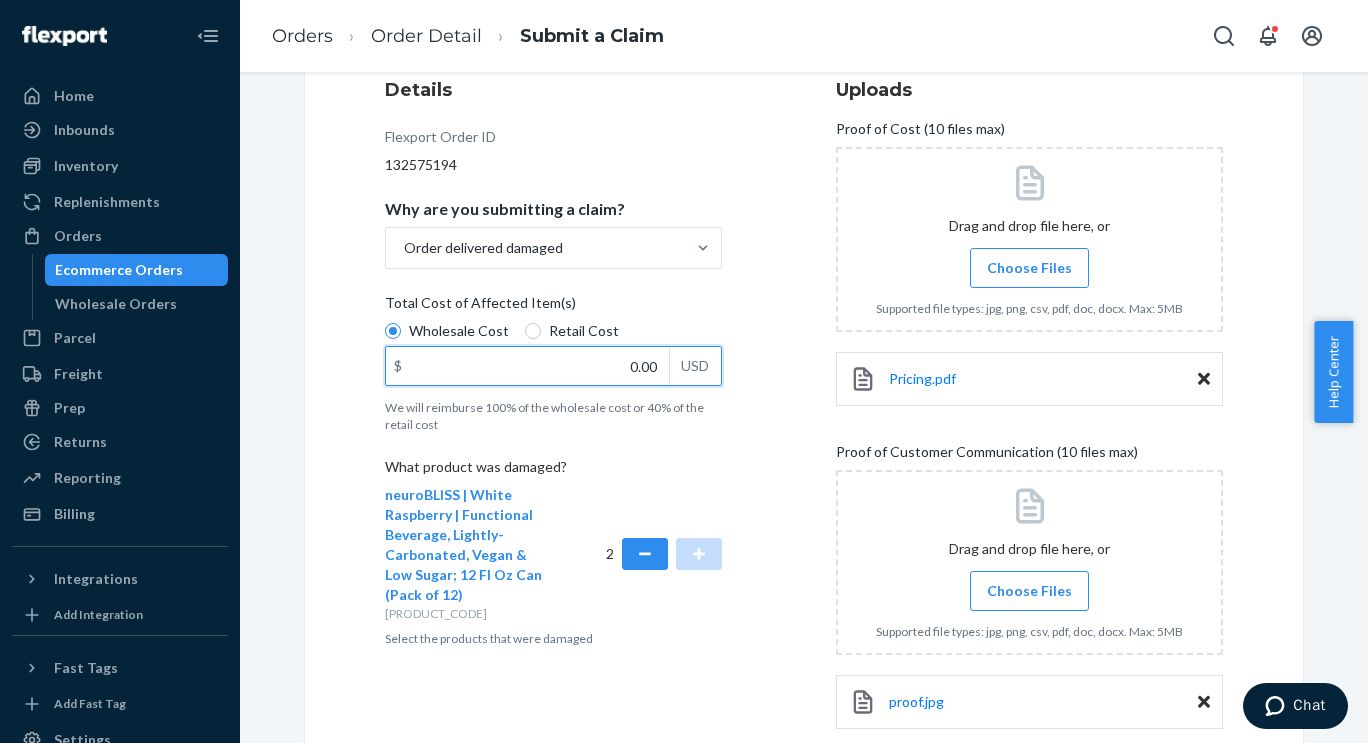 drag, startPoint x: 649, startPoint y: 367, endPoint x: 572, endPoint y: 358, distance: 77.52419 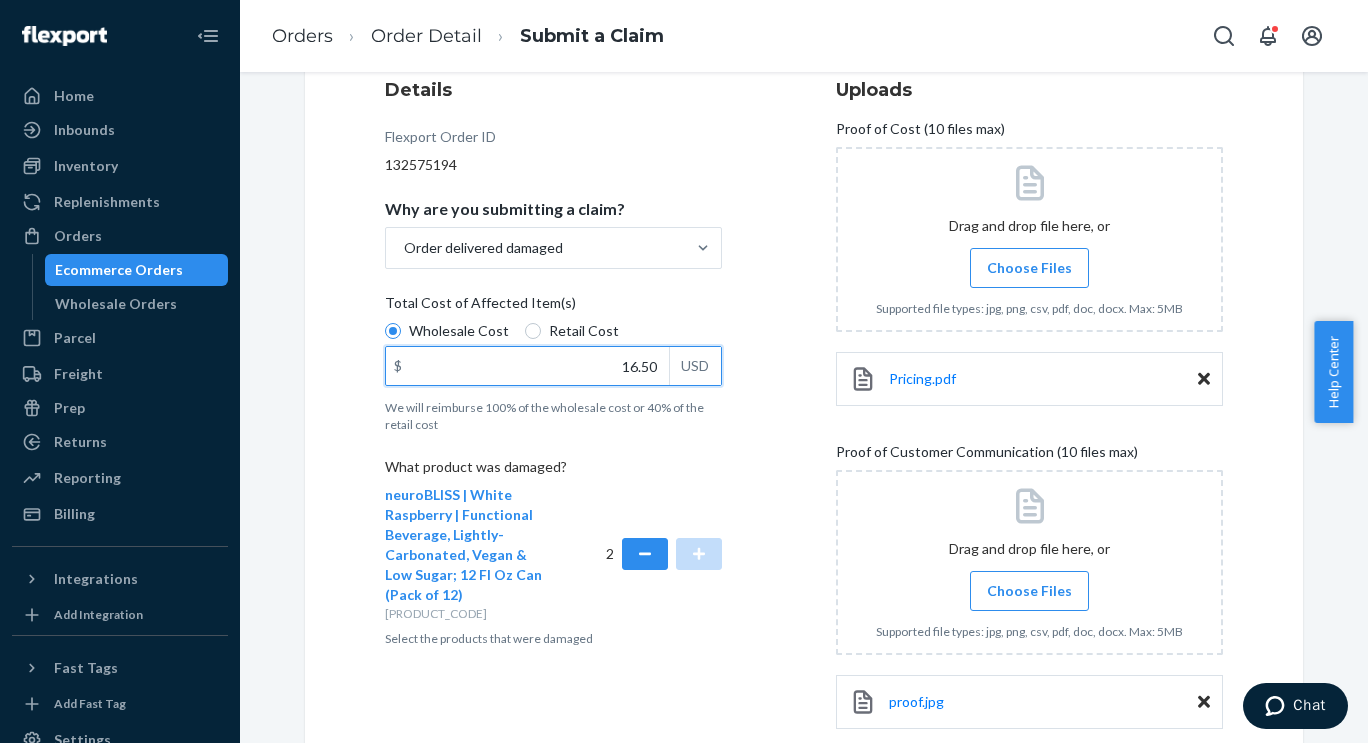 type on "16.50" 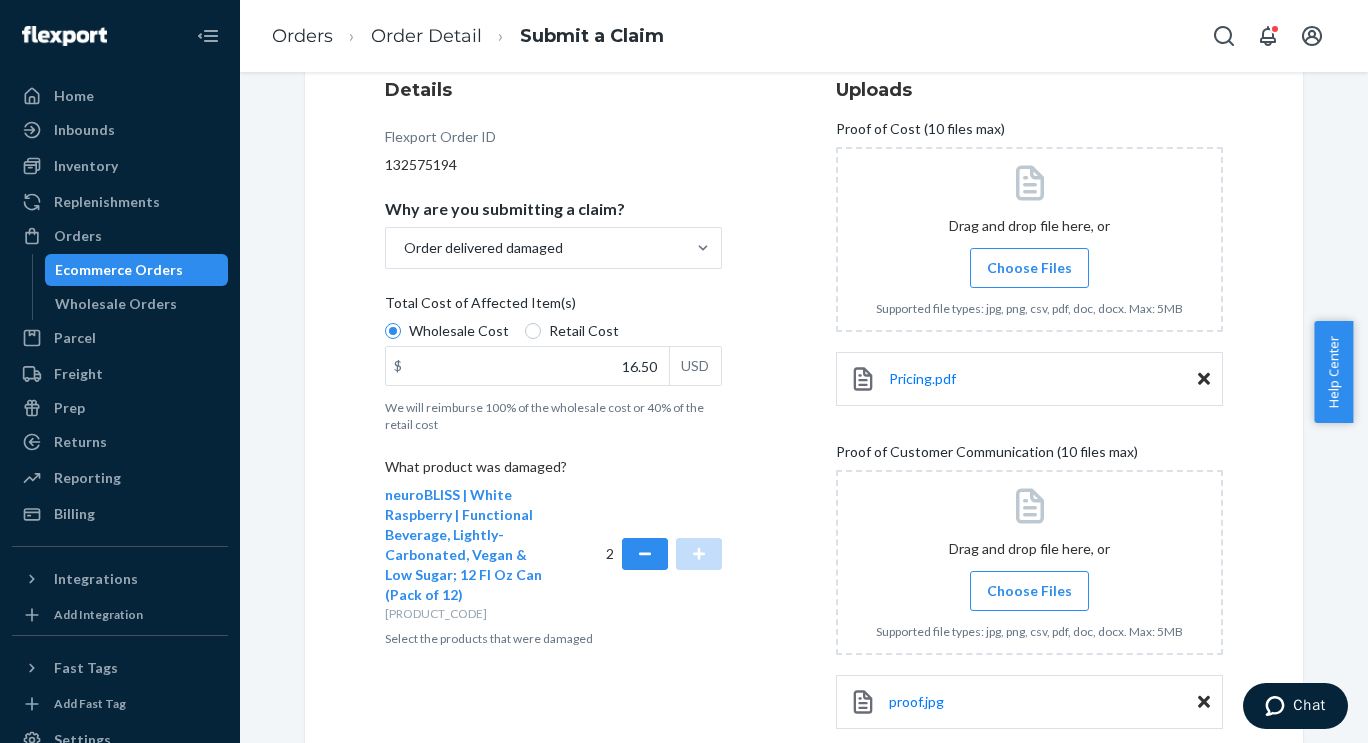click on "Details Flexport Order ID 132575194 Why are you submitting a claim? Order delivered damaged Total Cost of Affected Item(s) Wholesale Cost Retail Cost $ 16.50 USD We will reimburse 100% of the wholesale cost or 40% of the retail cost What product was damaged? neuroBLISS | White Raspberry | Functional Beverage, Lightly-Carbonated, Vegan & Low Sugar; 12 Fl Oz Can (Pack of 12) D54J8DJBMGX 2 Select the products that were damaged Uploads Proof of Cost (10 files max) Drag and drop file here, or Choose Files Supported file types: jpg, png, csv, pdf, doc, docx. Max: 5MB Pricing.pdf Proof of Customer Communication (10 files max) Drag and drop file here, or Choose Files Supported file types: jpg, png, csv, pdf, doc, docx. Max: 5MB proof.jpg" at bounding box center (804, 413) 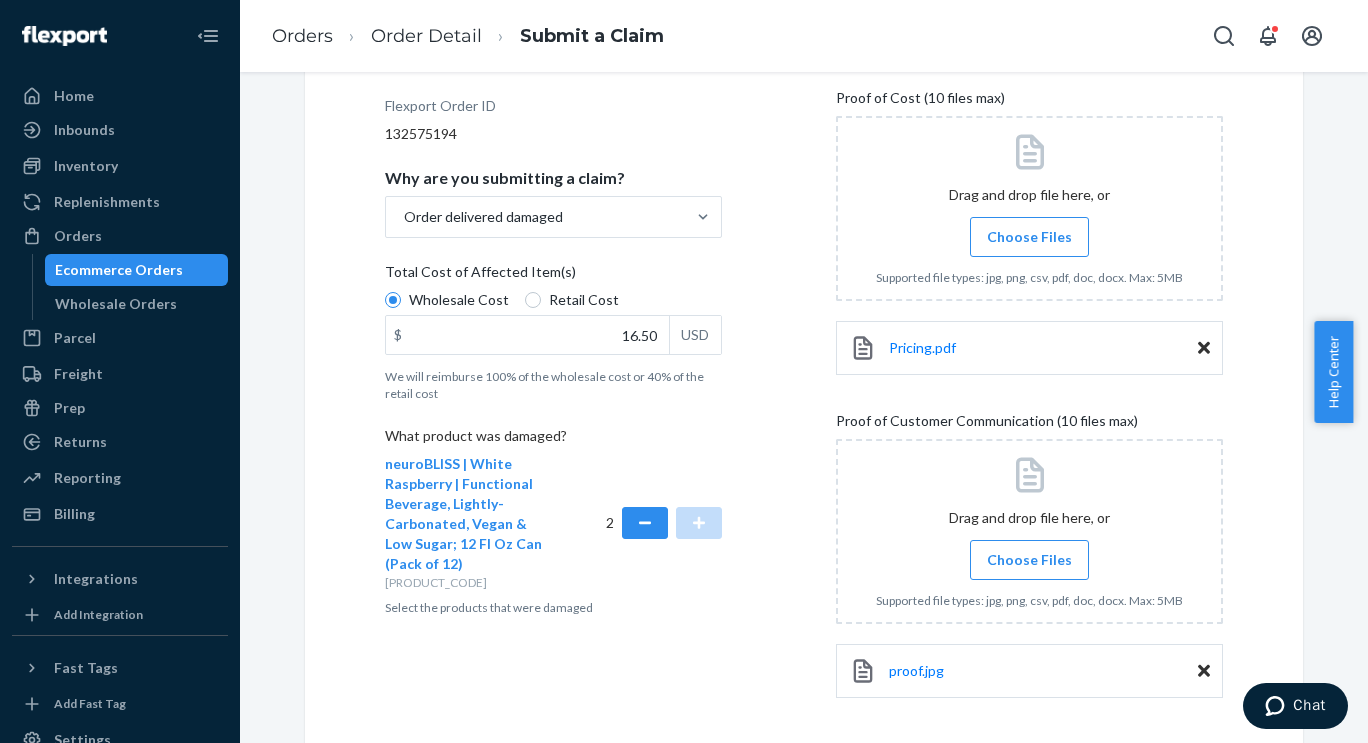 scroll, scrollTop: 377, scrollLeft: 0, axis: vertical 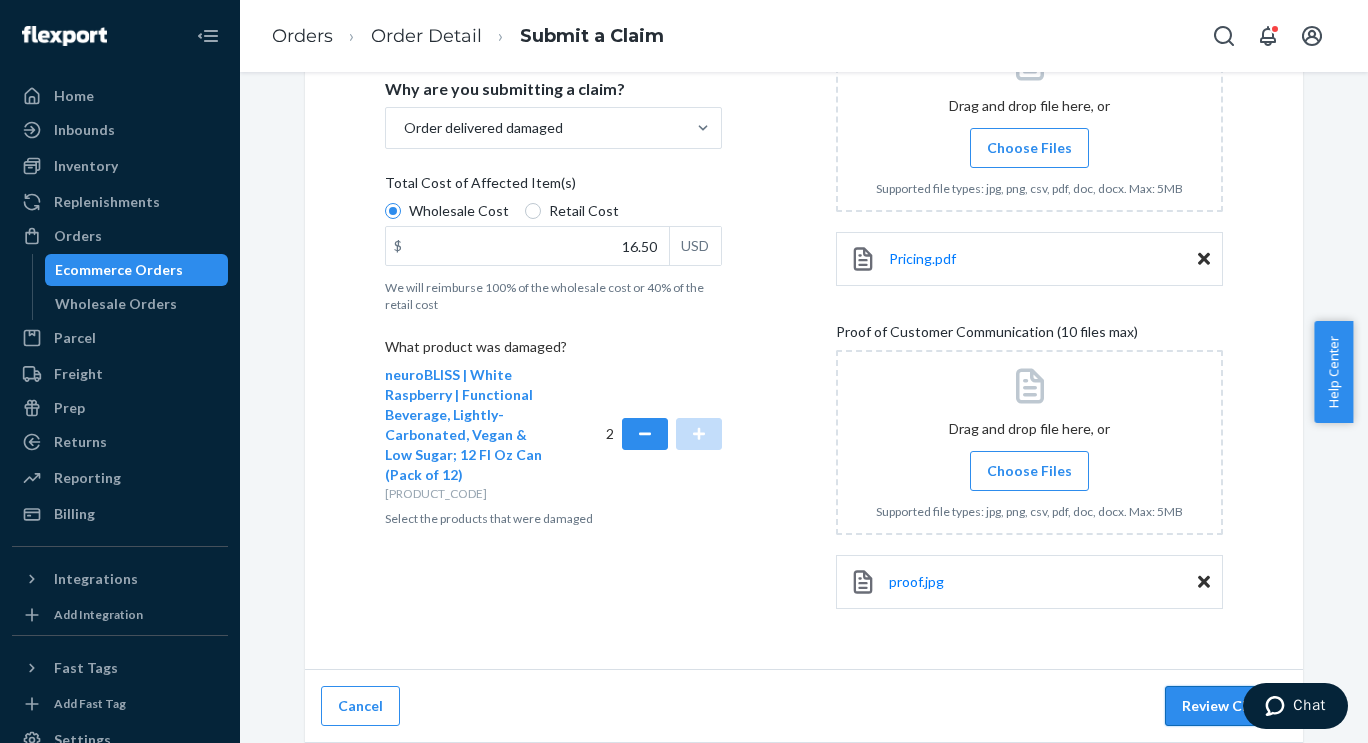 click on "Review Claim" at bounding box center (1226, 706) 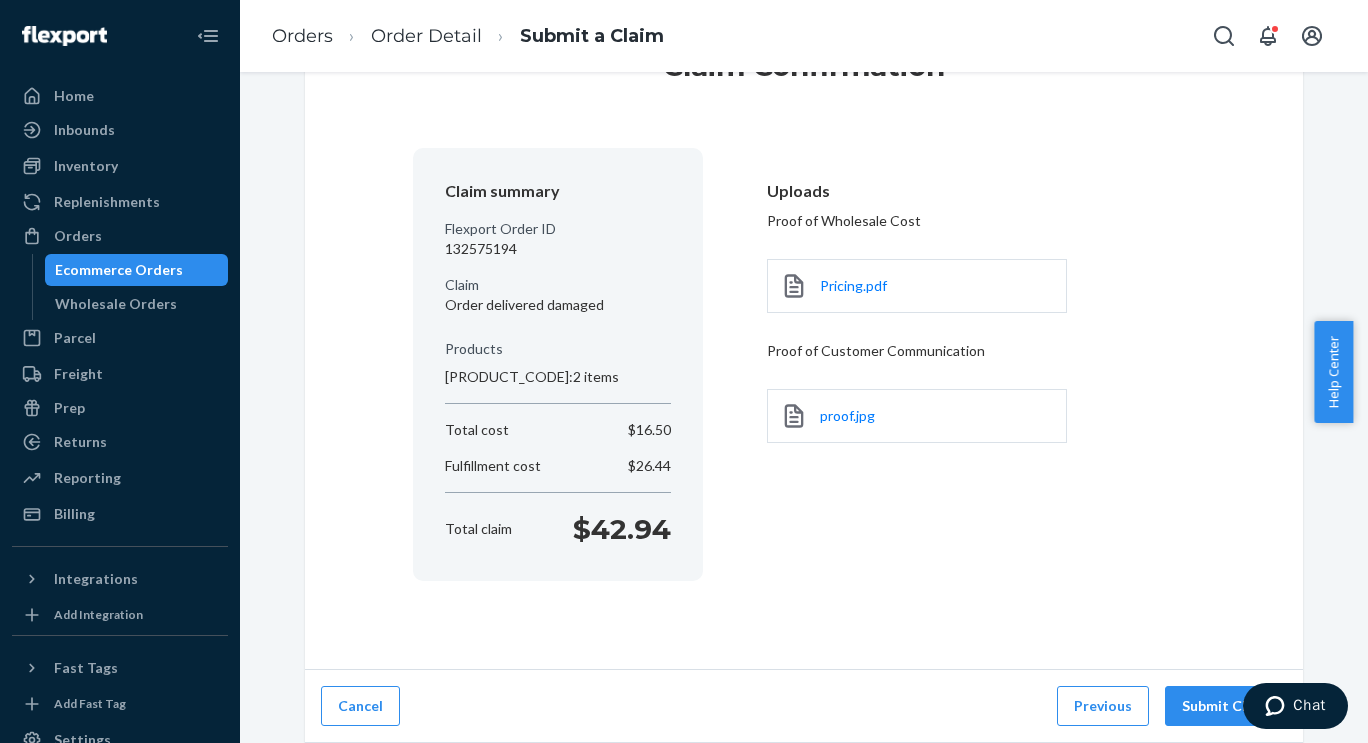 scroll, scrollTop: 94, scrollLeft: 0, axis: vertical 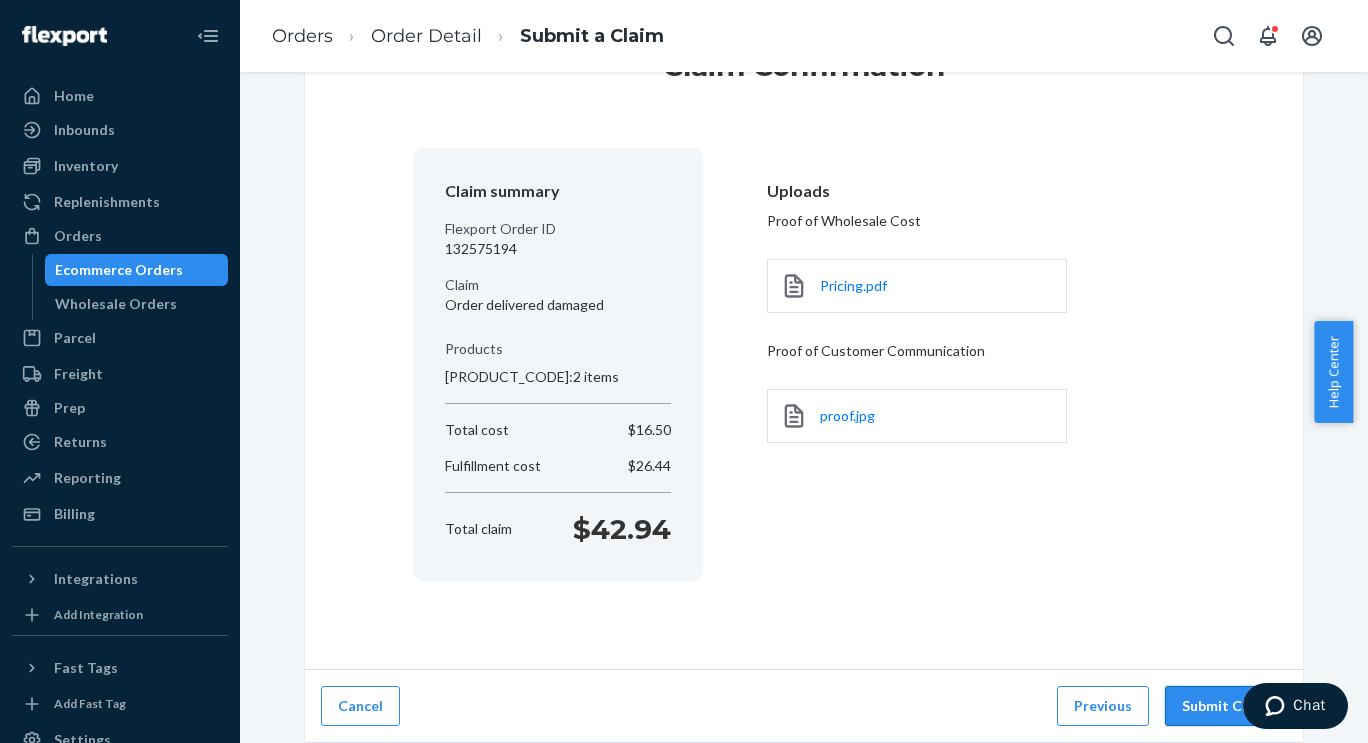 click on "Submit Claim" at bounding box center (1226, 706) 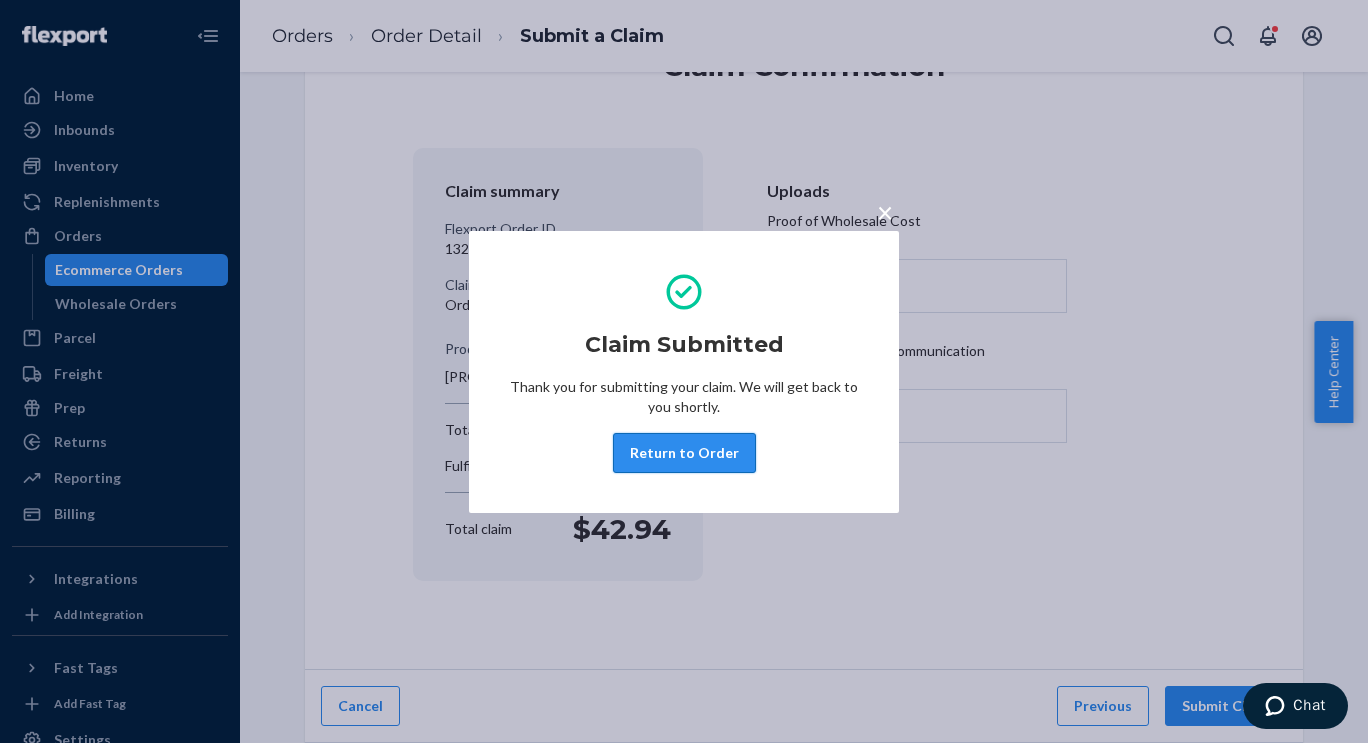 click on "Return to Order" at bounding box center [684, 453] 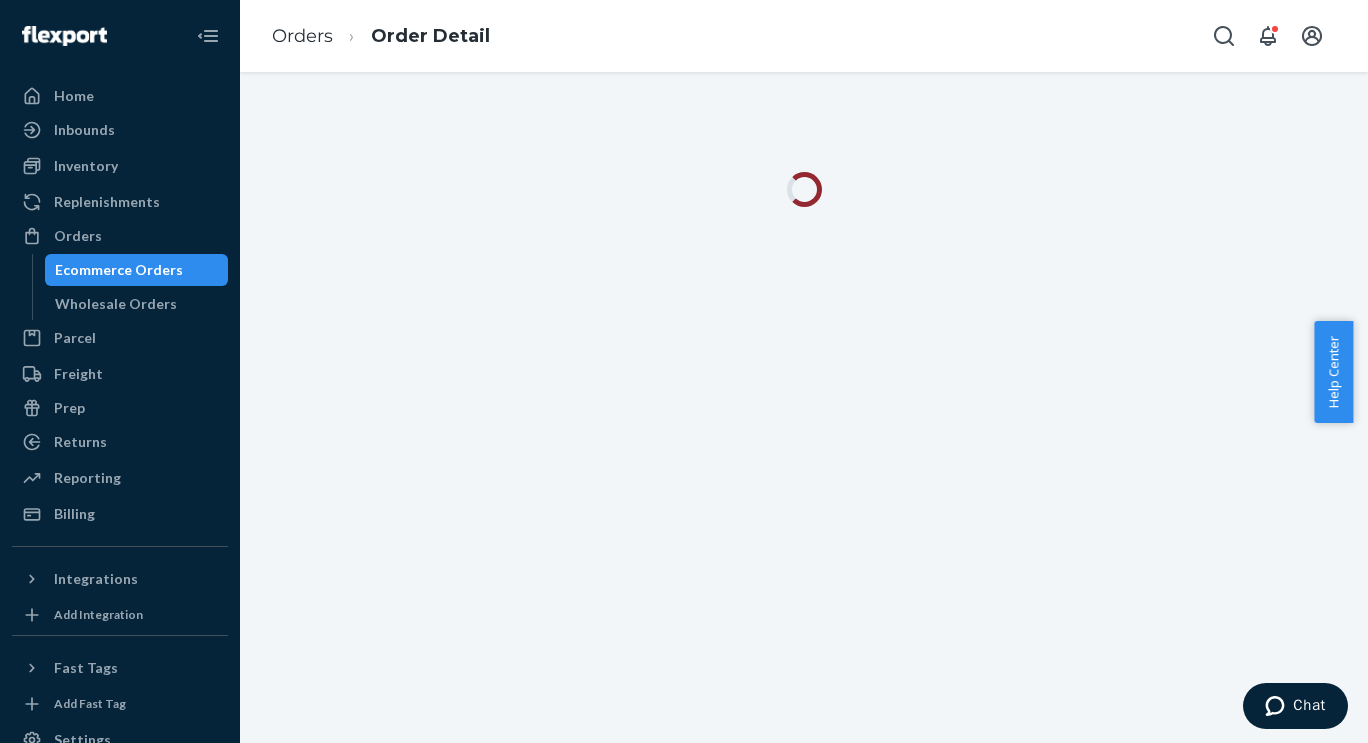 scroll, scrollTop: 0, scrollLeft: 0, axis: both 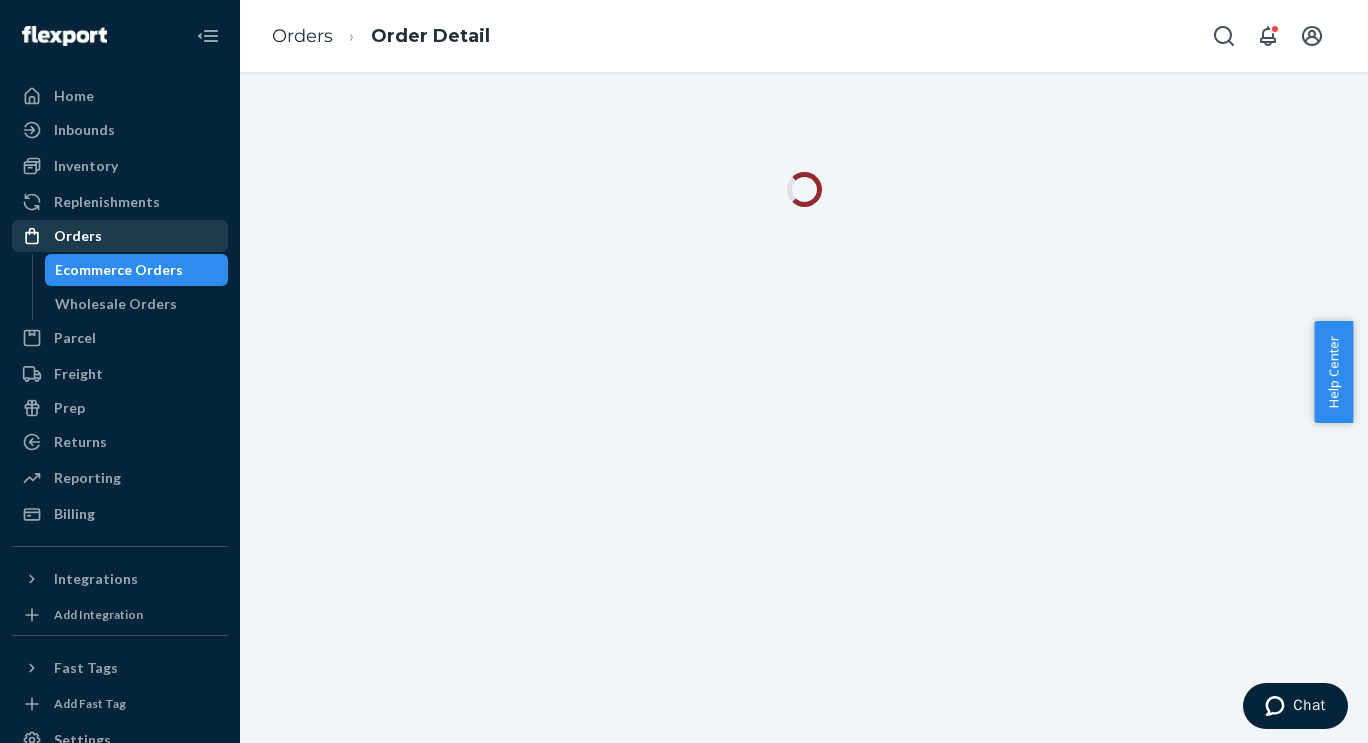 click on "Orders" at bounding box center [78, 236] 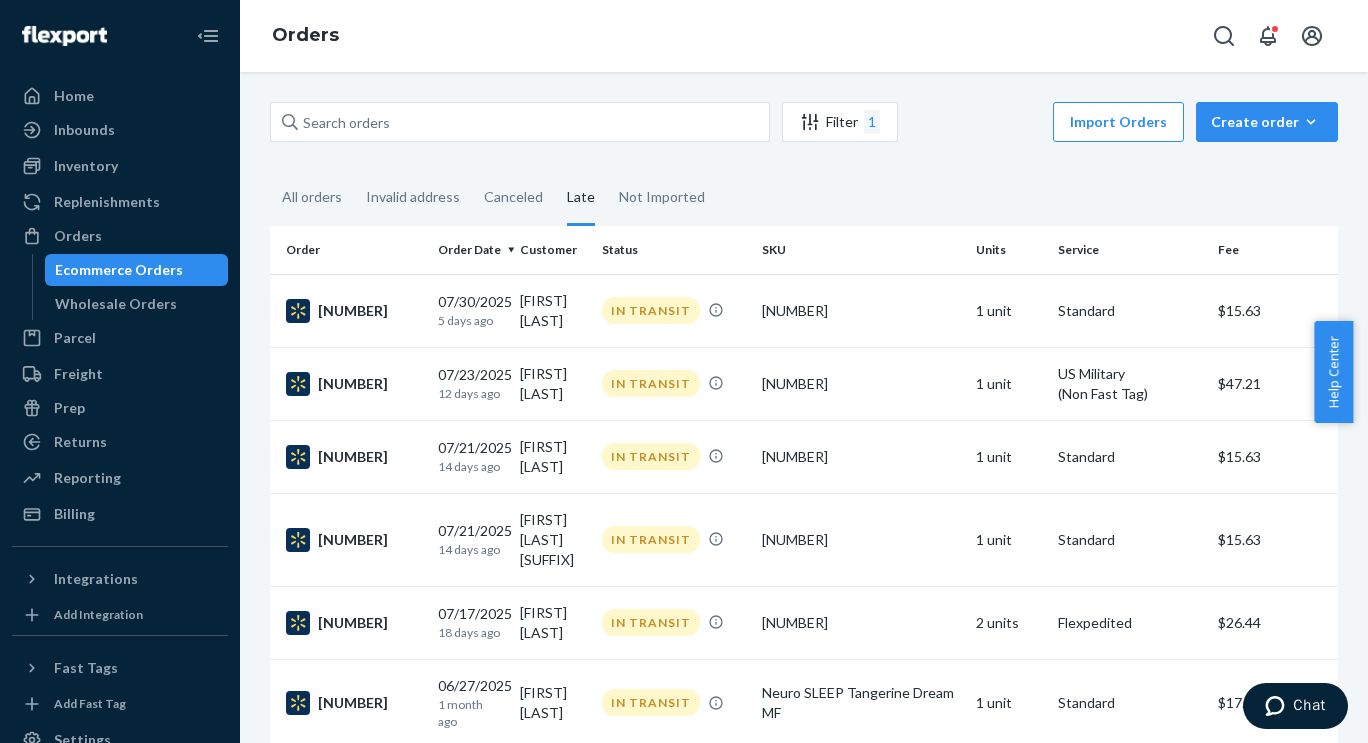 click on "Late" at bounding box center (581, 198) 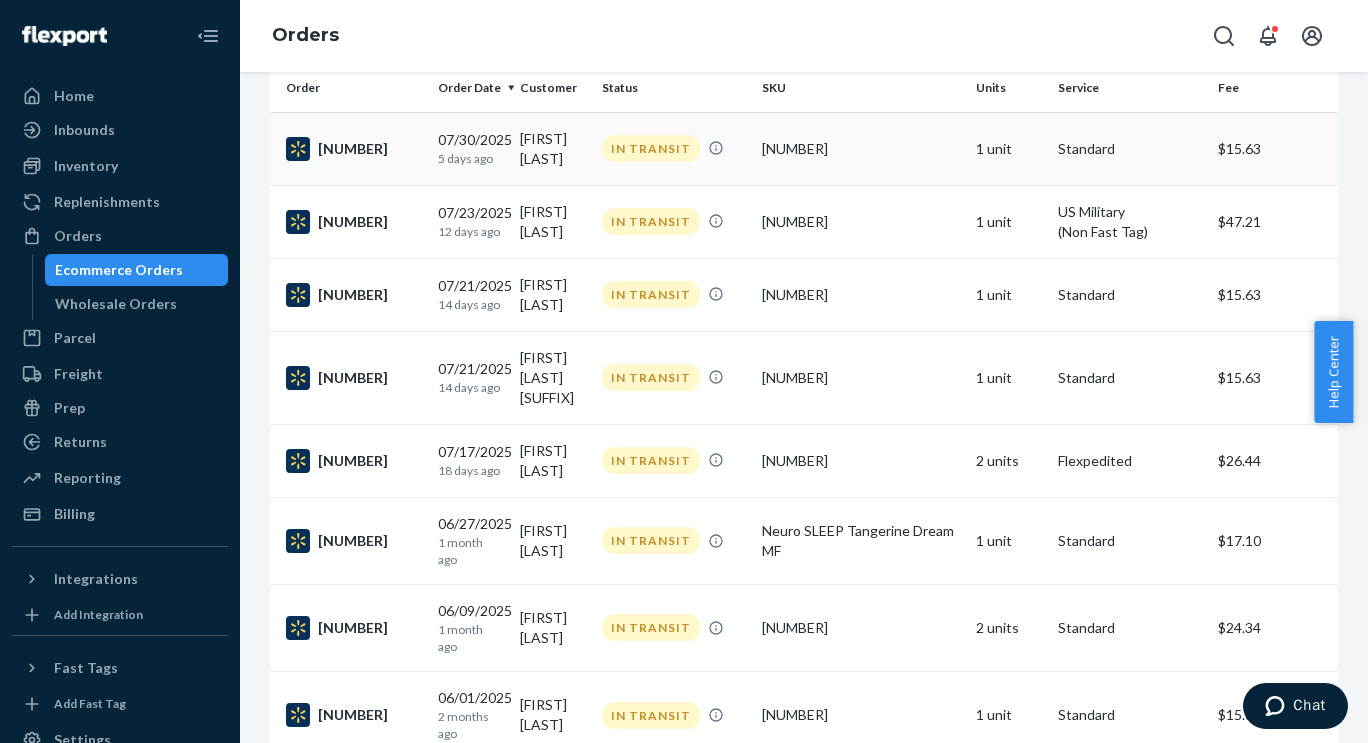 scroll, scrollTop: 218, scrollLeft: 0, axis: vertical 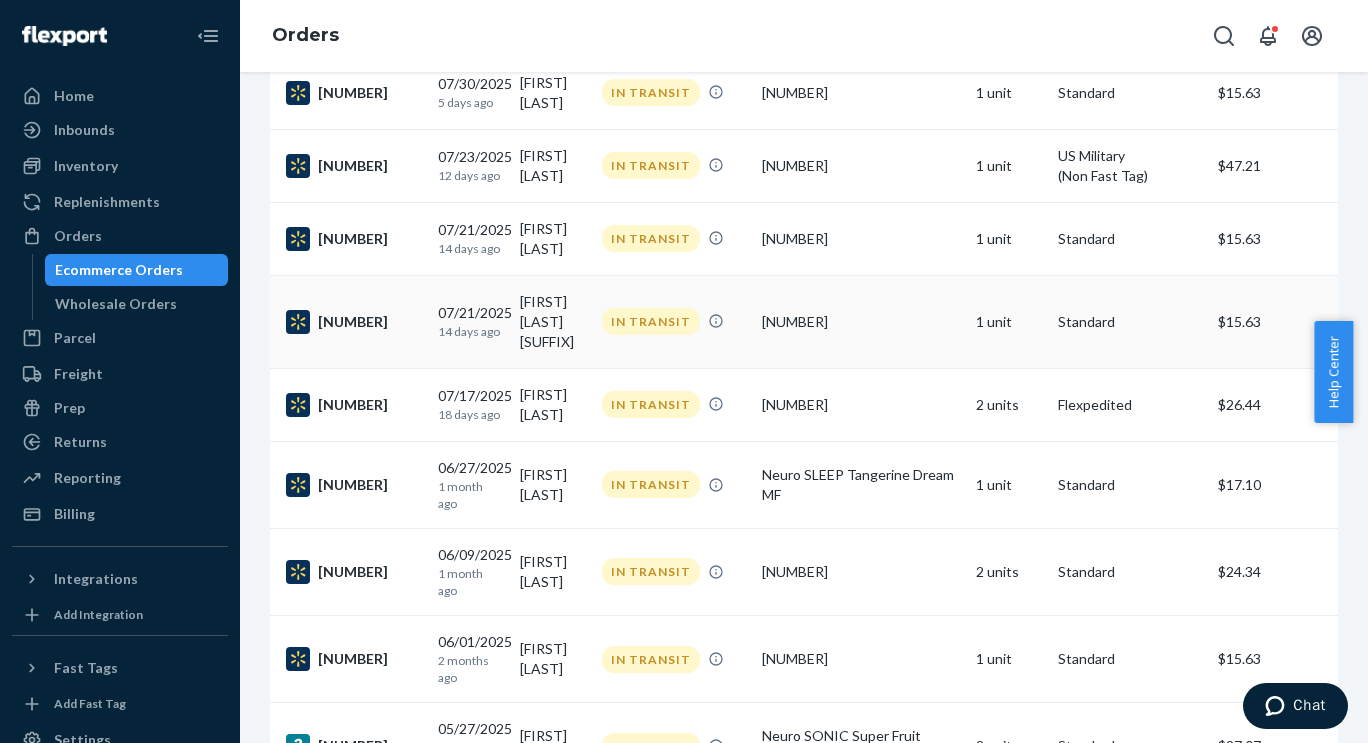 click on "14 days ago" at bounding box center (471, 331) 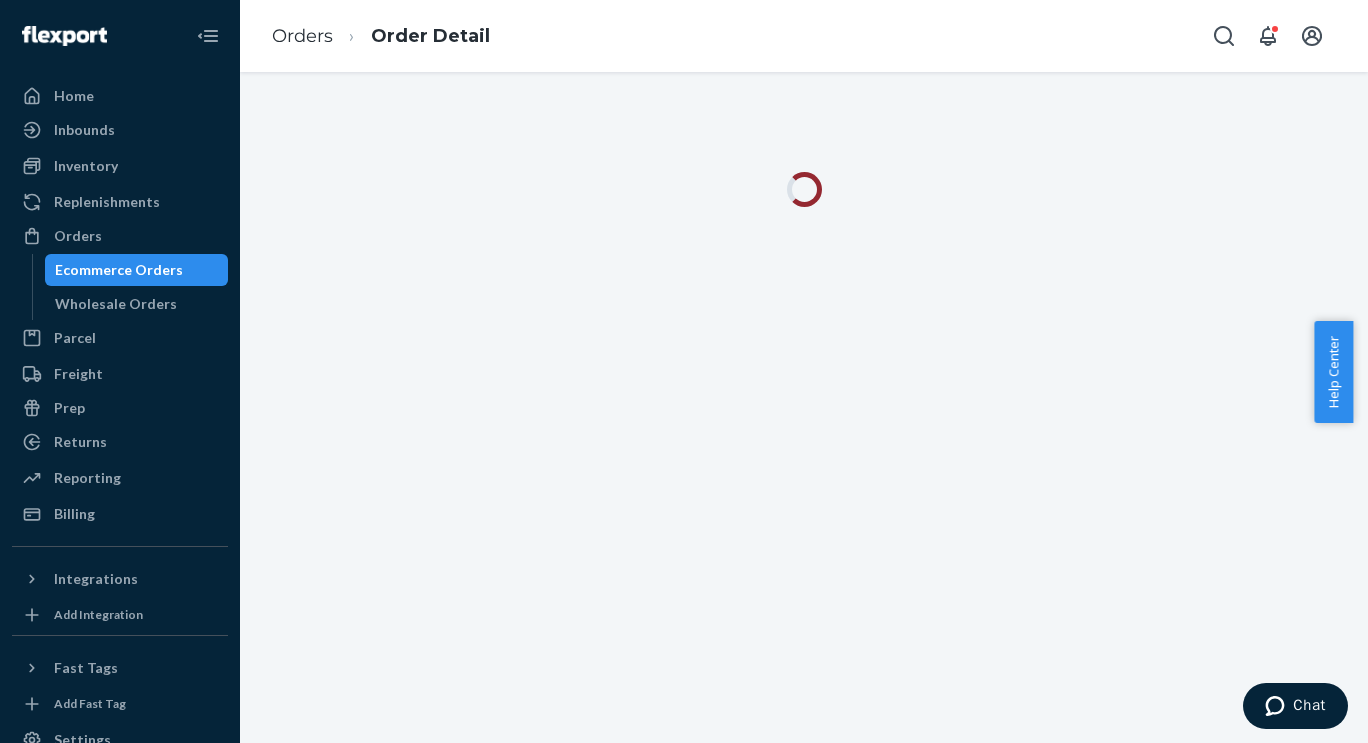 scroll, scrollTop: 0, scrollLeft: 0, axis: both 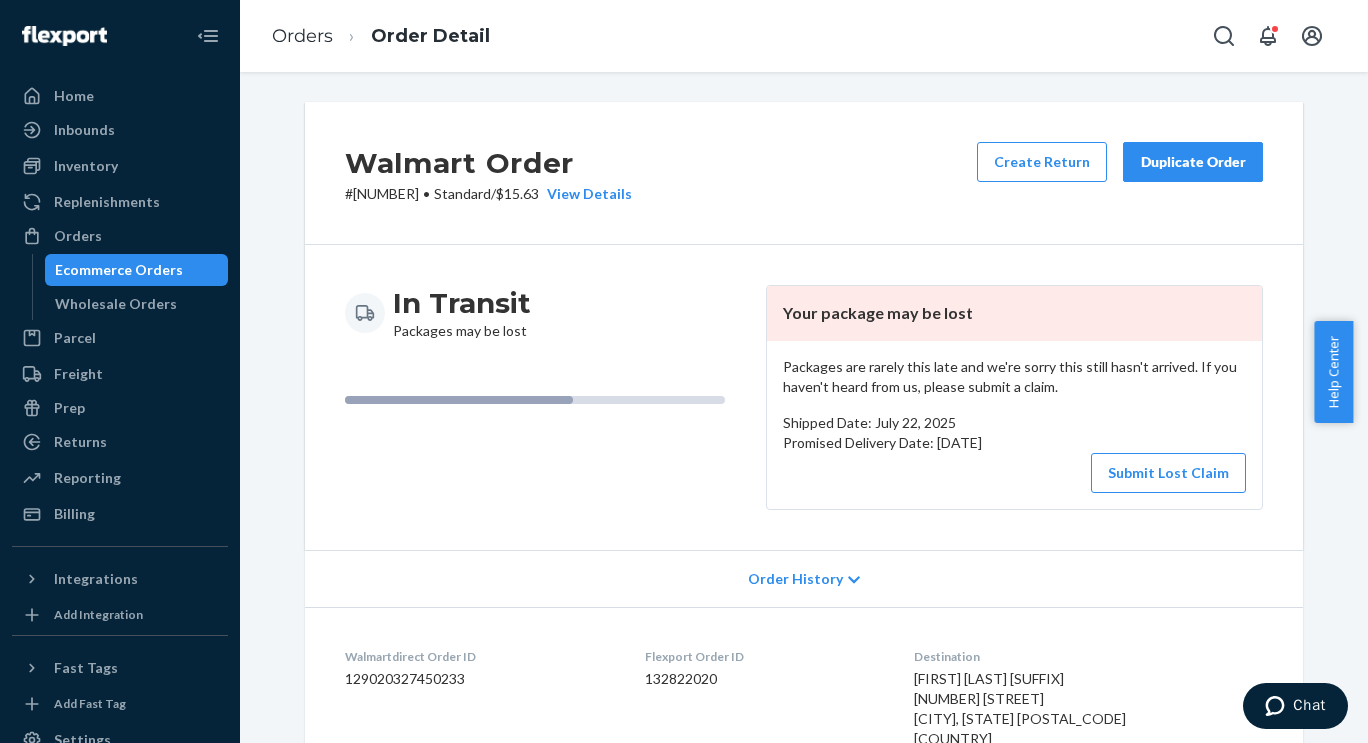drag, startPoint x: 468, startPoint y: 191, endPoint x: 349, endPoint y: 197, distance: 119.15116 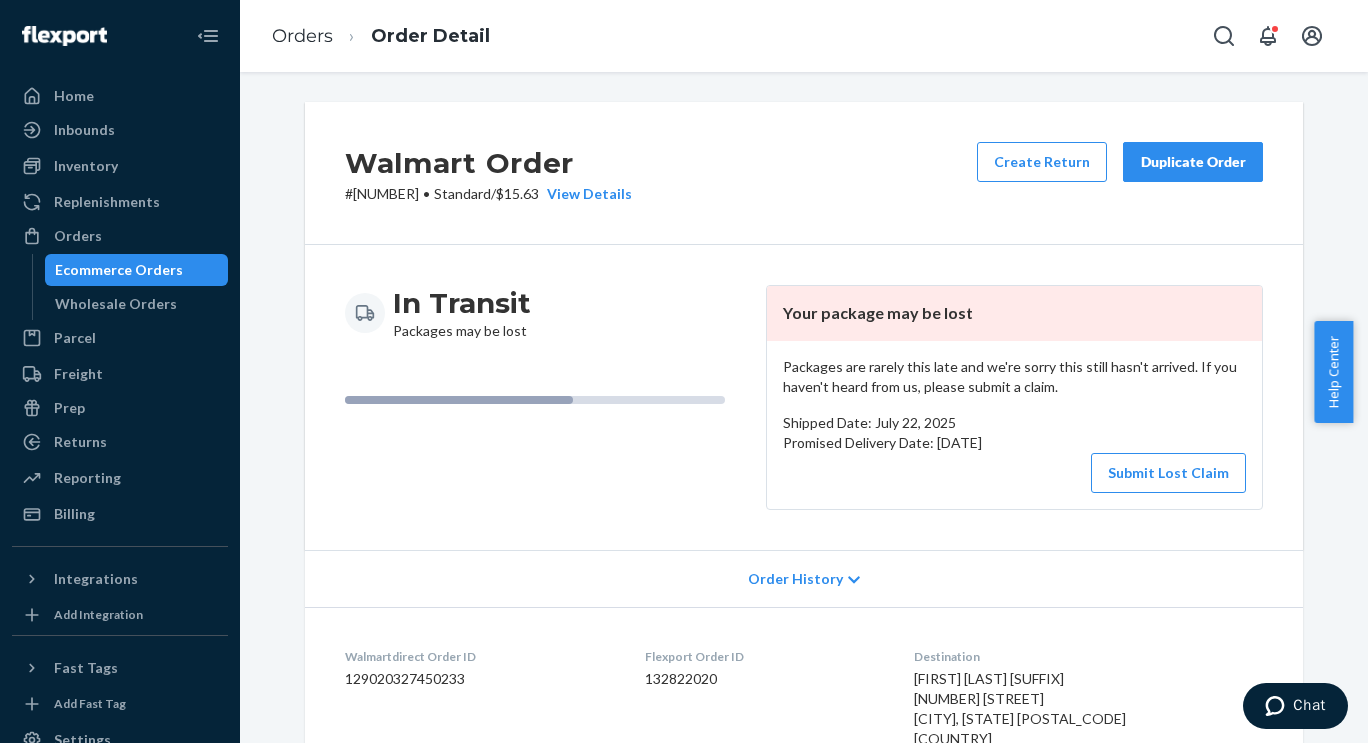 click on "# [NUMBER] • Standard / $15.63 View Details" at bounding box center (488, 194) 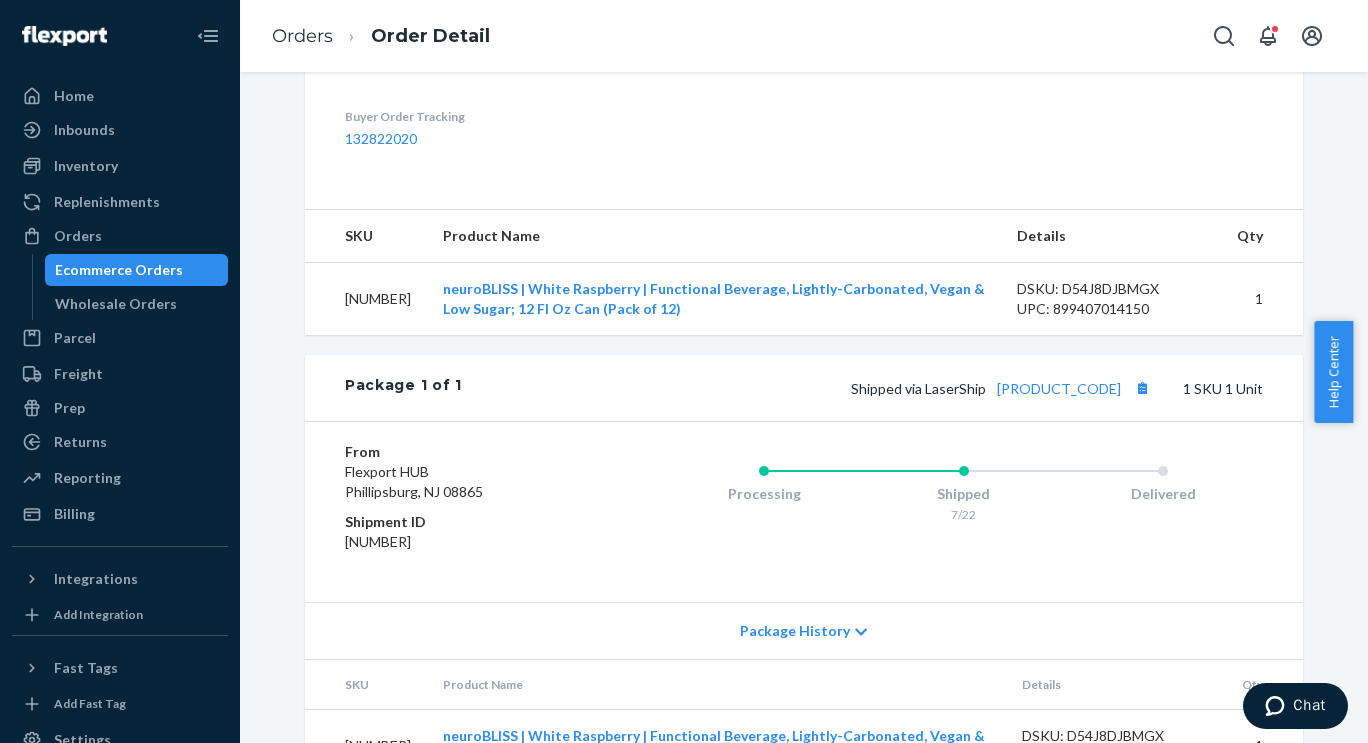scroll, scrollTop: 744, scrollLeft: 0, axis: vertical 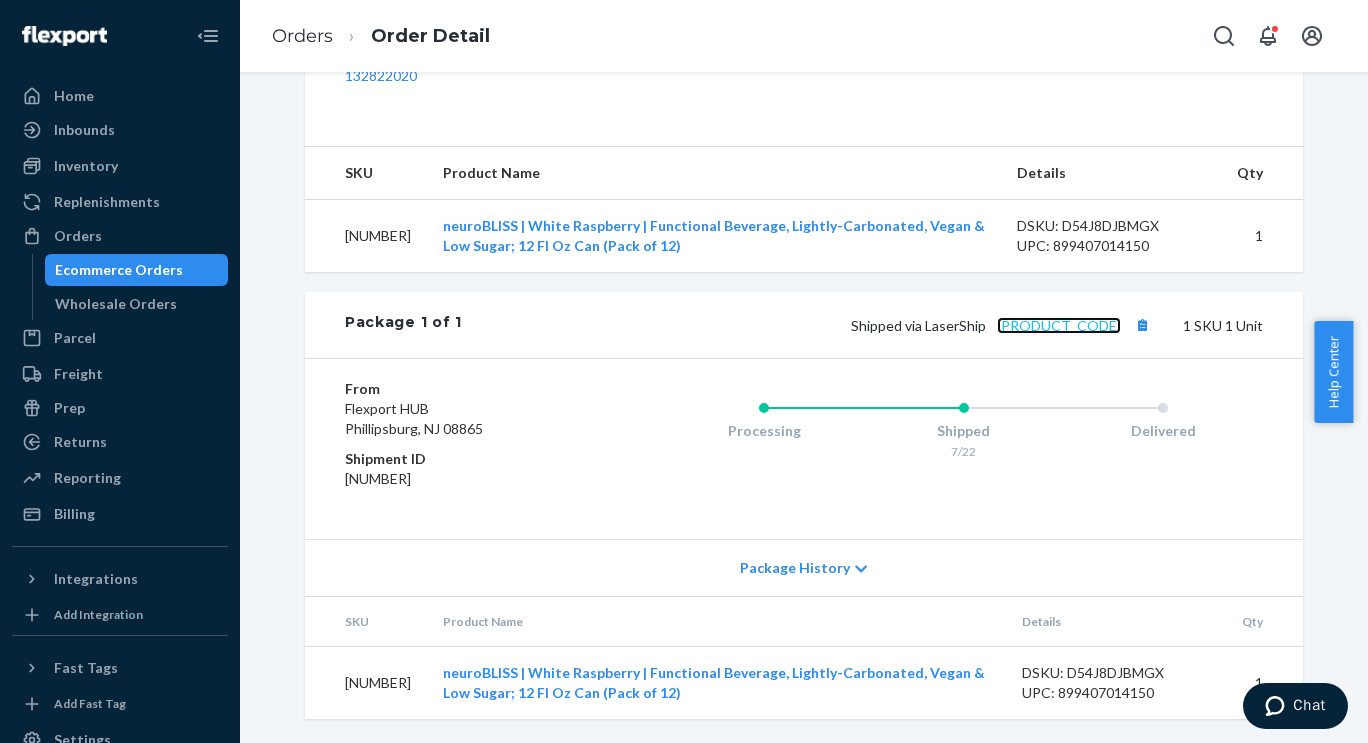 click on "[PRODUCT_CODE]" at bounding box center (1059, 325) 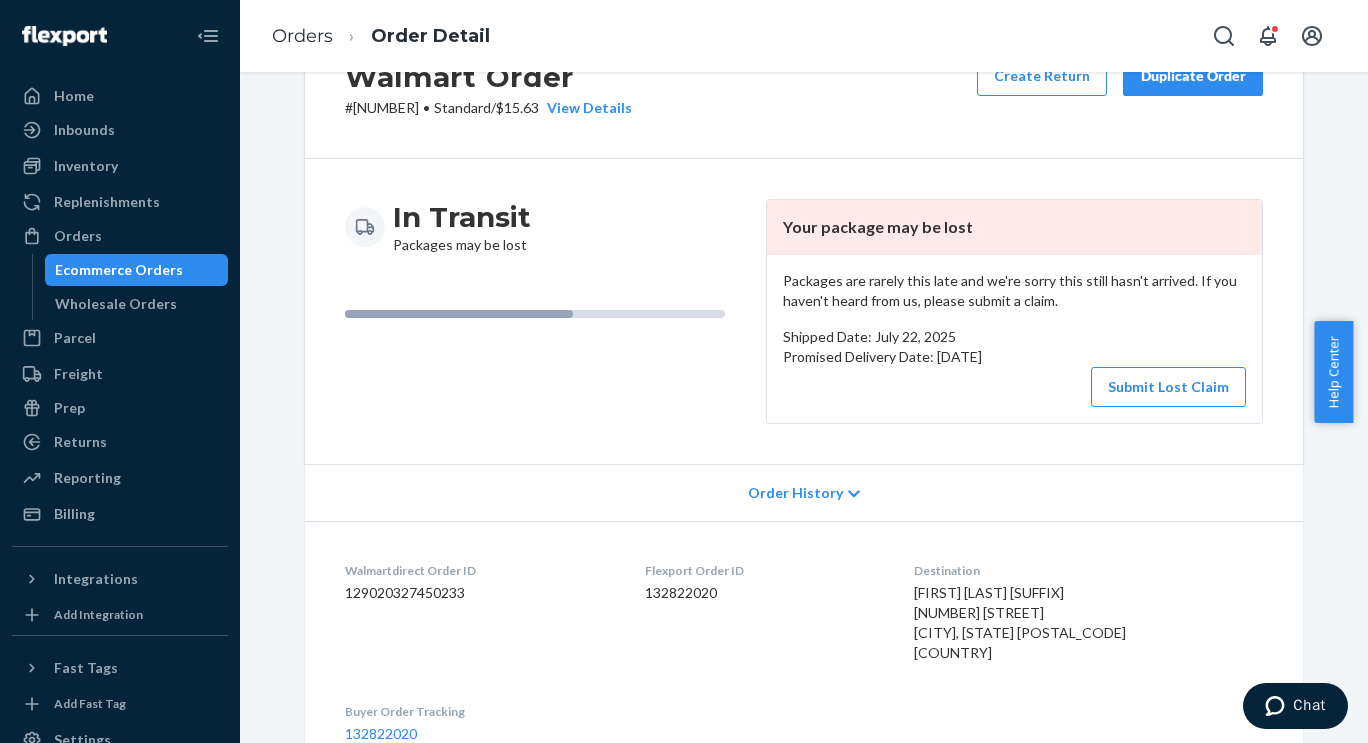 scroll, scrollTop: 87, scrollLeft: 0, axis: vertical 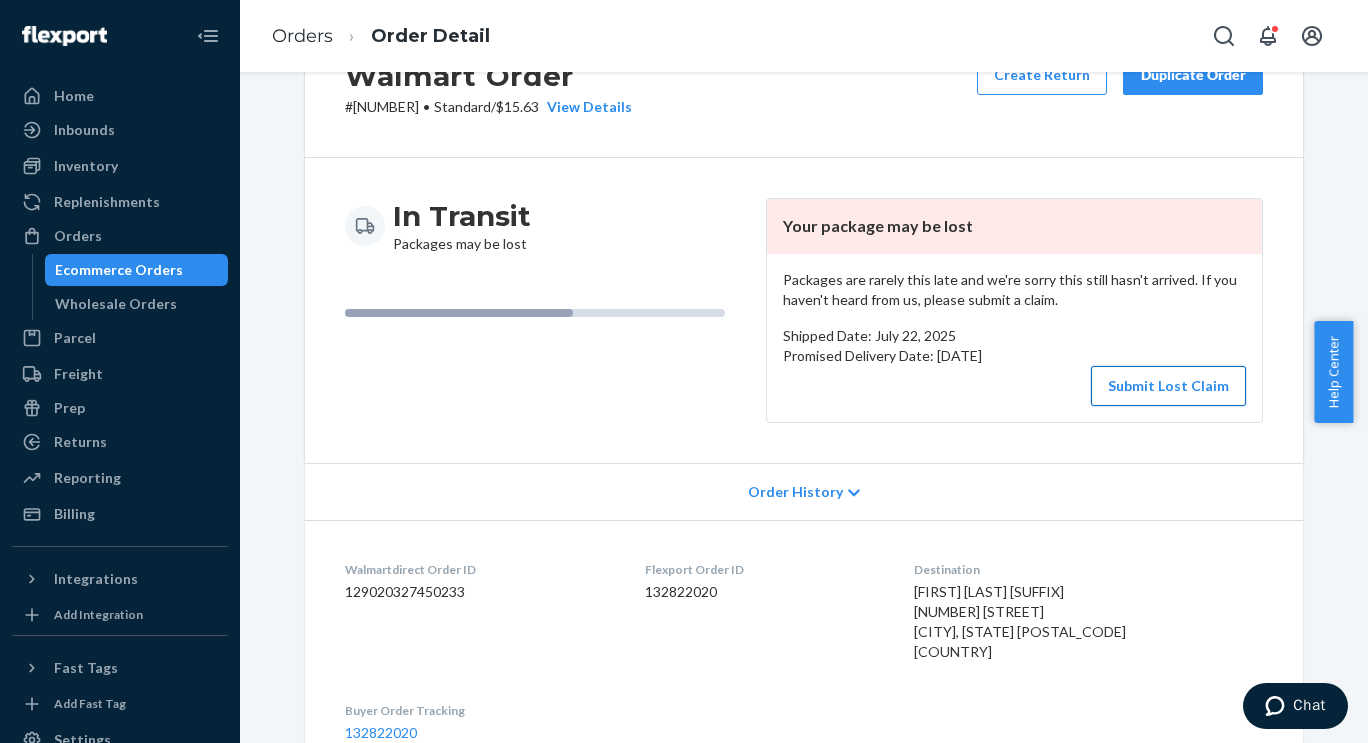 click on "Submit Lost Claim" at bounding box center [1168, 386] 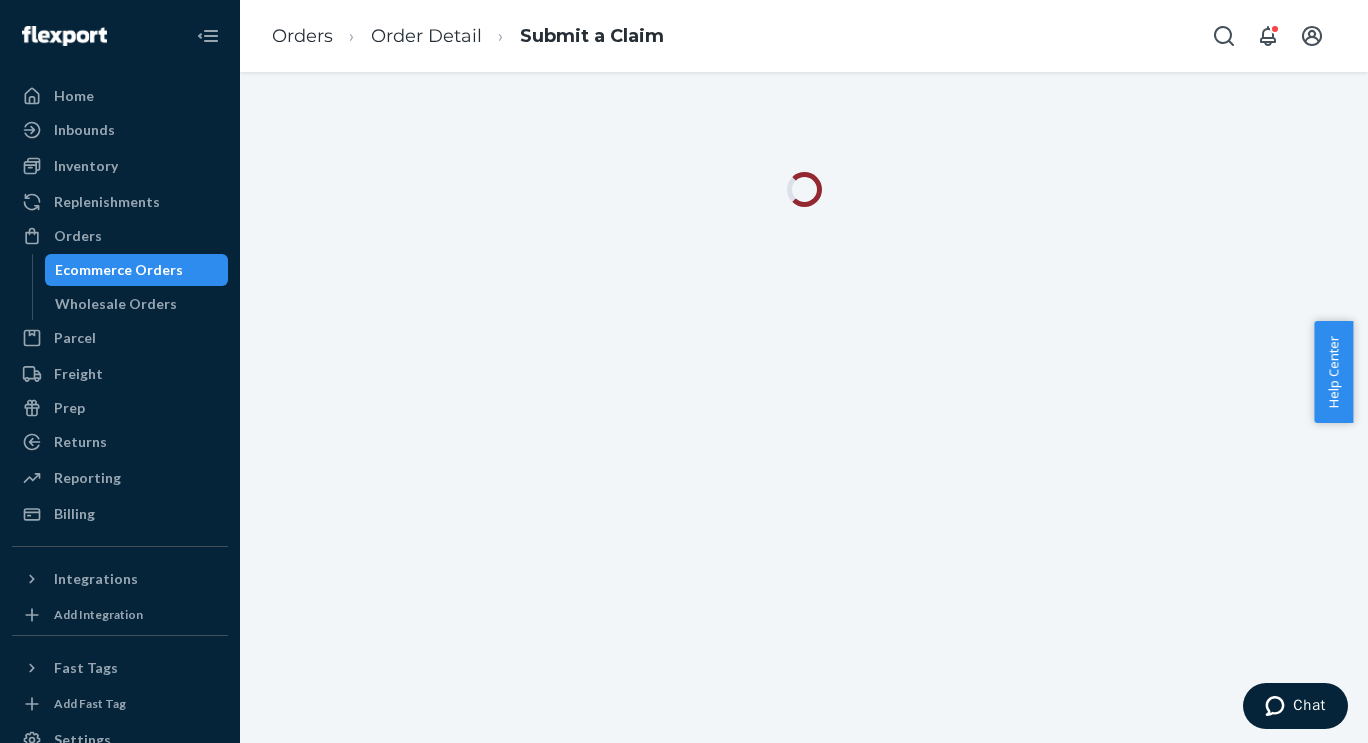 scroll, scrollTop: 0, scrollLeft: 0, axis: both 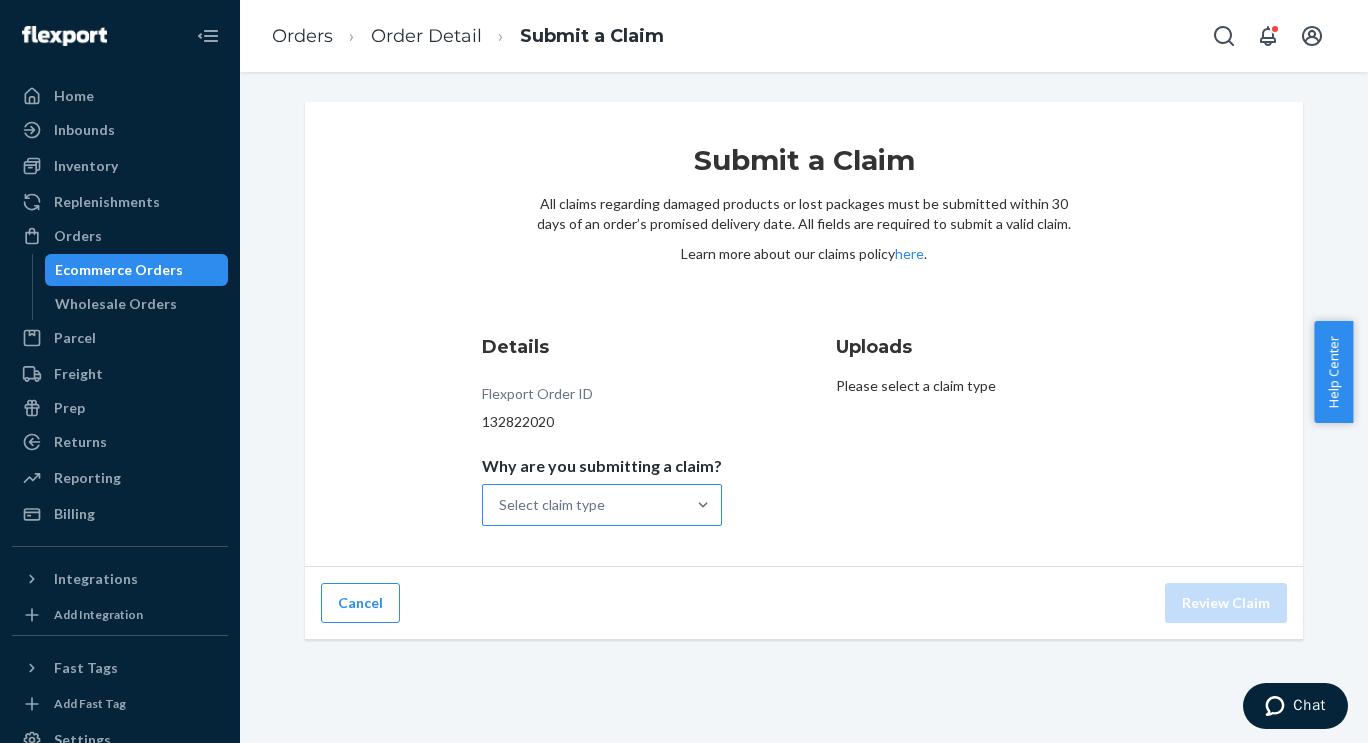click on "Select claim type" at bounding box center (584, 505) 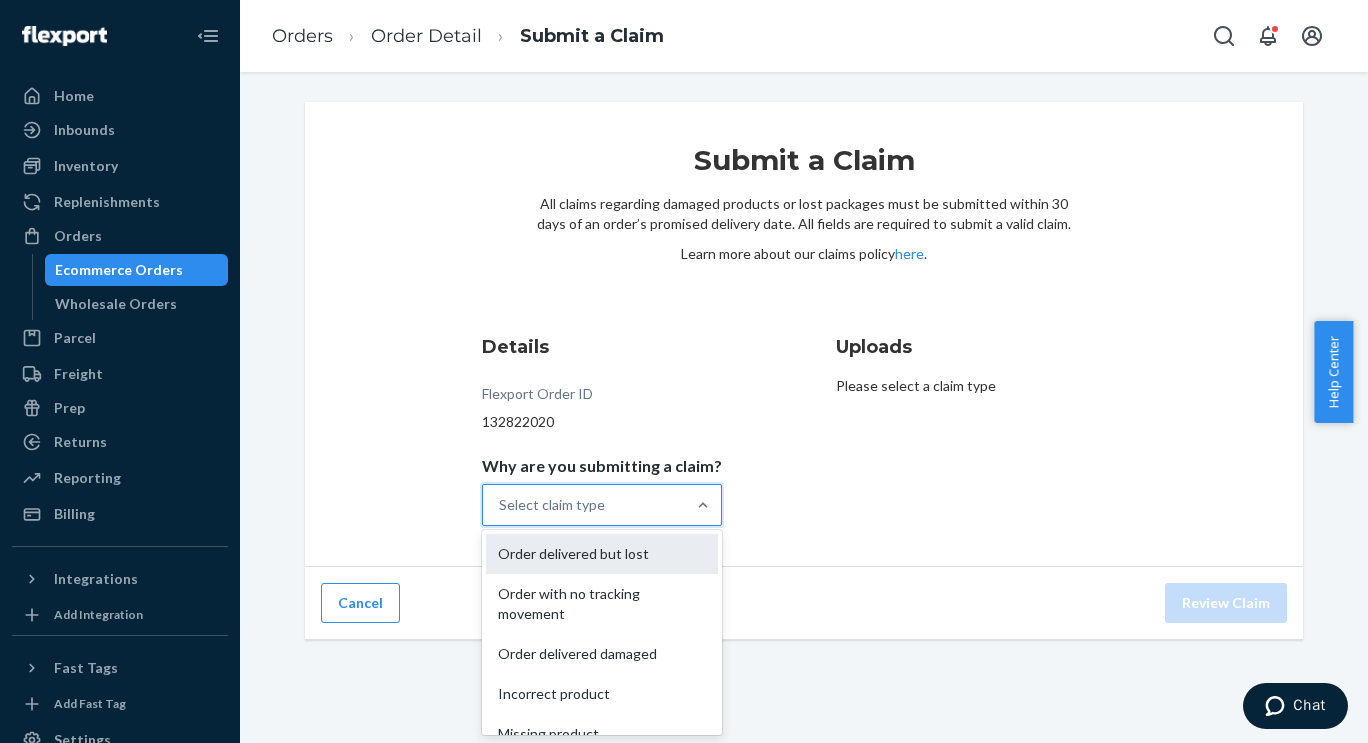 scroll, scrollTop: 23, scrollLeft: 0, axis: vertical 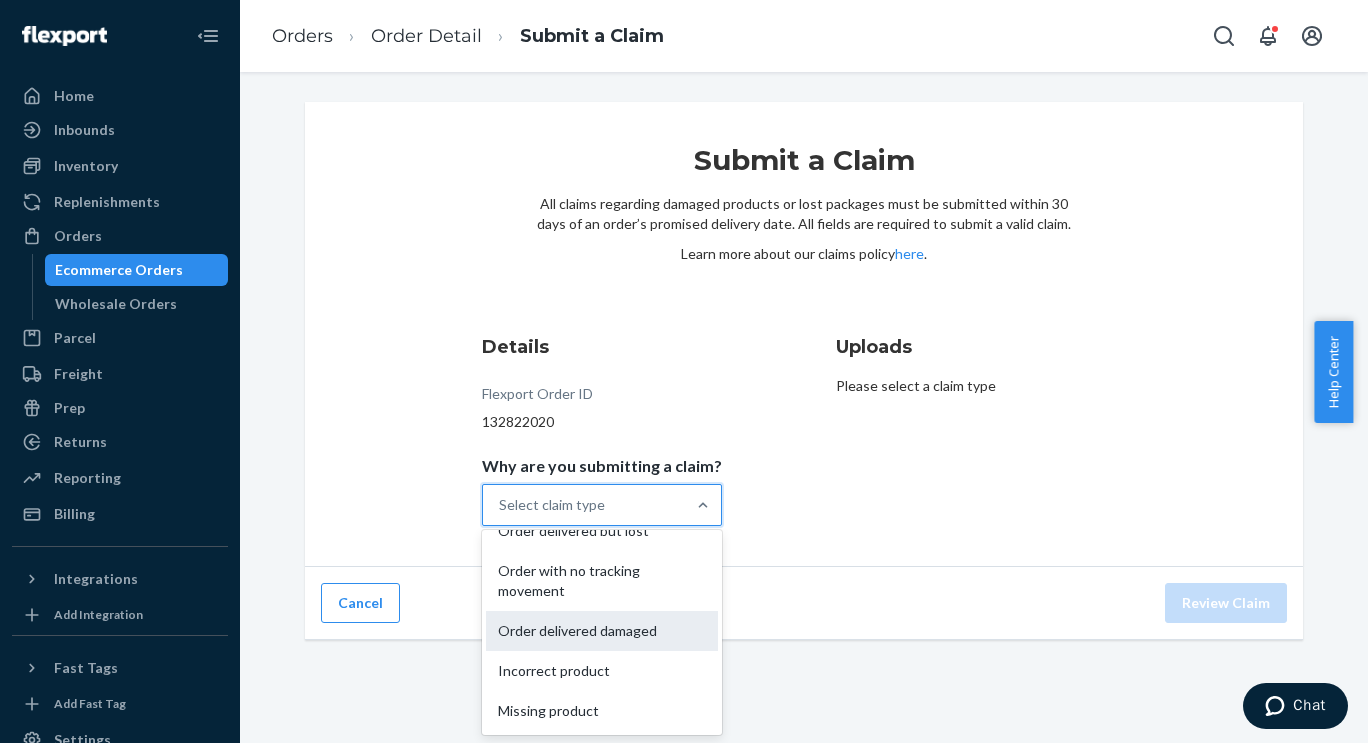 click on "Order delivered damaged" at bounding box center [602, 631] 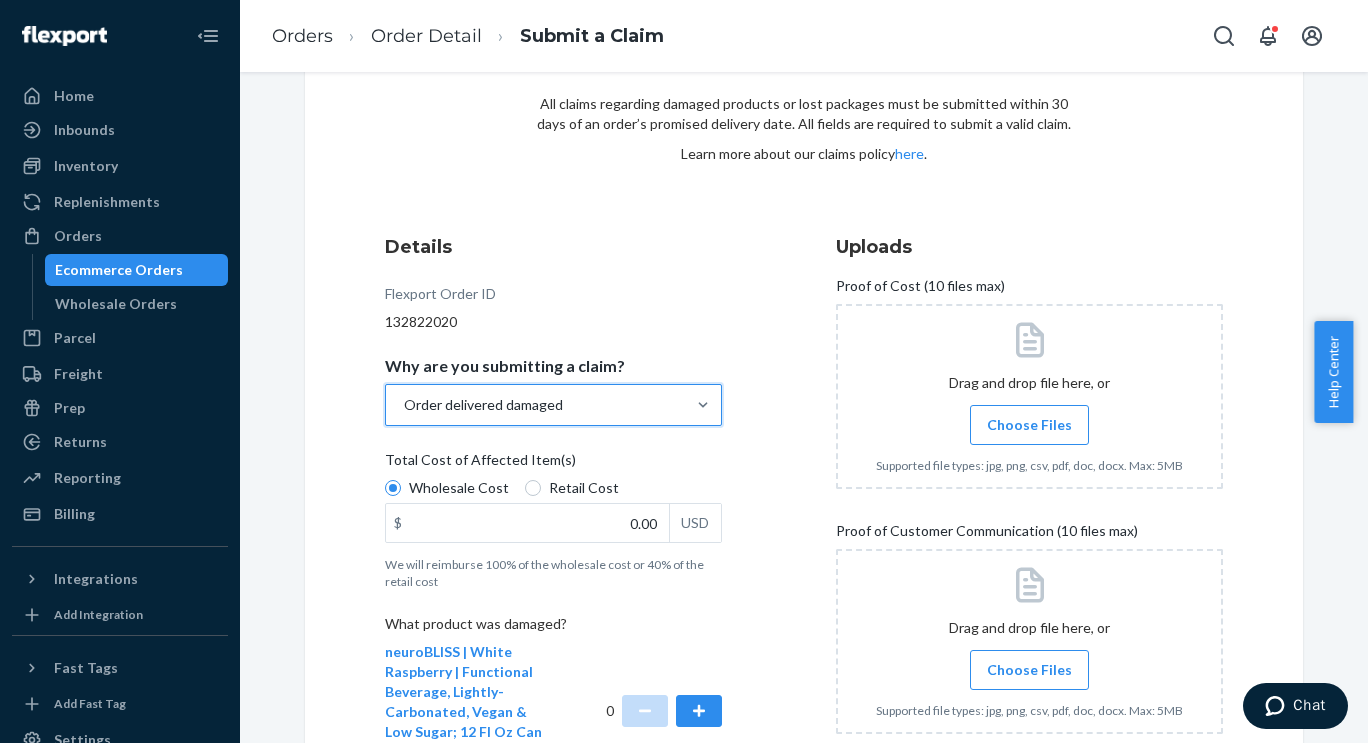 scroll, scrollTop: 101, scrollLeft: 0, axis: vertical 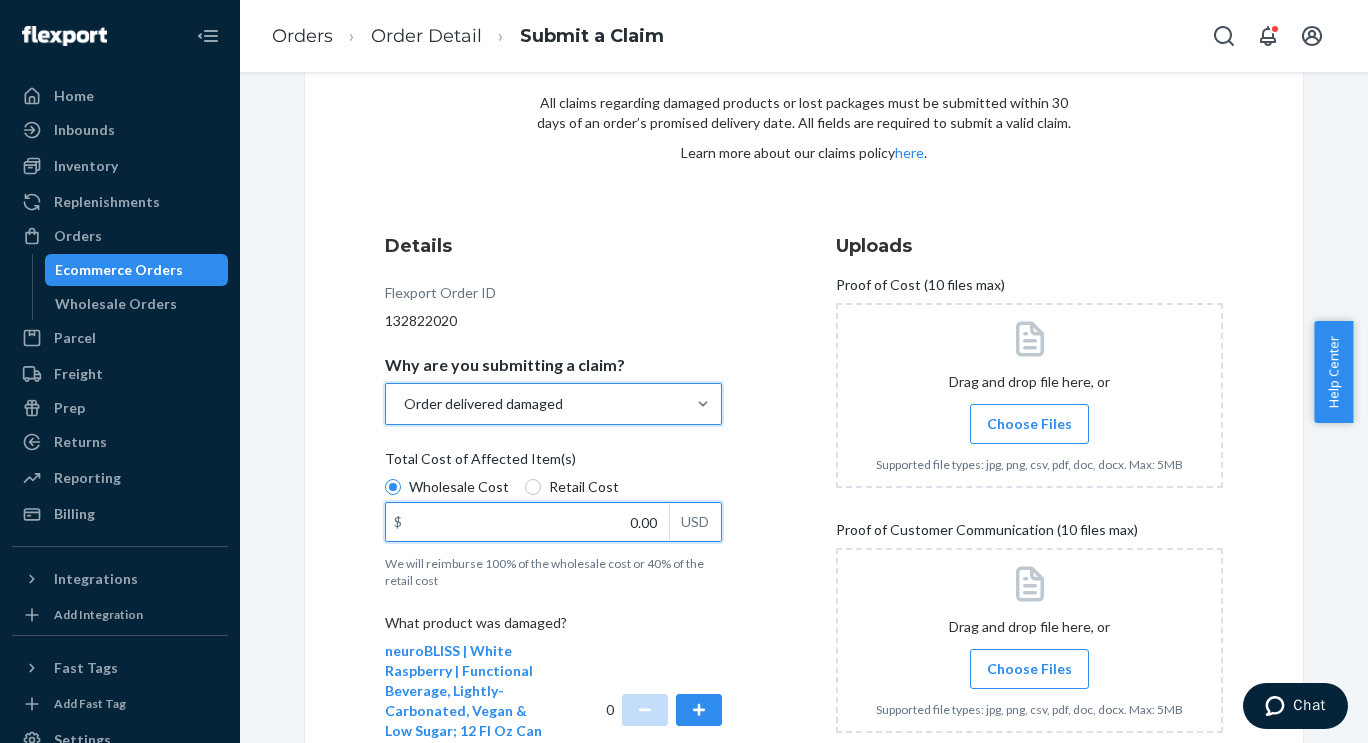 click on "0.00" at bounding box center [527, 522] 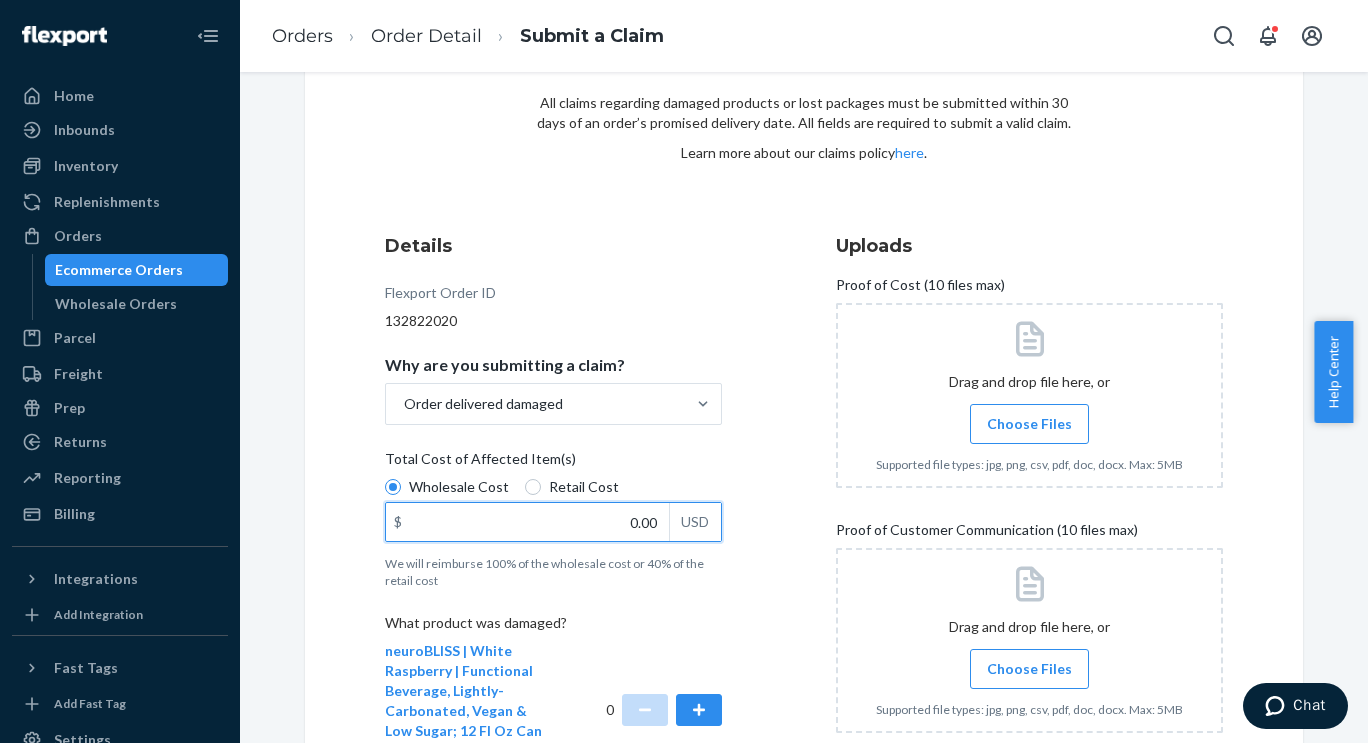 click on "0.00" at bounding box center (527, 522) 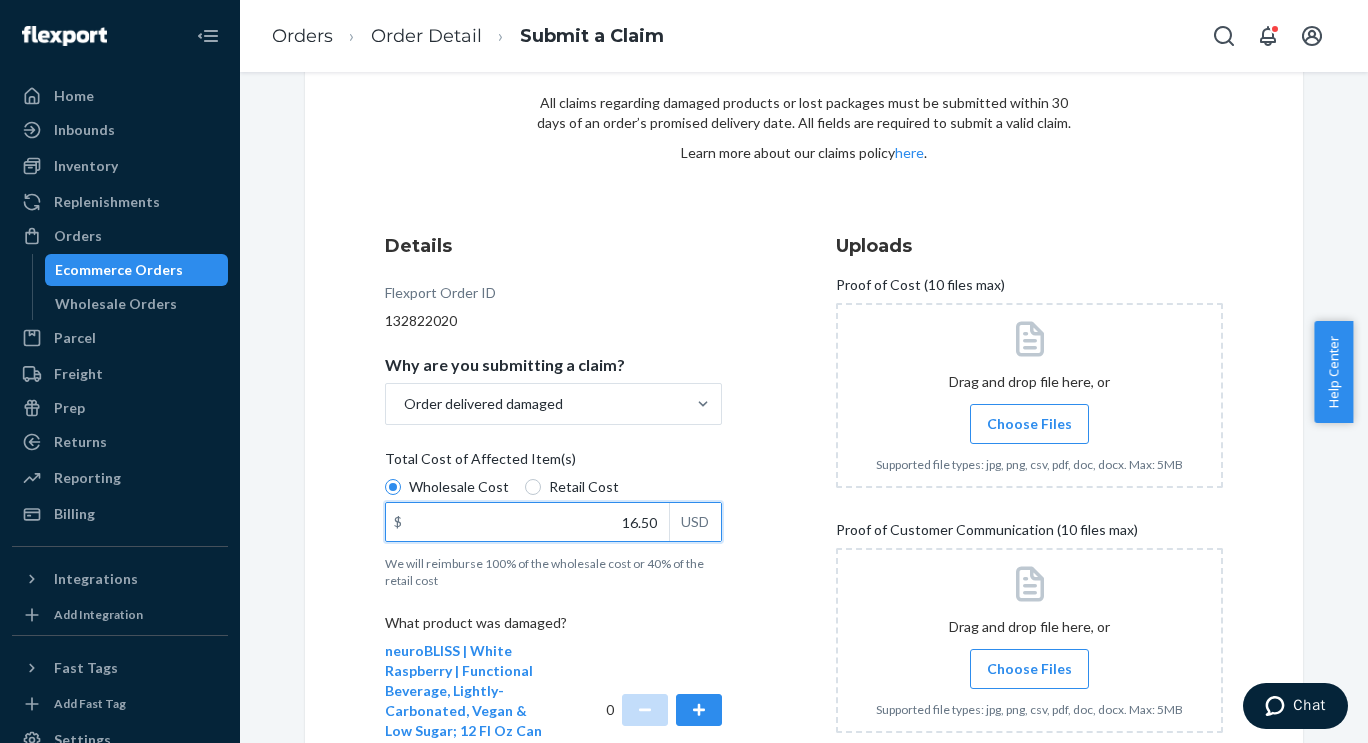 type on "16.50" 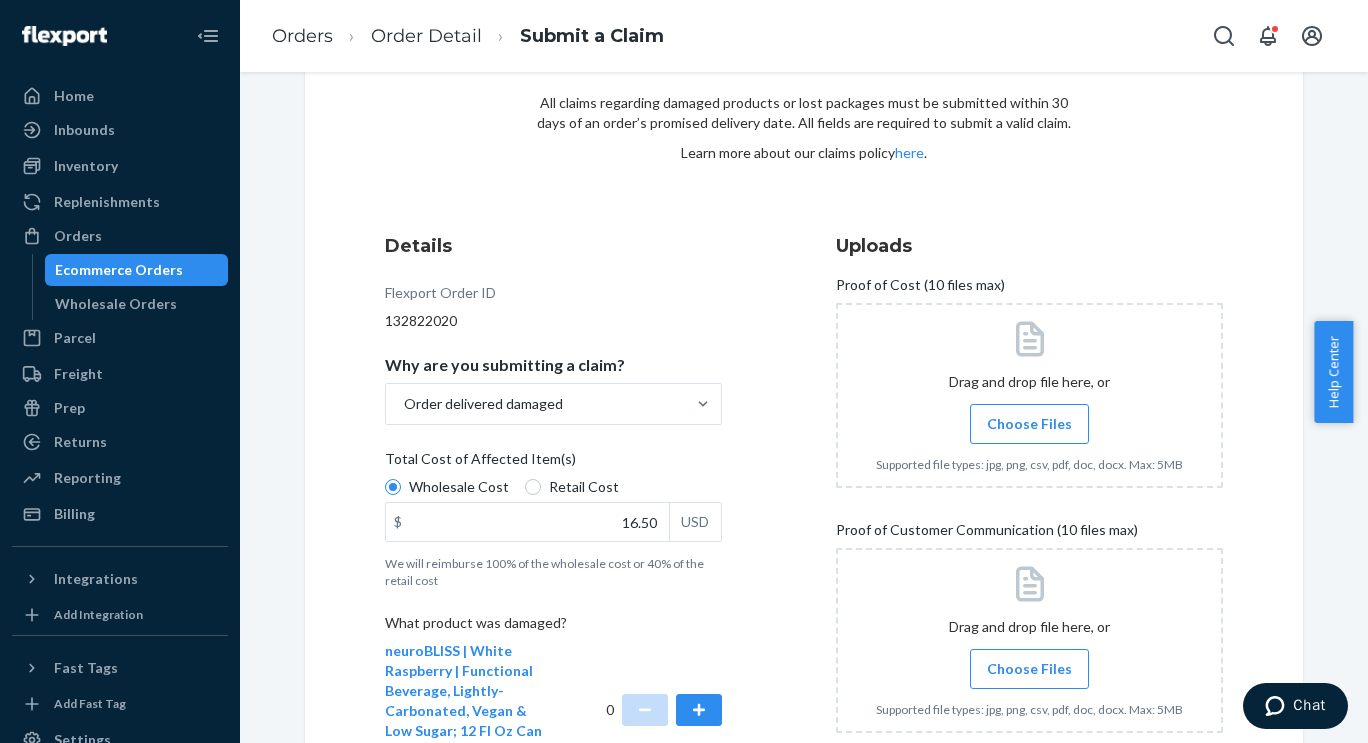 click on "Details Flexport Order ID [NUMBER] Why are you submitting a claim? Order delivered damaged Total Cost of Affected Item(s) Wholesale Cost Retail Cost $ 16.50 USD We will reimburse 100% of the wholesale cost or 40% of the retail cost What product was damaged? neuroBLISS | White Raspberry | Functional Beverage, Lightly-Carbonated, Vegan & Low Sugar; 12 Fl Oz Can (Pack of 12) [PRODUCT_CODE] 0 Select the products that were damaged Uploads Proof of Cost (10 files max) Drag and drop file here, or Choose Files Supported file types: jpg, png, csv, pdf, doc, docx. Max: 5MB Proof of Customer Communication (10 files max) Drag and drop file here, or Choose Files Supported file types: jpg, png, csv, pdf, doc, docx. Max: 5MB" at bounding box center [804, 518] 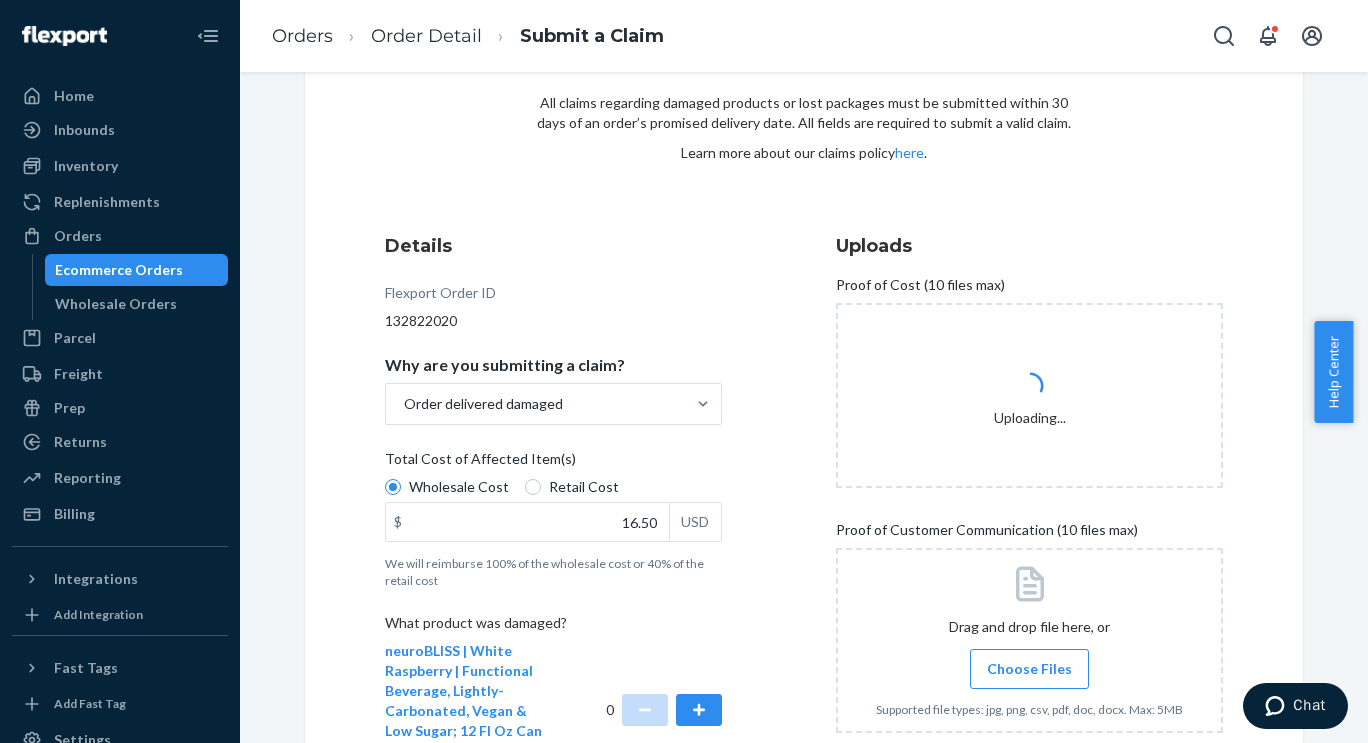 scroll, scrollTop: 275, scrollLeft: 0, axis: vertical 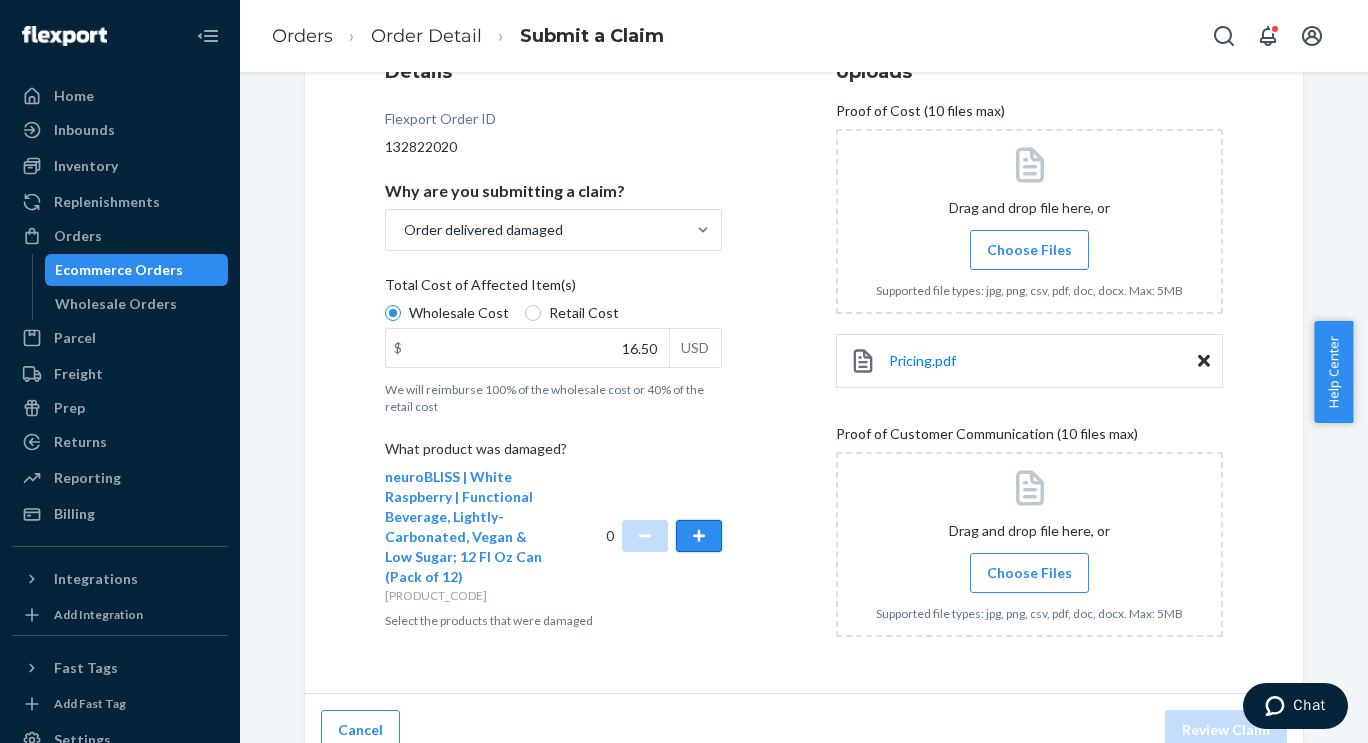 click at bounding box center [699, 536] 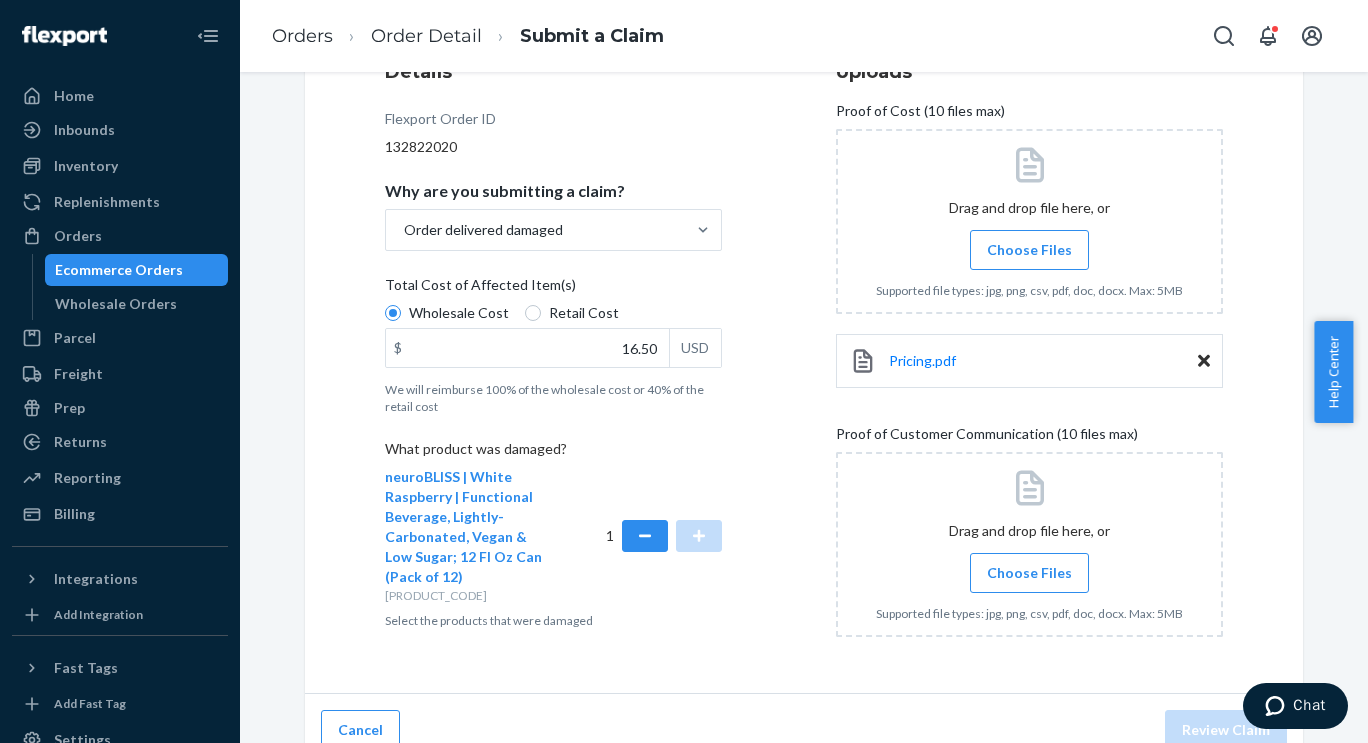 click on "Choose Files" at bounding box center (1029, 573) 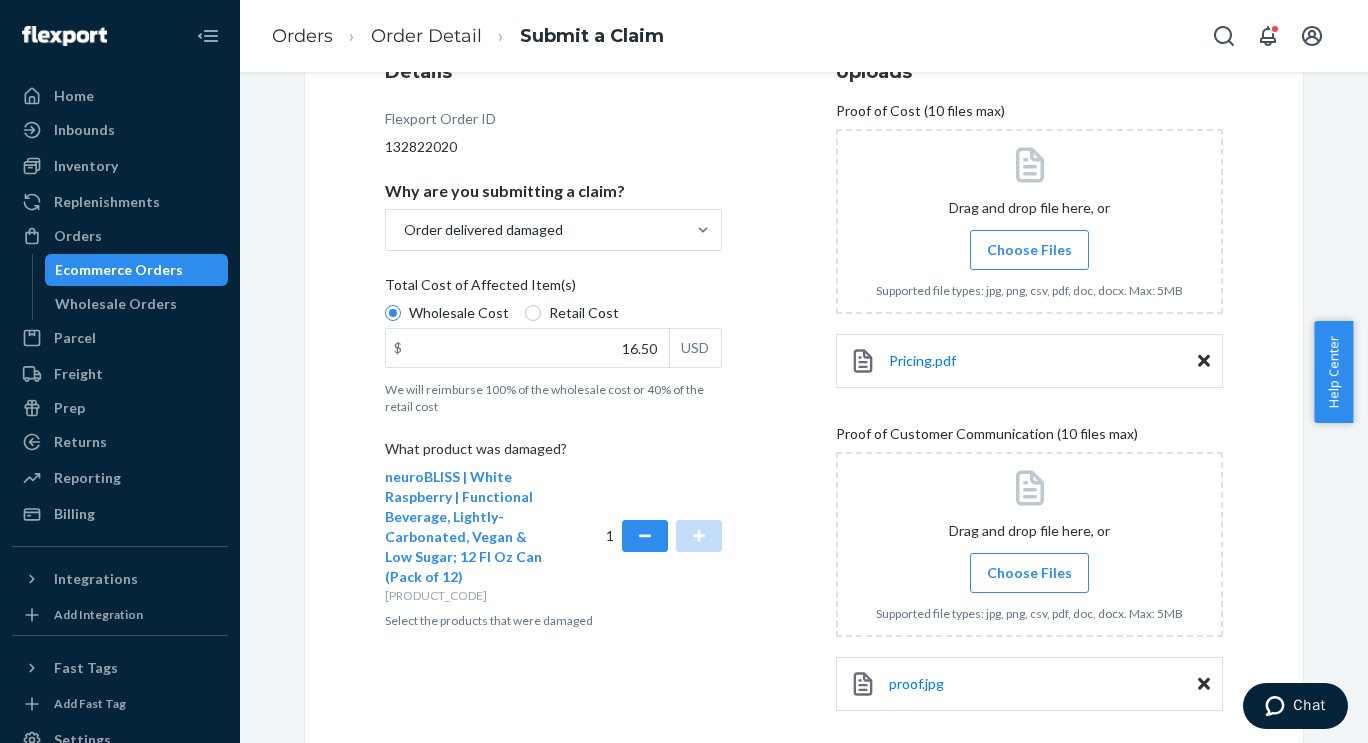 scroll, scrollTop: 377, scrollLeft: 0, axis: vertical 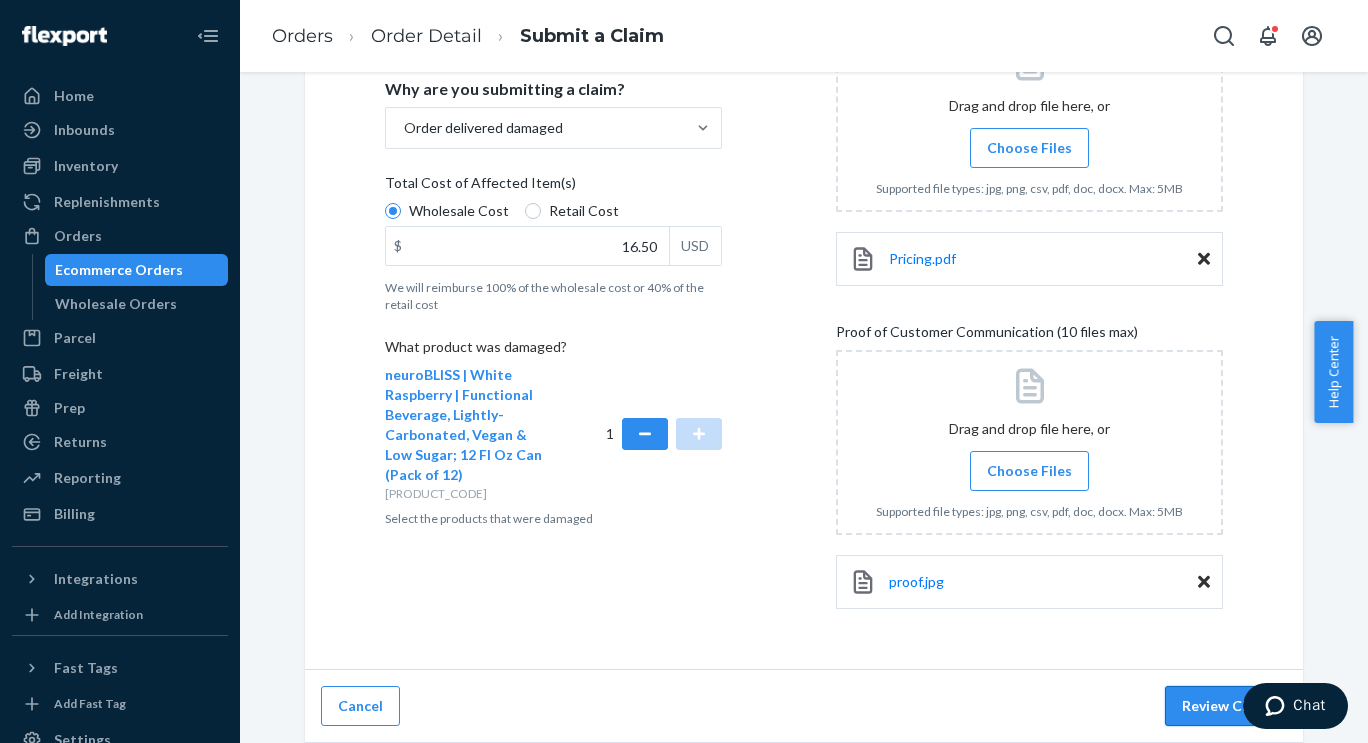 click on "Review Claim" at bounding box center (1226, 706) 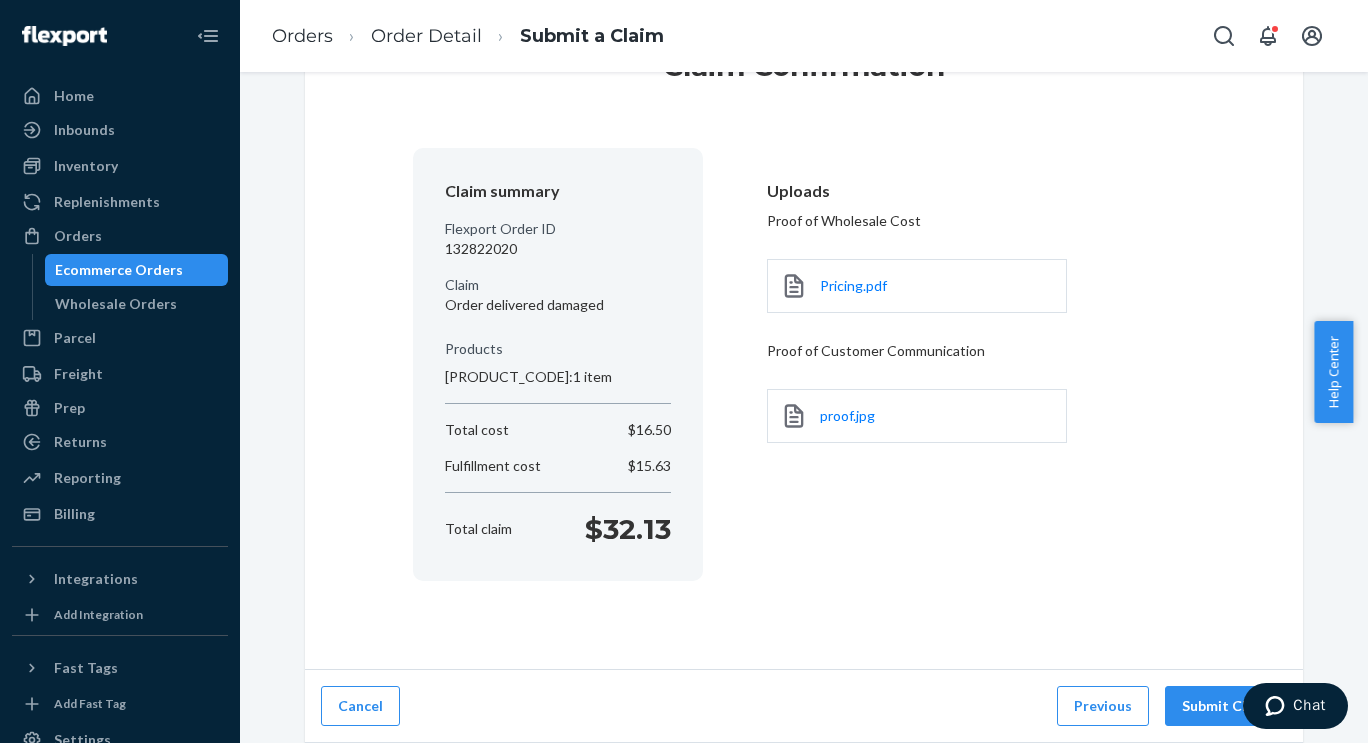 scroll, scrollTop: 94, scrollLeft: 0, axis: vertical 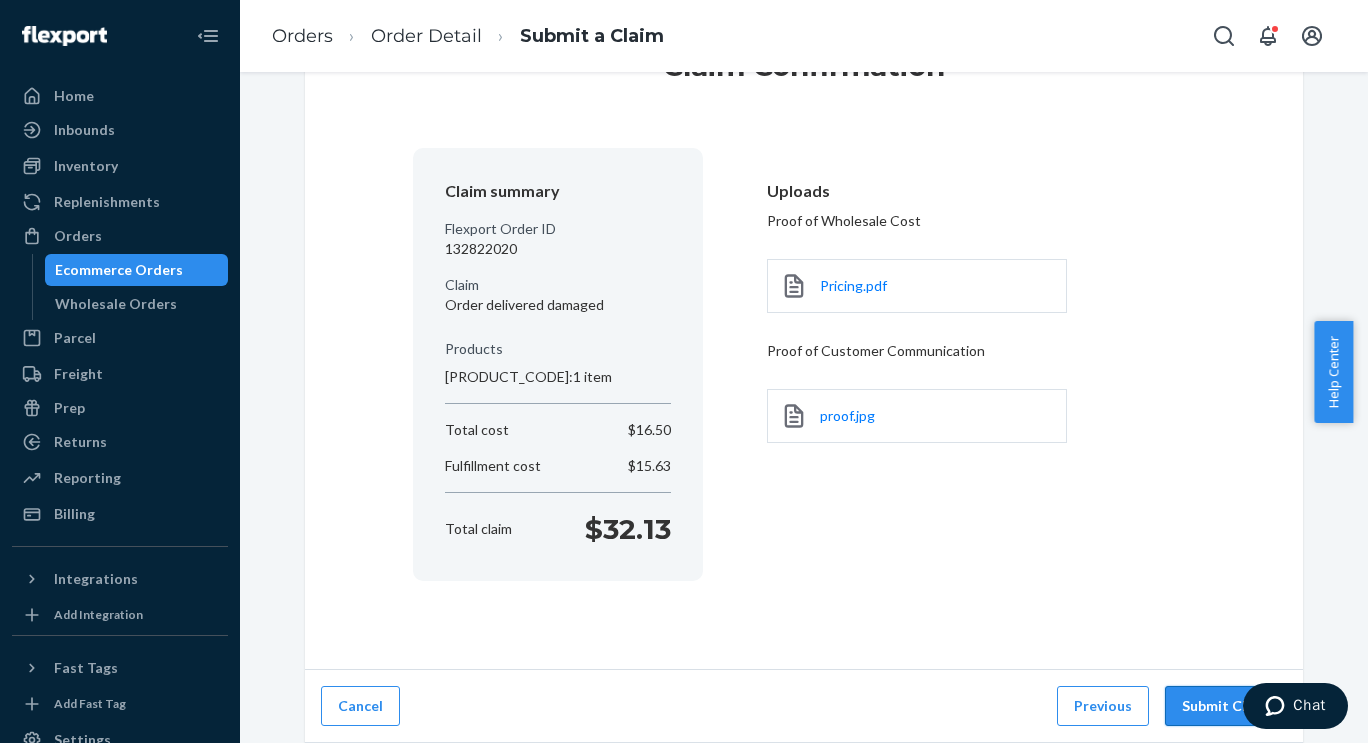 click on "Submit Claim" at bounding box center (1226, 706) 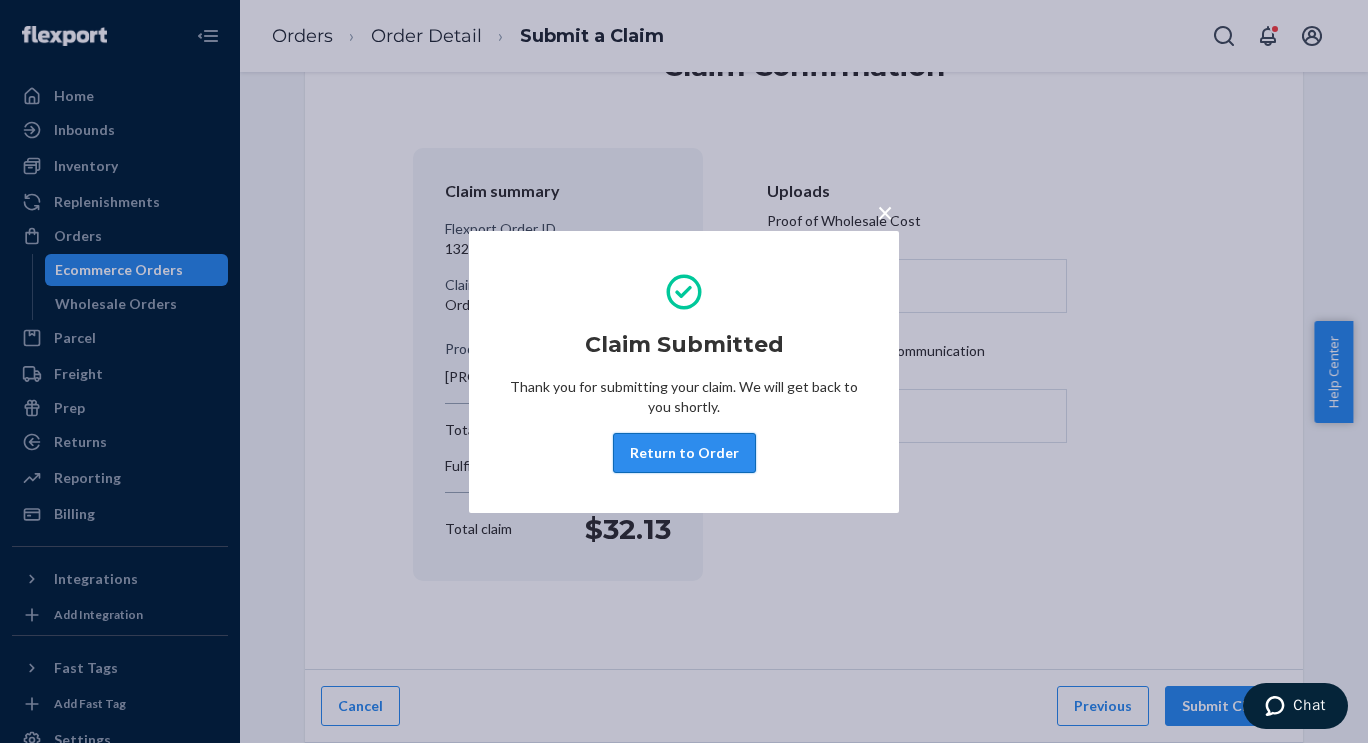 click on "Return to Order" at bounding box center [684, 453] 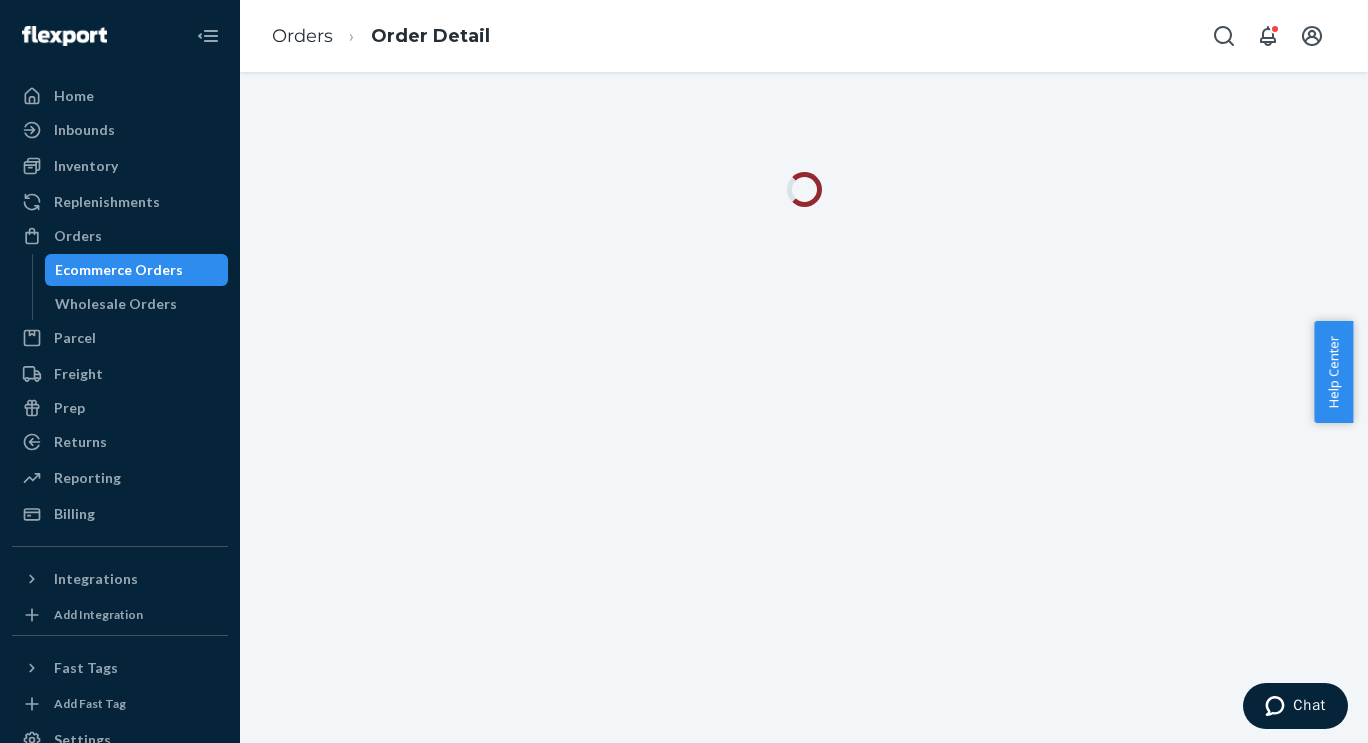 scroll, scrollTop: 0, scrollLeft: 0, axis: both 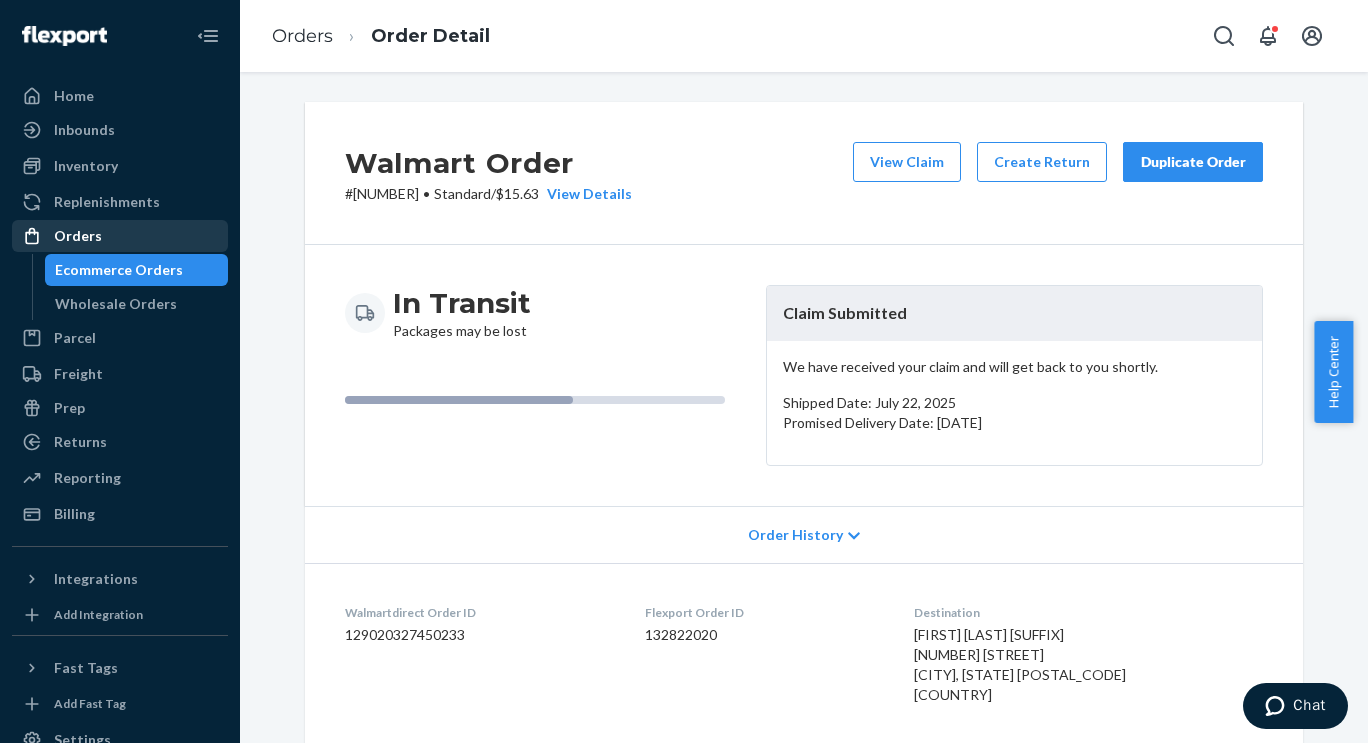click on "Orders" at bounding box center [78, 236] 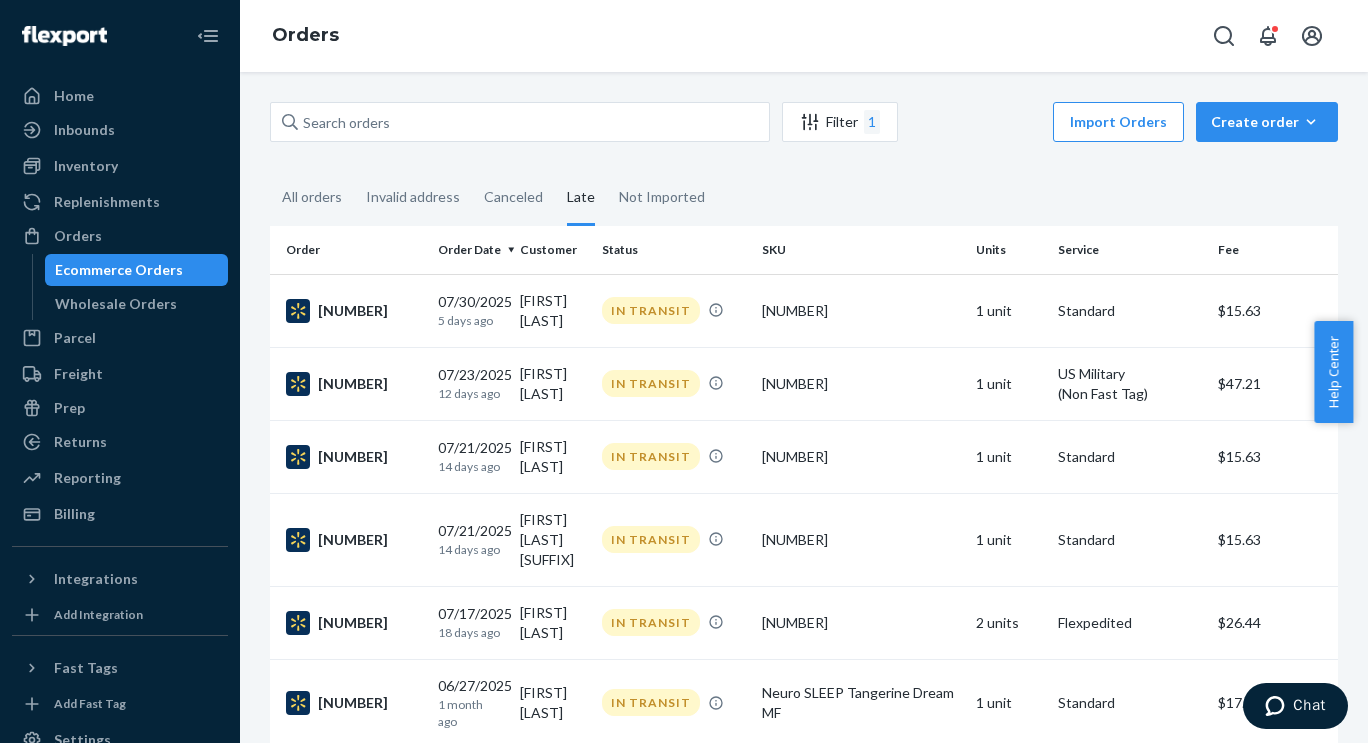 click on "Late" at bounding box center (581, 198) 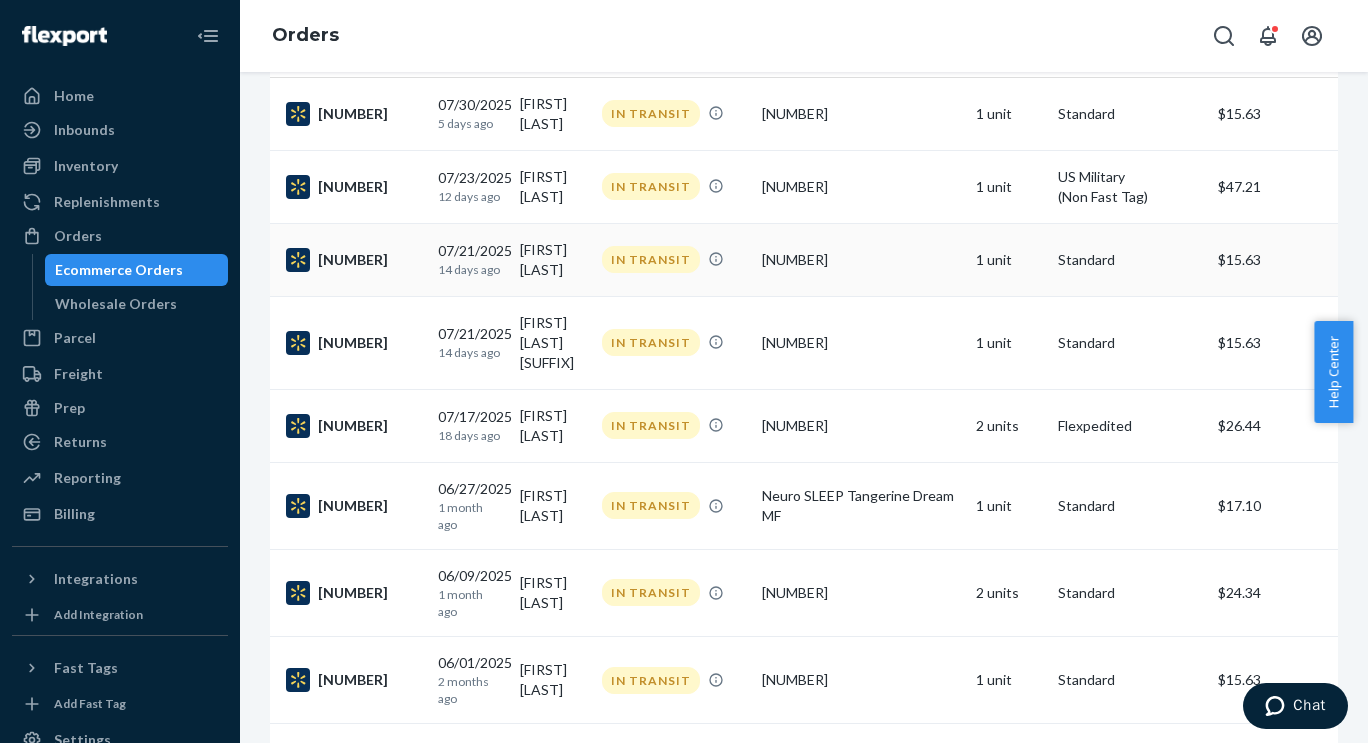 scroll, scrollTop: 196, scrollLeft: 0, axis: vertical 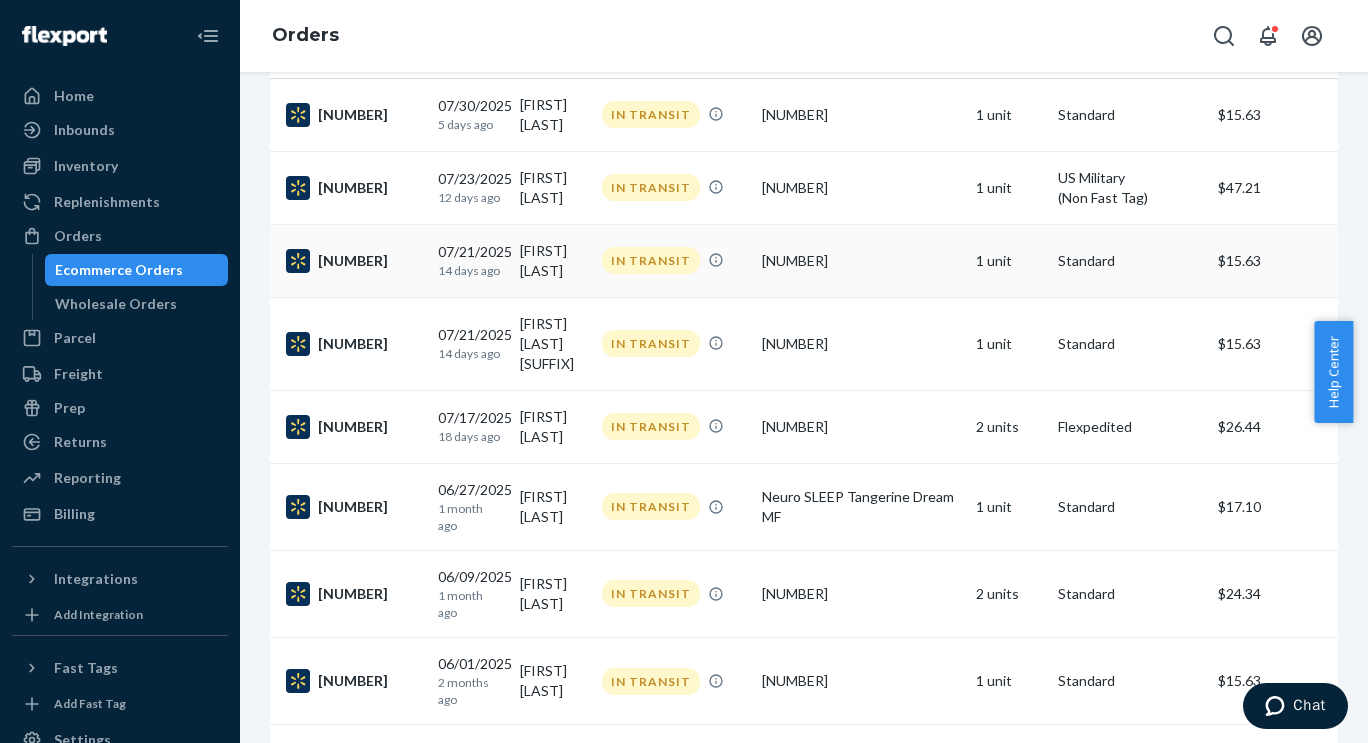 click on "IN TRANSIT" at bounding box center [651, 260] 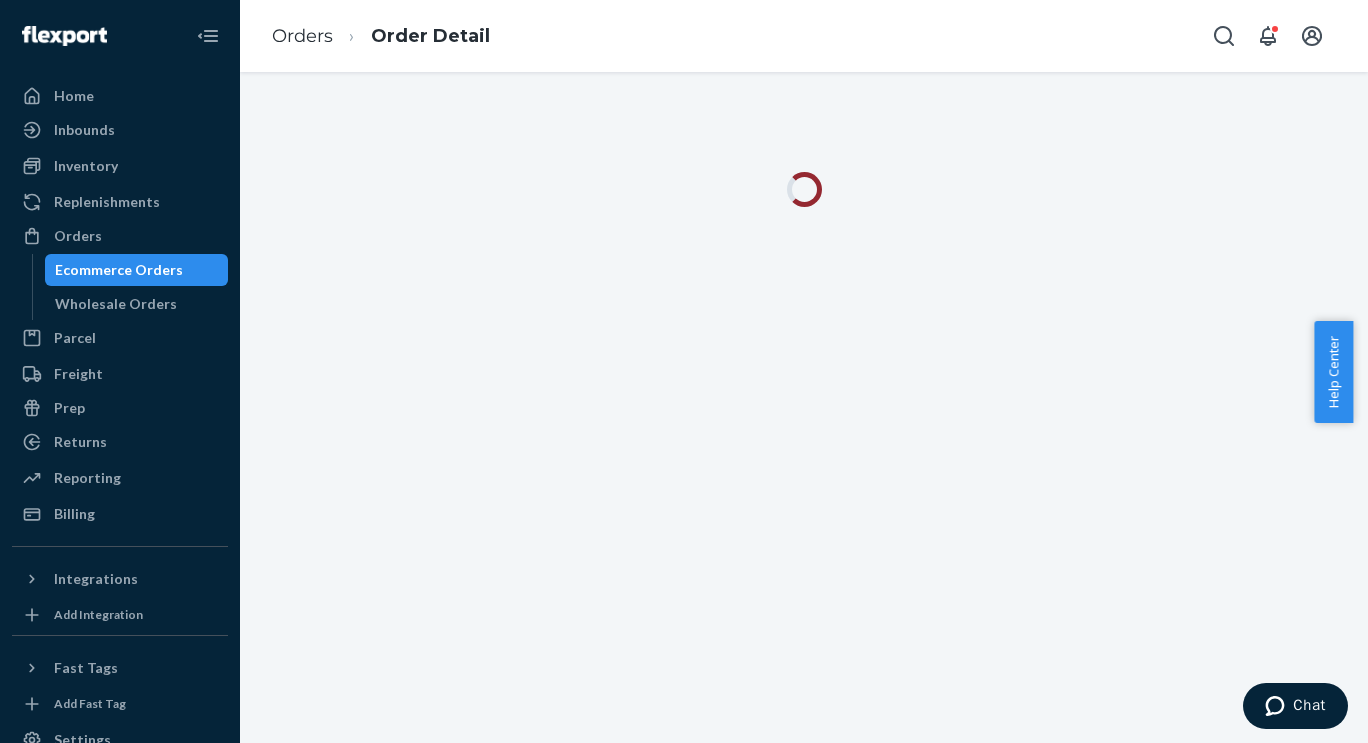 scroll, scrollTop: 0, scrollLeft: 0, axis: both 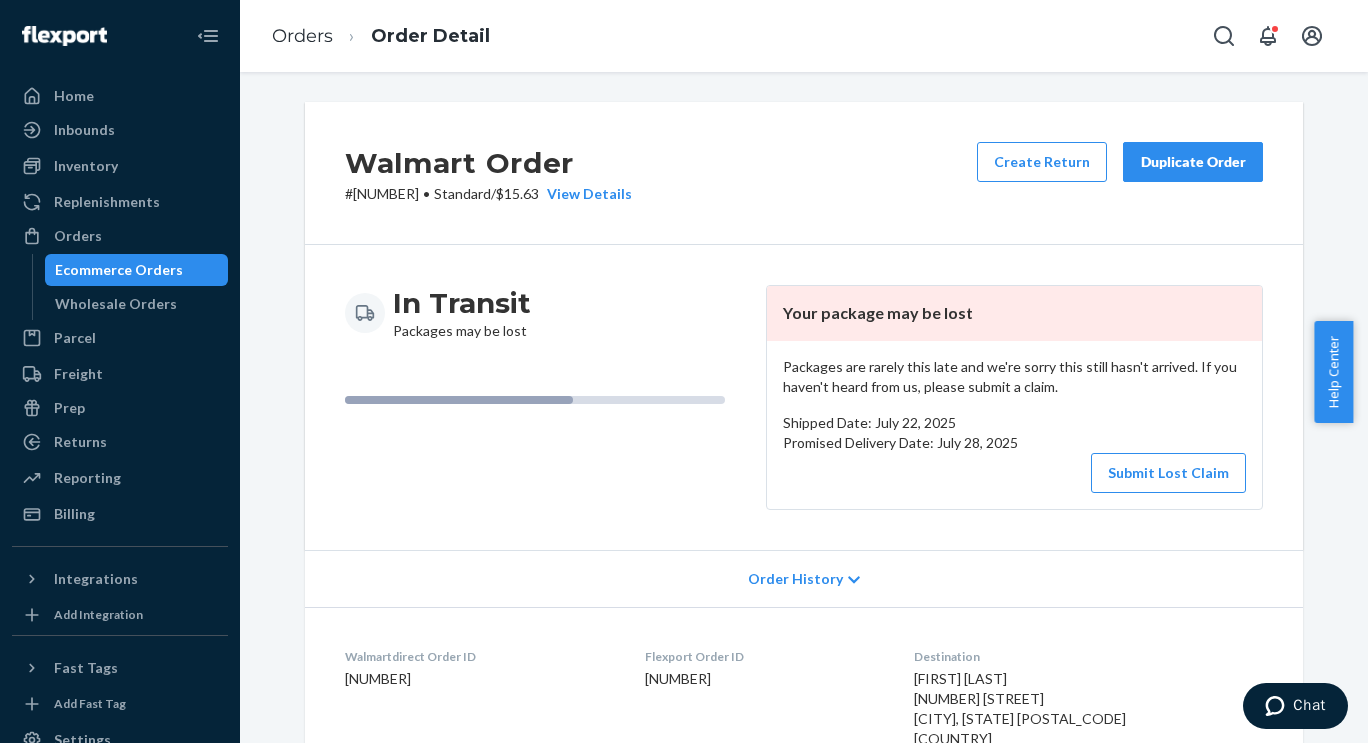 drag, startPoint x: 466, startPoint y: 198, endPoint x: 342, endPoint y: 203, distance: 124.10077 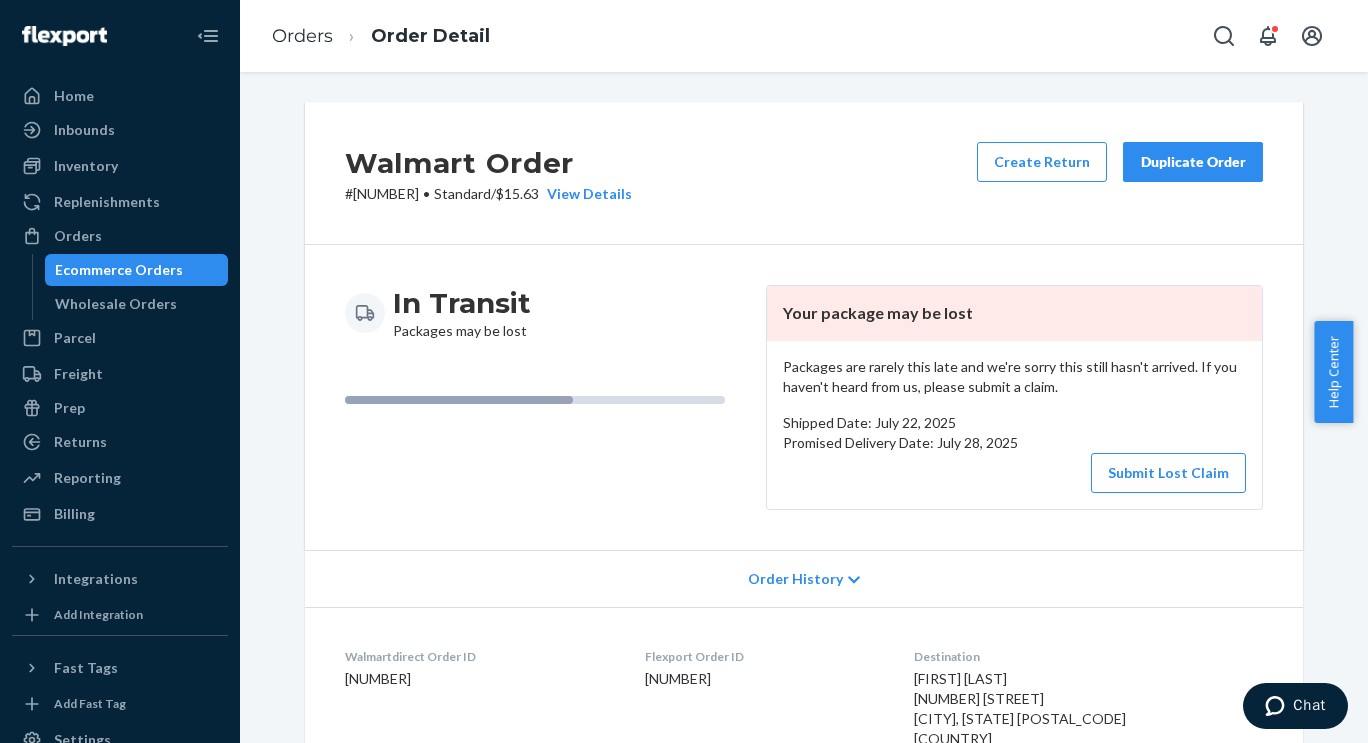 click on "# 200013445137973-129020429914834 • Standard  /  $15.63 View Details" at bounding box center [488, 194] 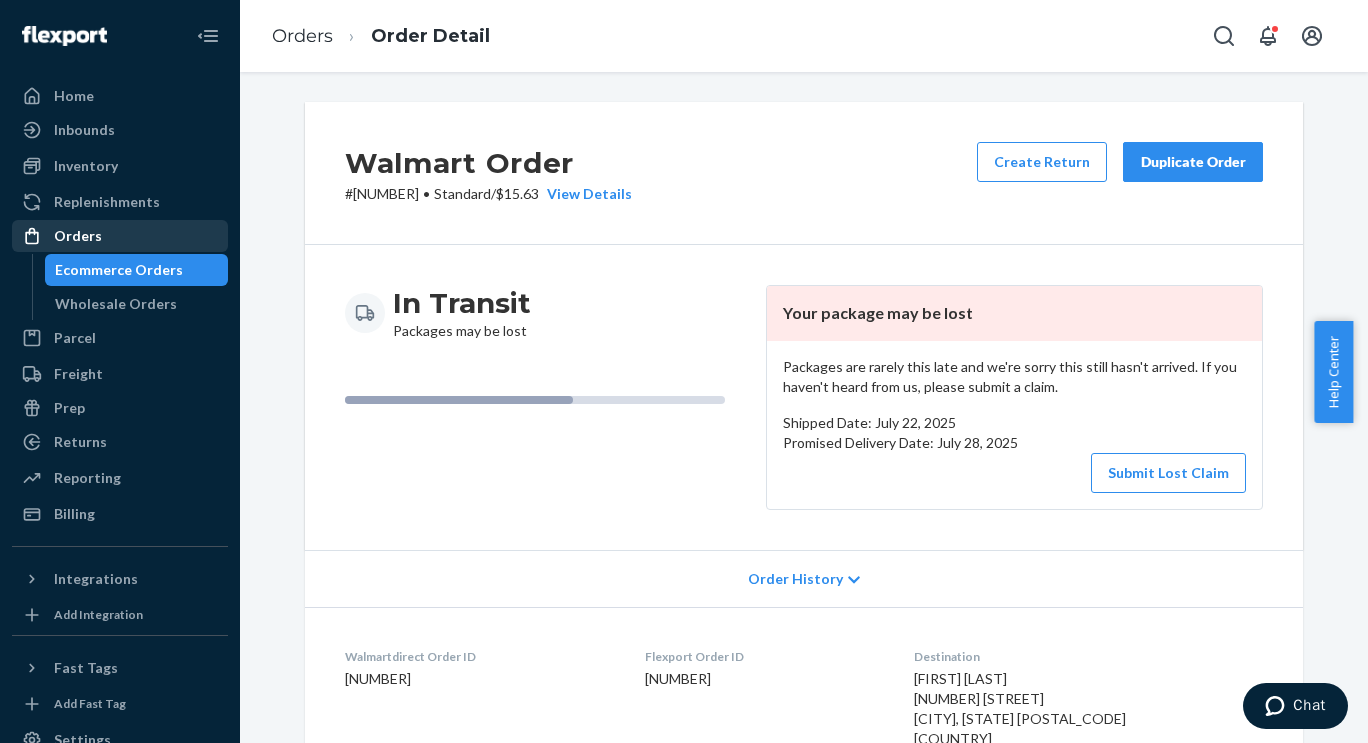 click on "Orders" at bounding box center (78, 236) 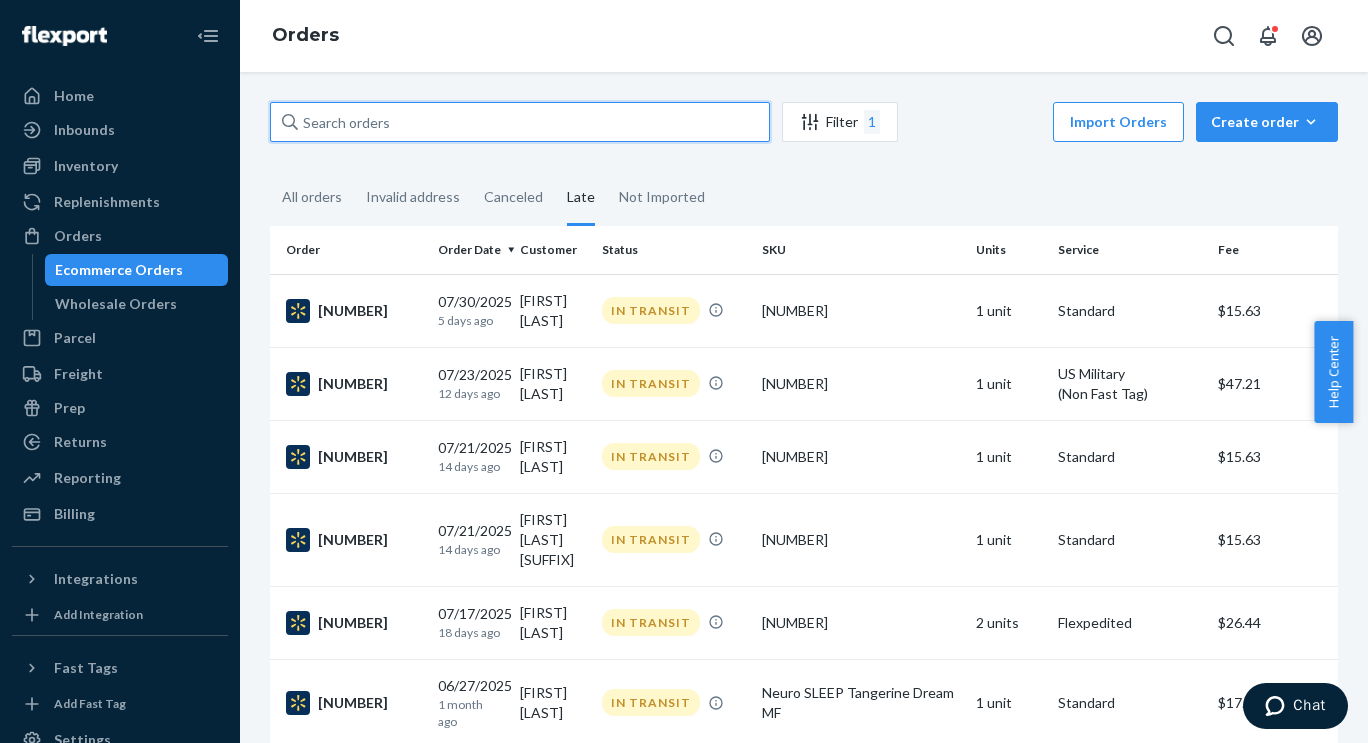 click at bounding box center (520, 122) 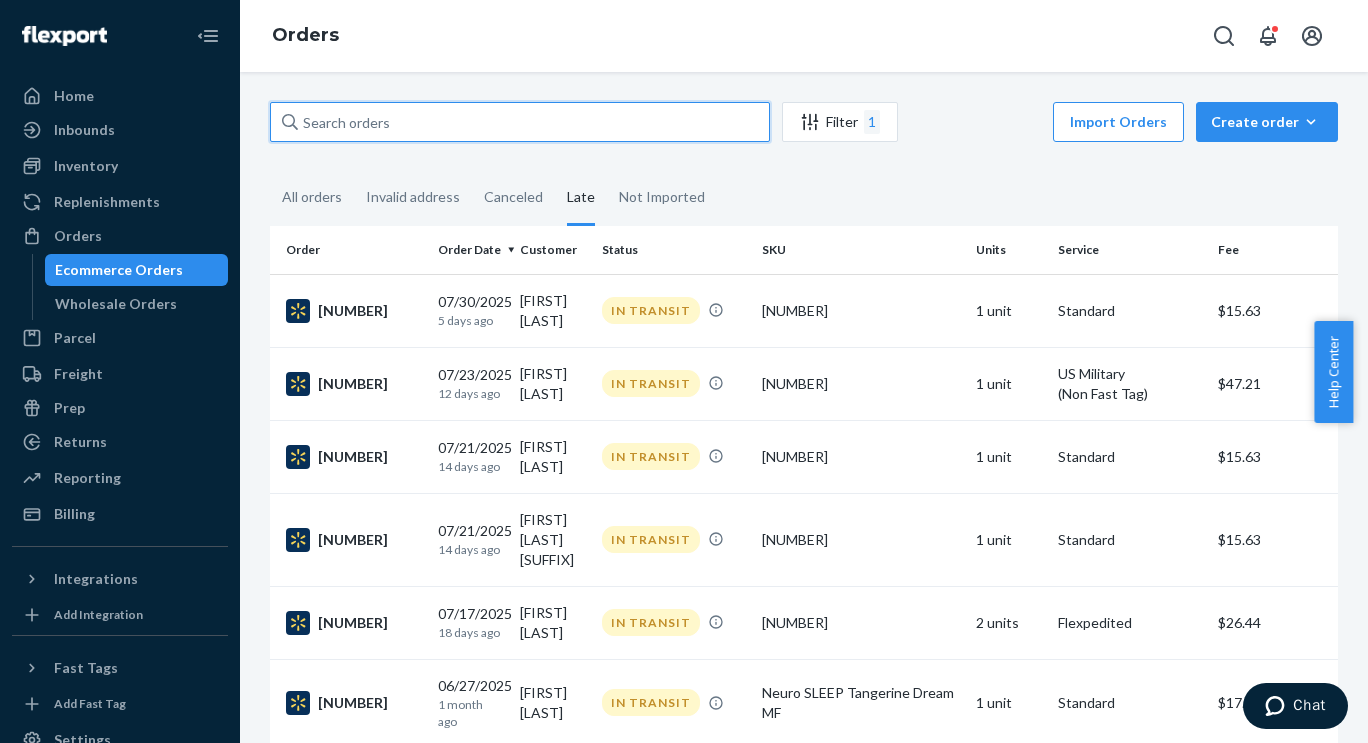 paste on "[NUMBER]" 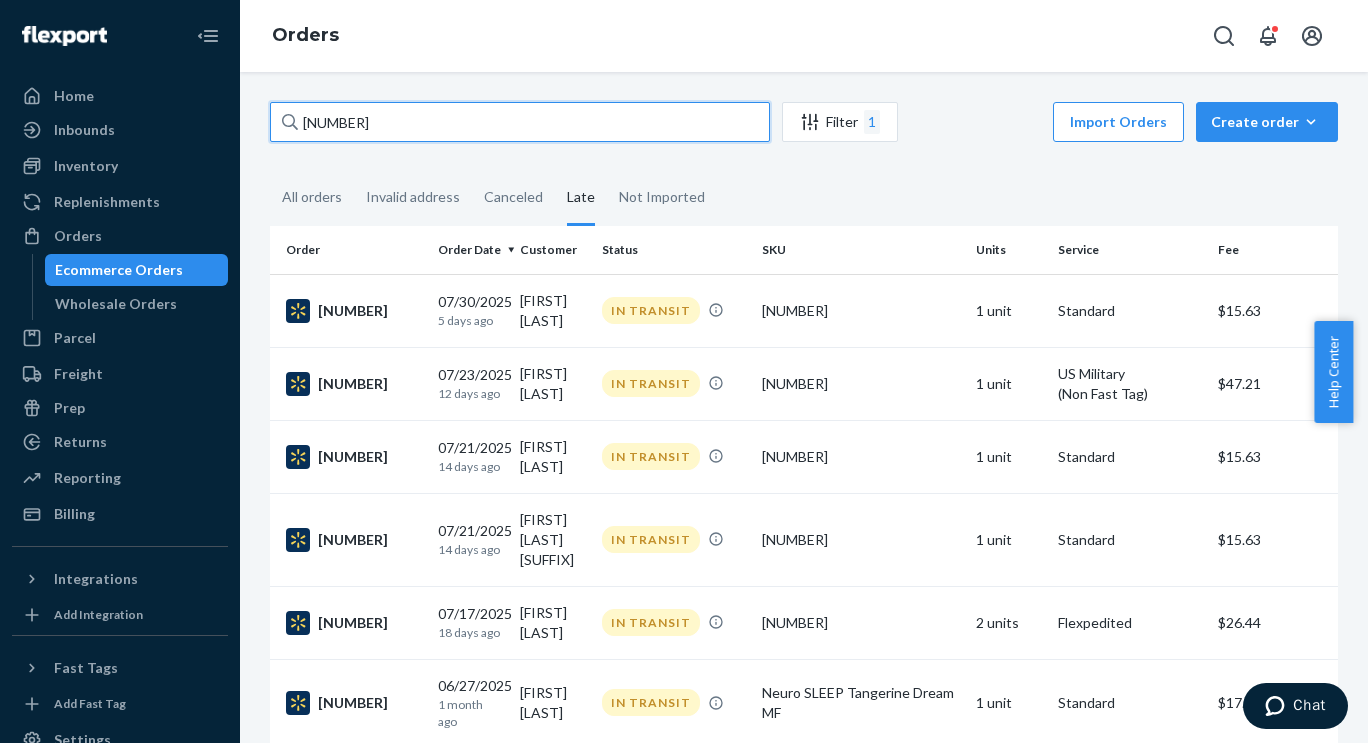 type on "[NUMBER]" 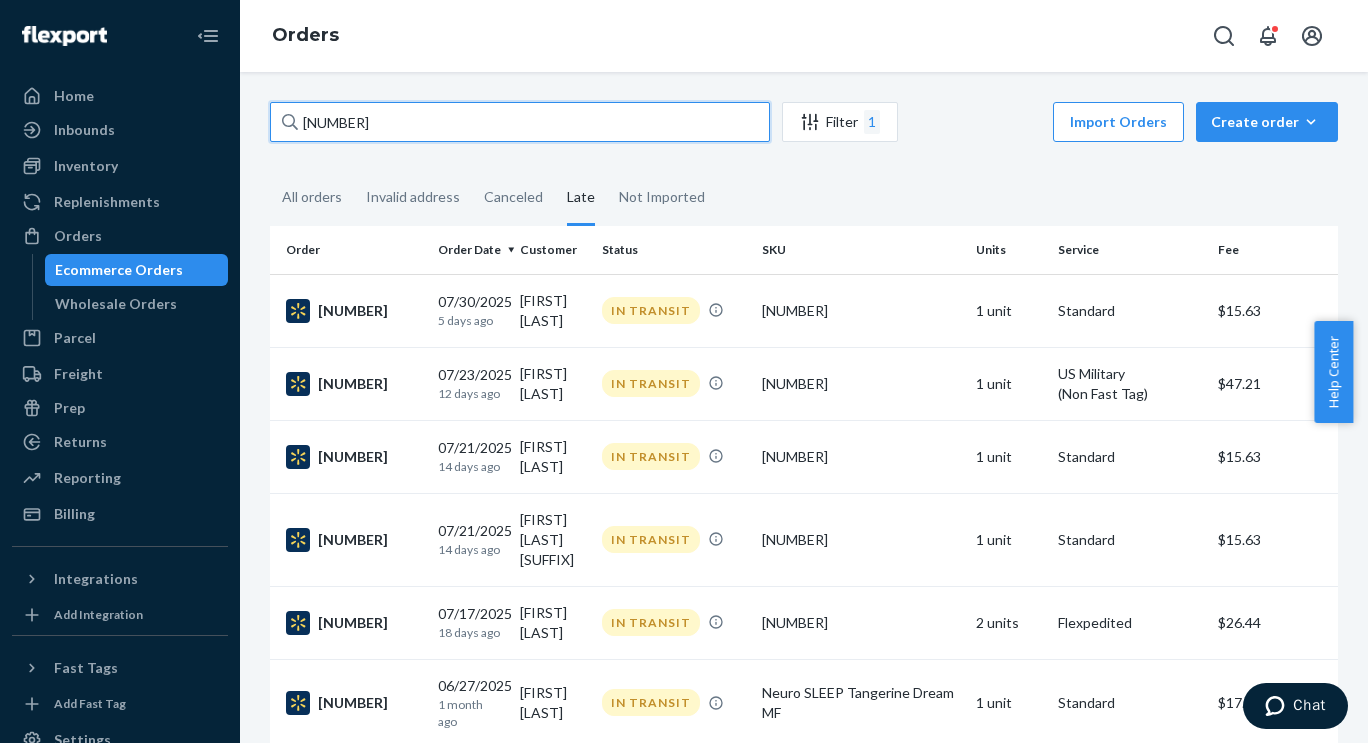 click on "[NUMBER]" at bounding box center [520, 122] 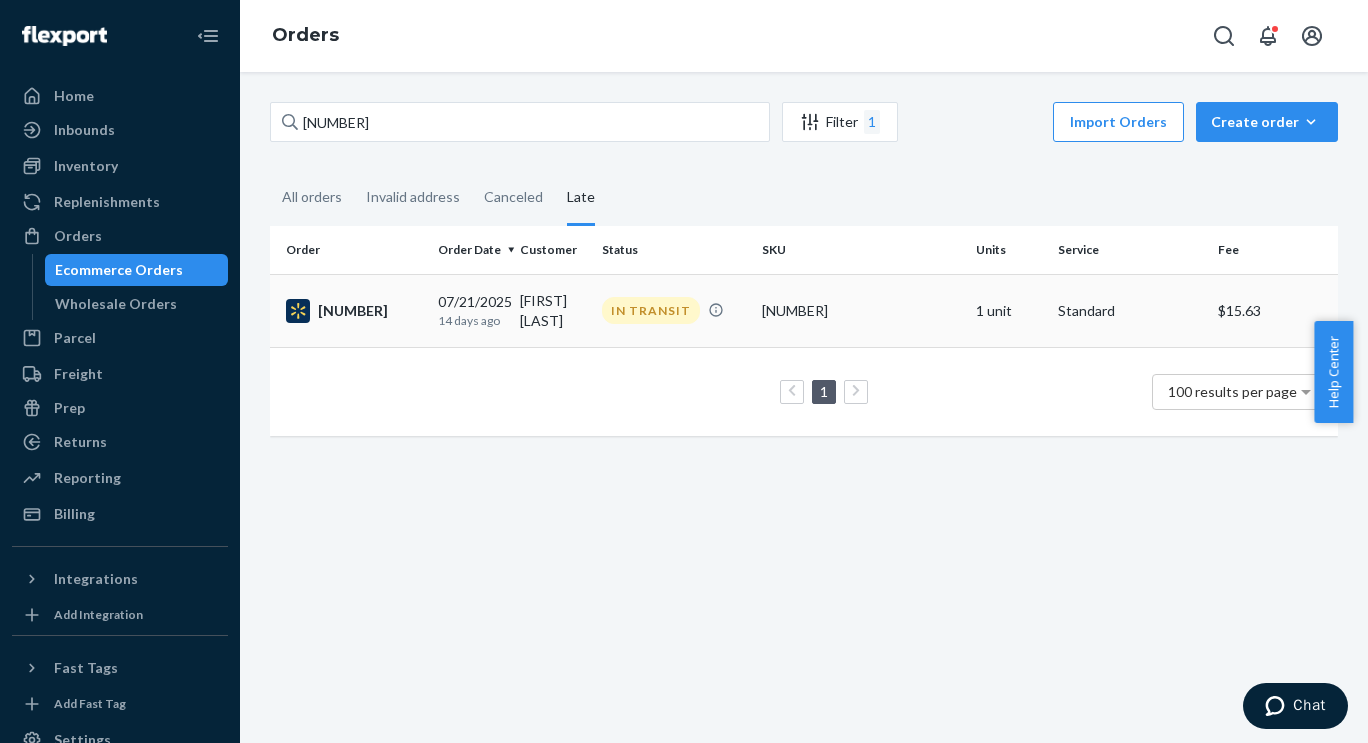 click on "[NUMBER]" at bounding box center [354, 311] 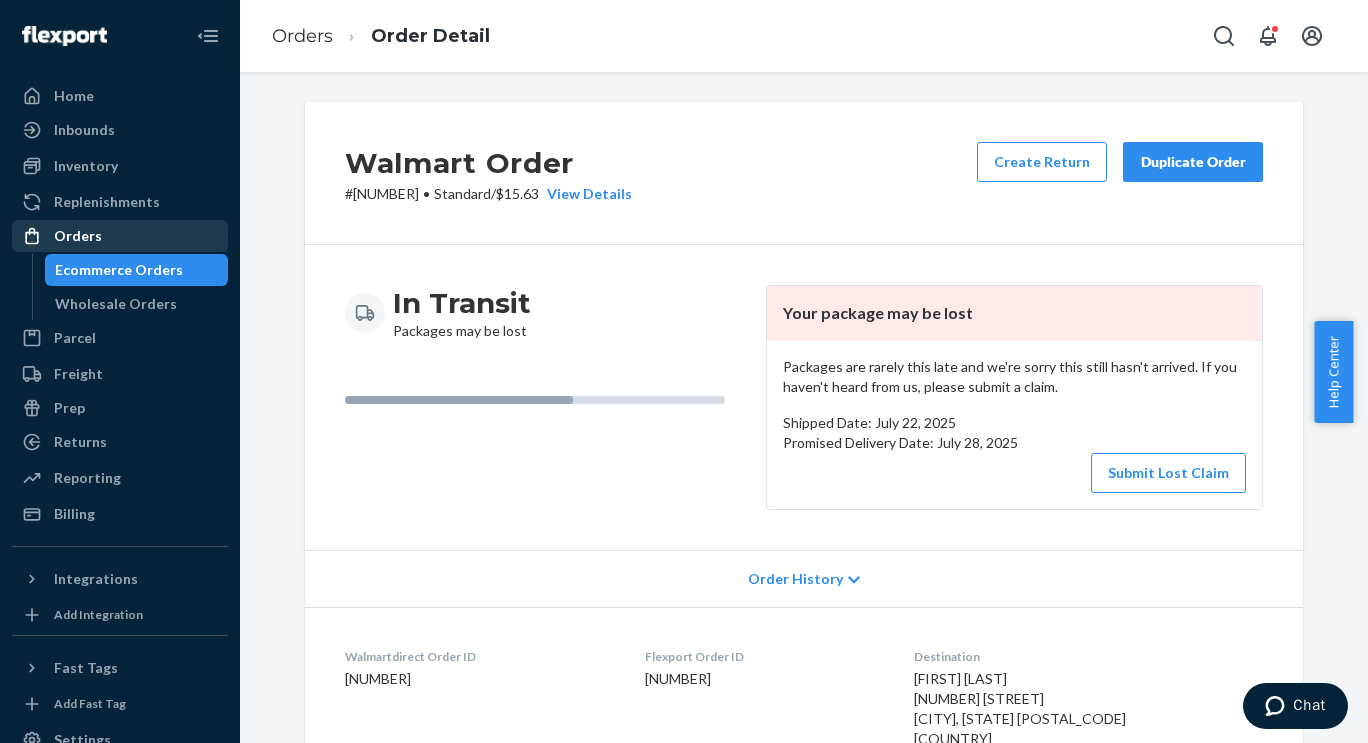 click on "Orders" at bounding box center (78, 236) 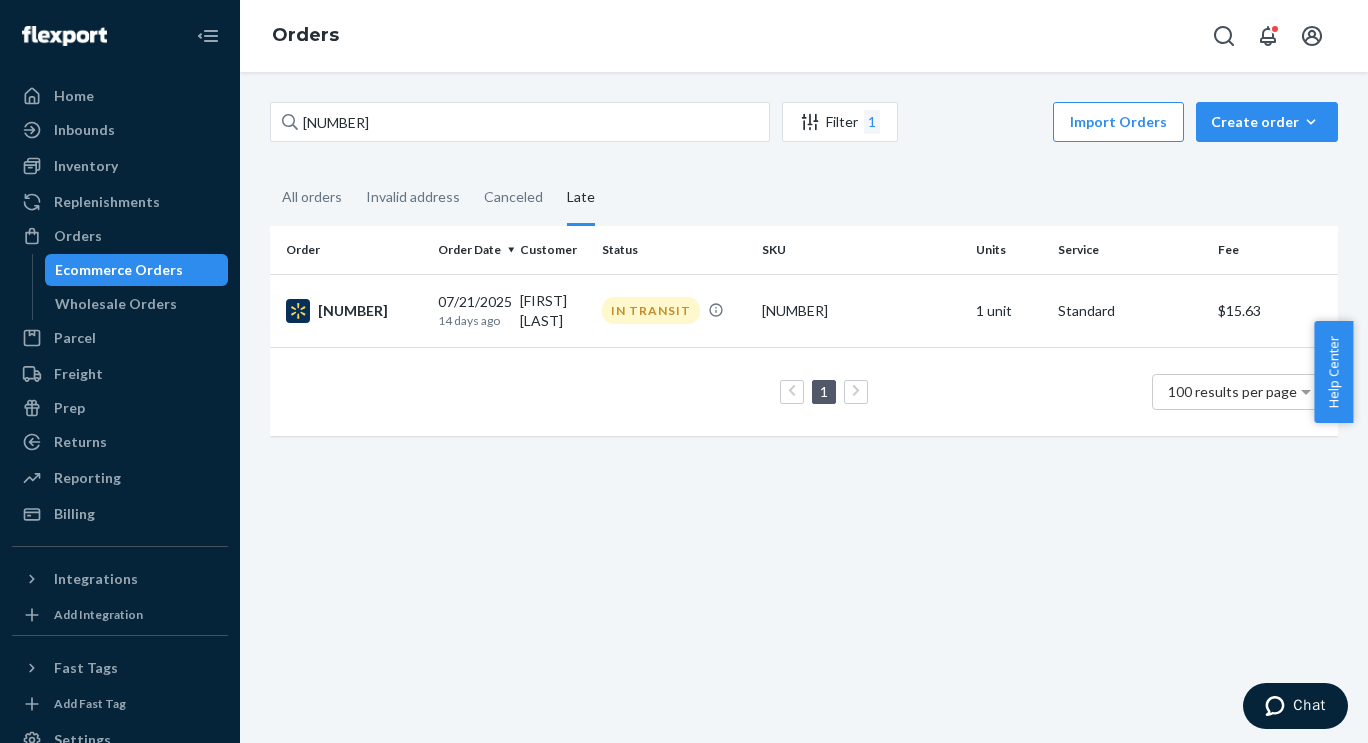 click on "Late" at bounding box center [581, 198] 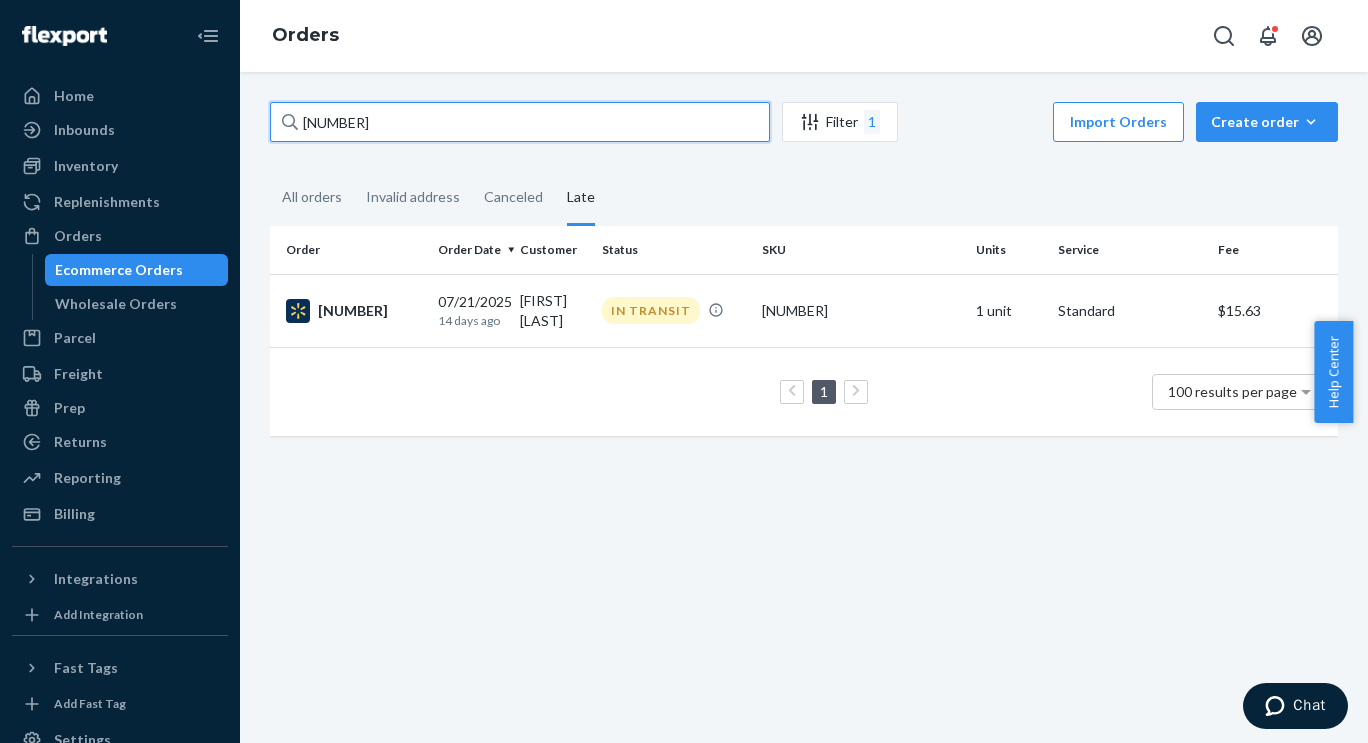 click on "[NUMBER]" at bounding box center [520, 122] 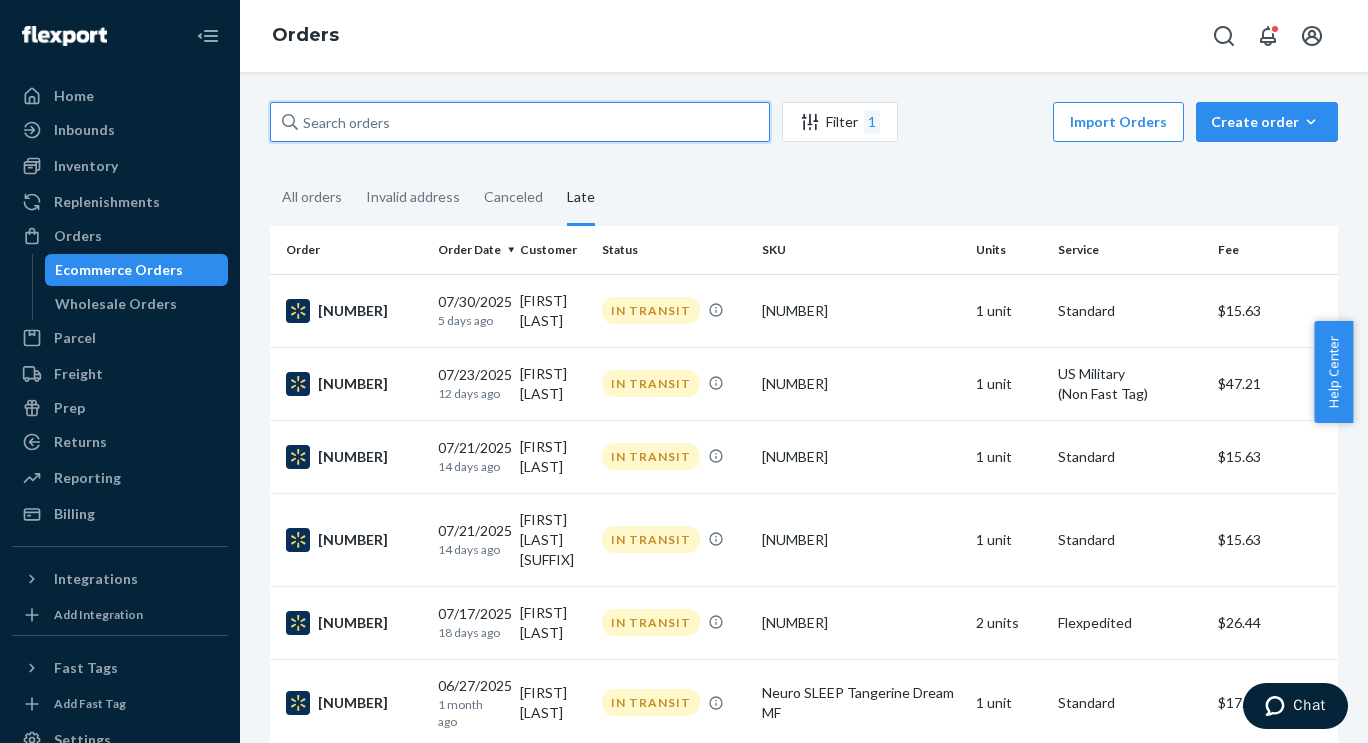 click at bounding box center (520, 122) 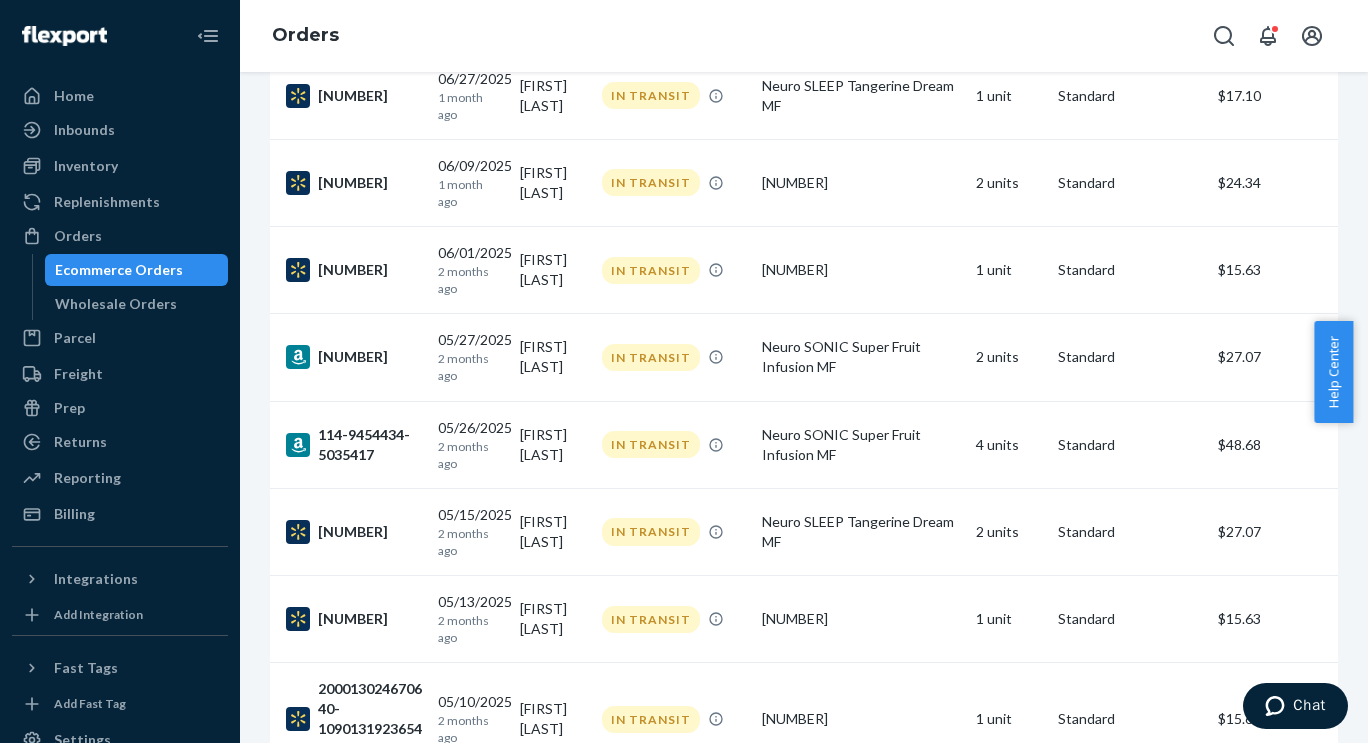 scroll, scrollTop: 0, scrollLeft: 0, axis: both 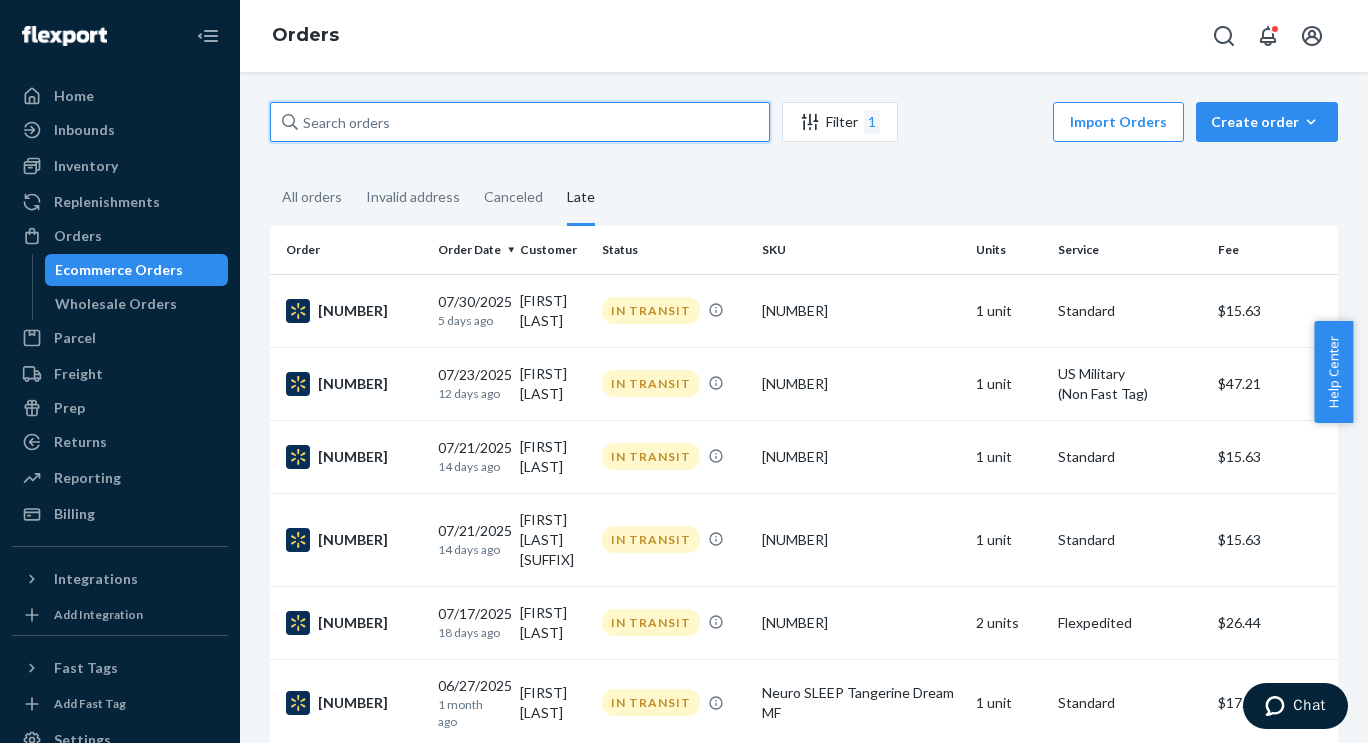 type 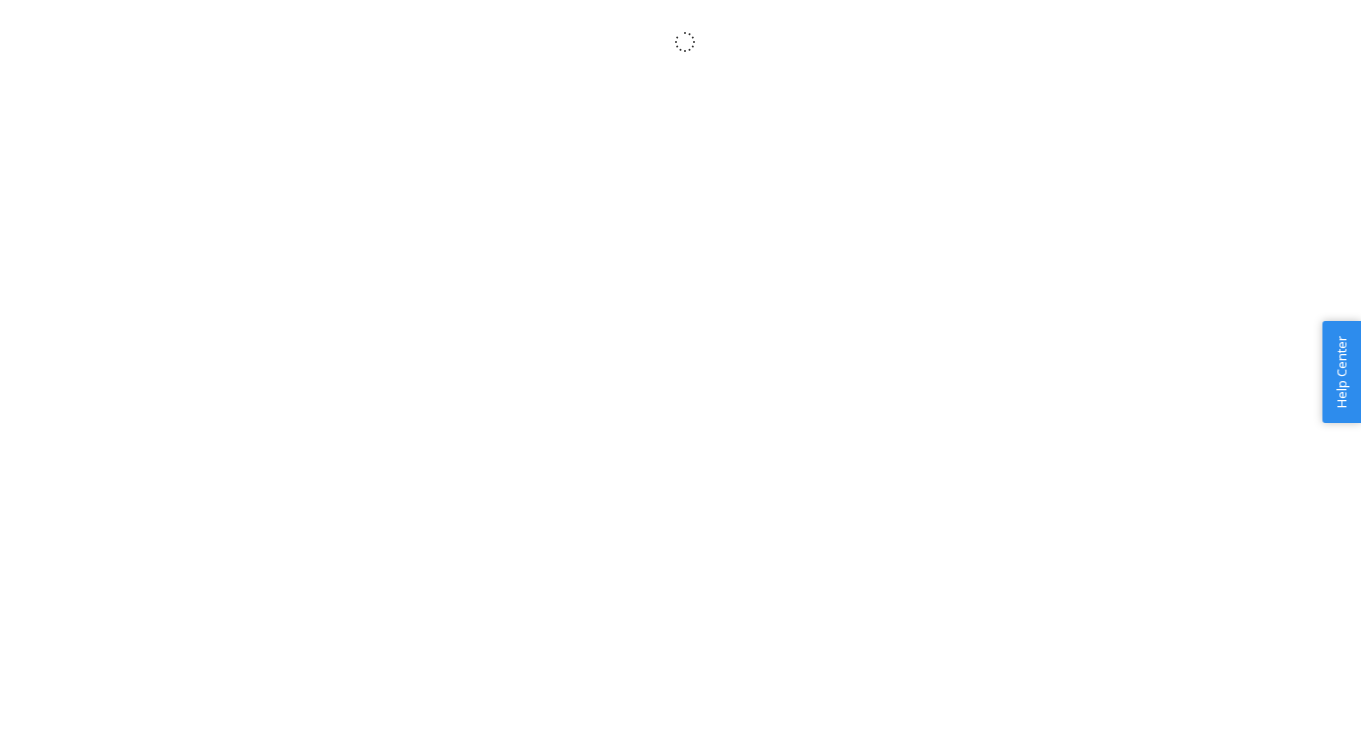 scroll, scrollTop: 0, scrollLeft: 0, axis: both 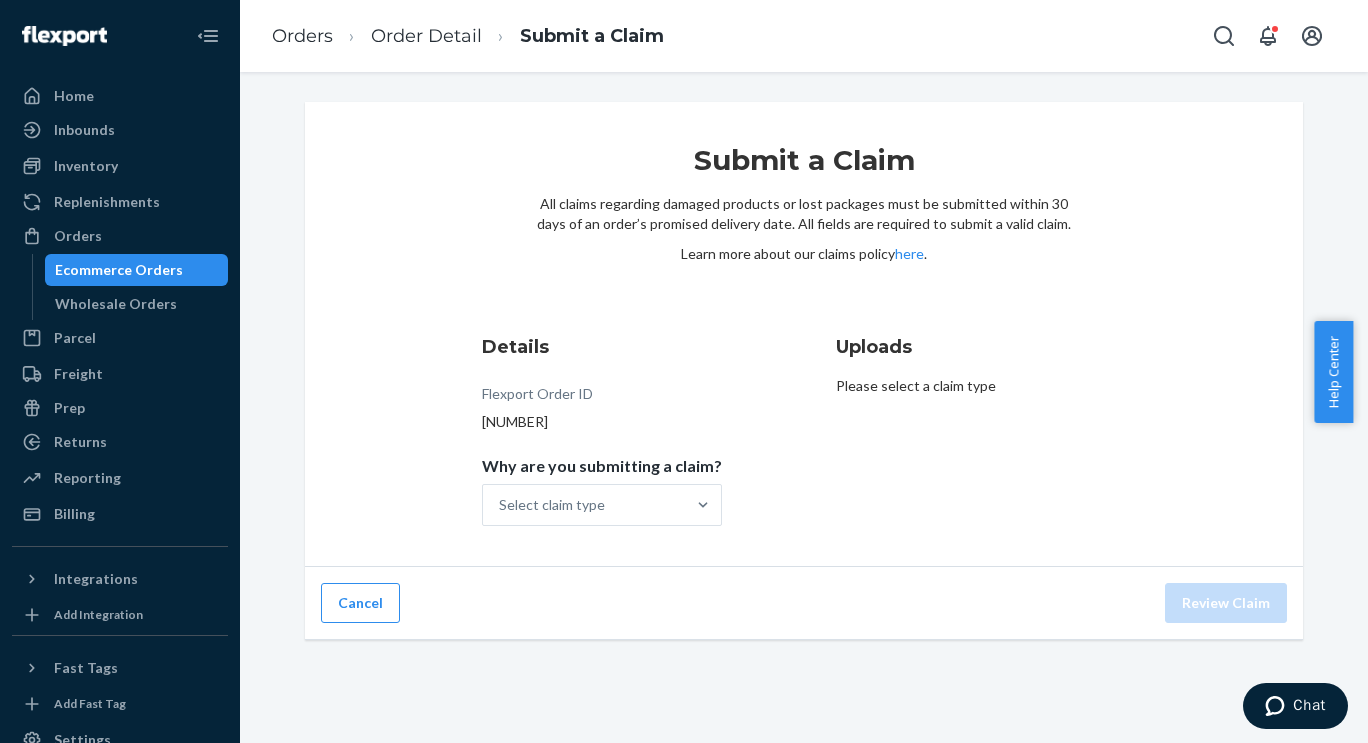 click on "Ecommerce Orders" at bounding box center [119, 270] 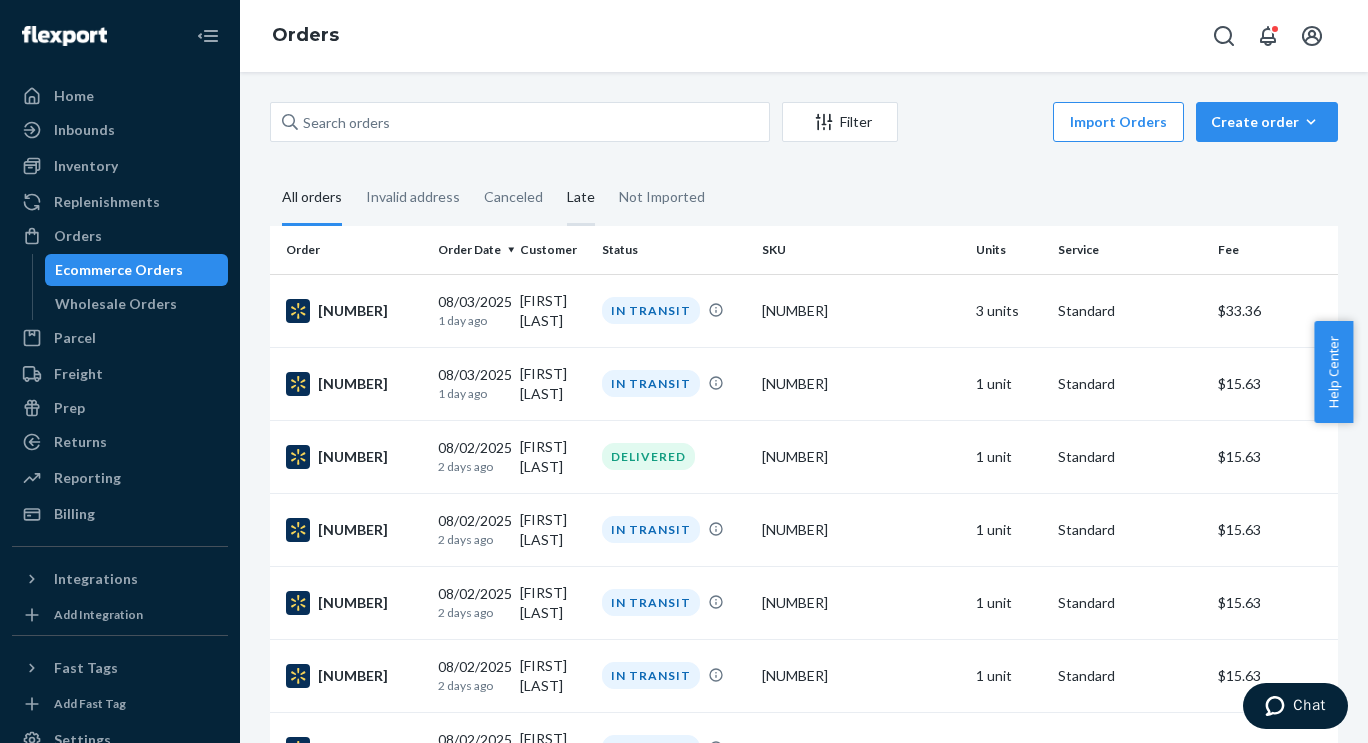 click on "Late" at bounding box center [581, 198] 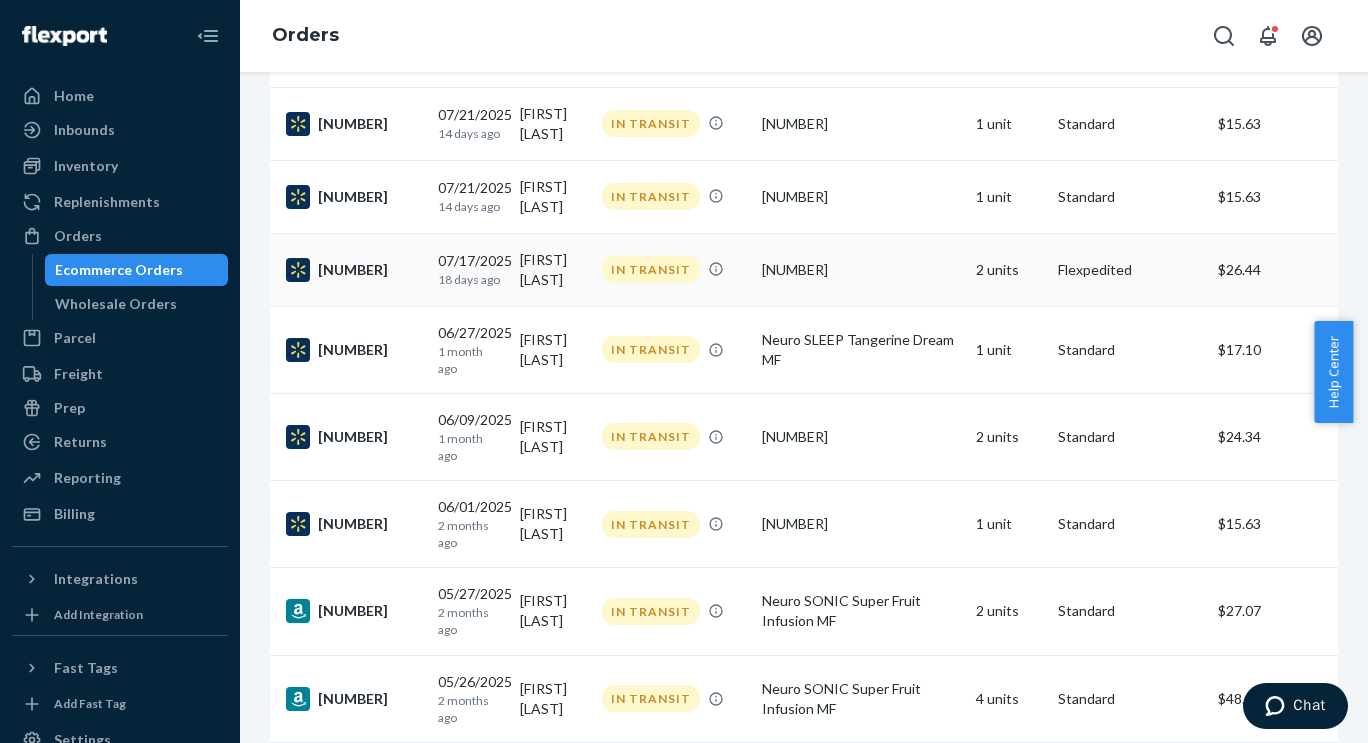 scroll, scrollTop: 334, scrollLeft: 0, axis: vertical 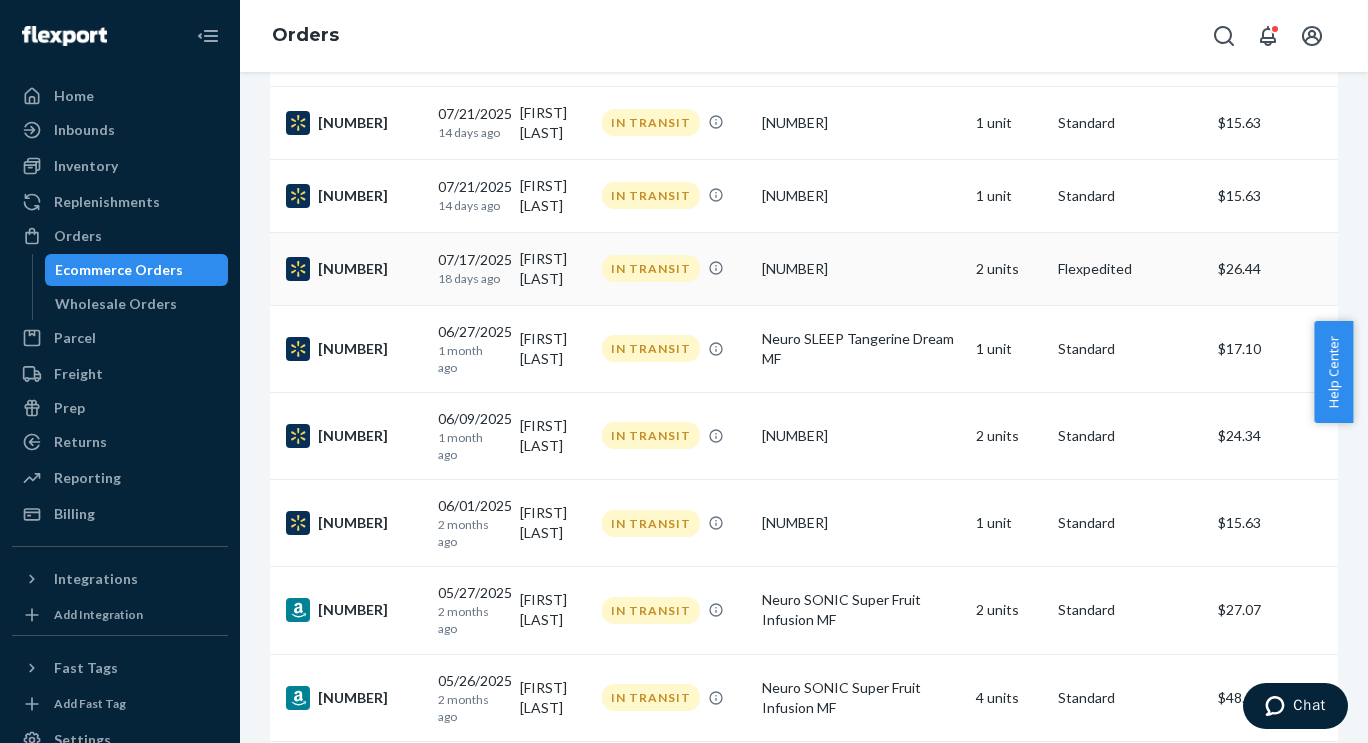 click on "[FIRST] [LAST]" at bounding box center [553, 268] 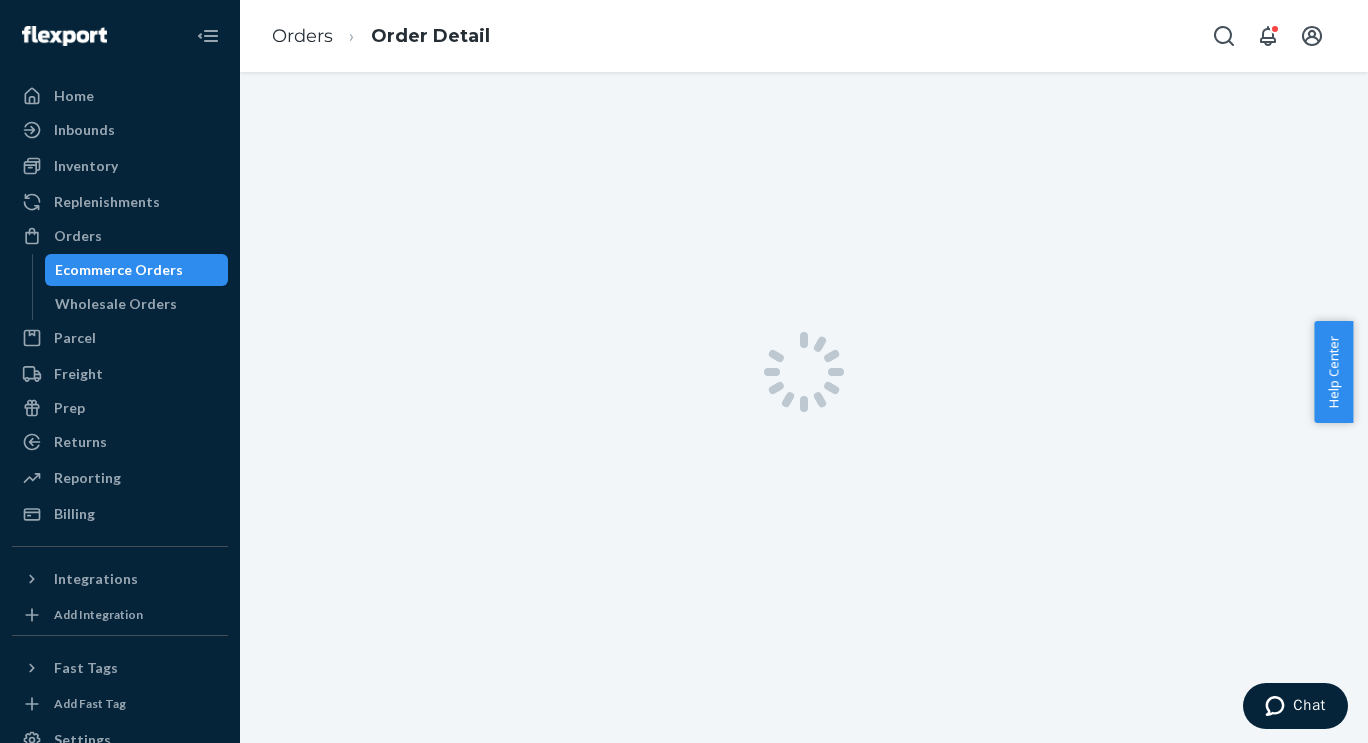 scroll, scrollTop: 0, scrollLeft: 0, axis: both 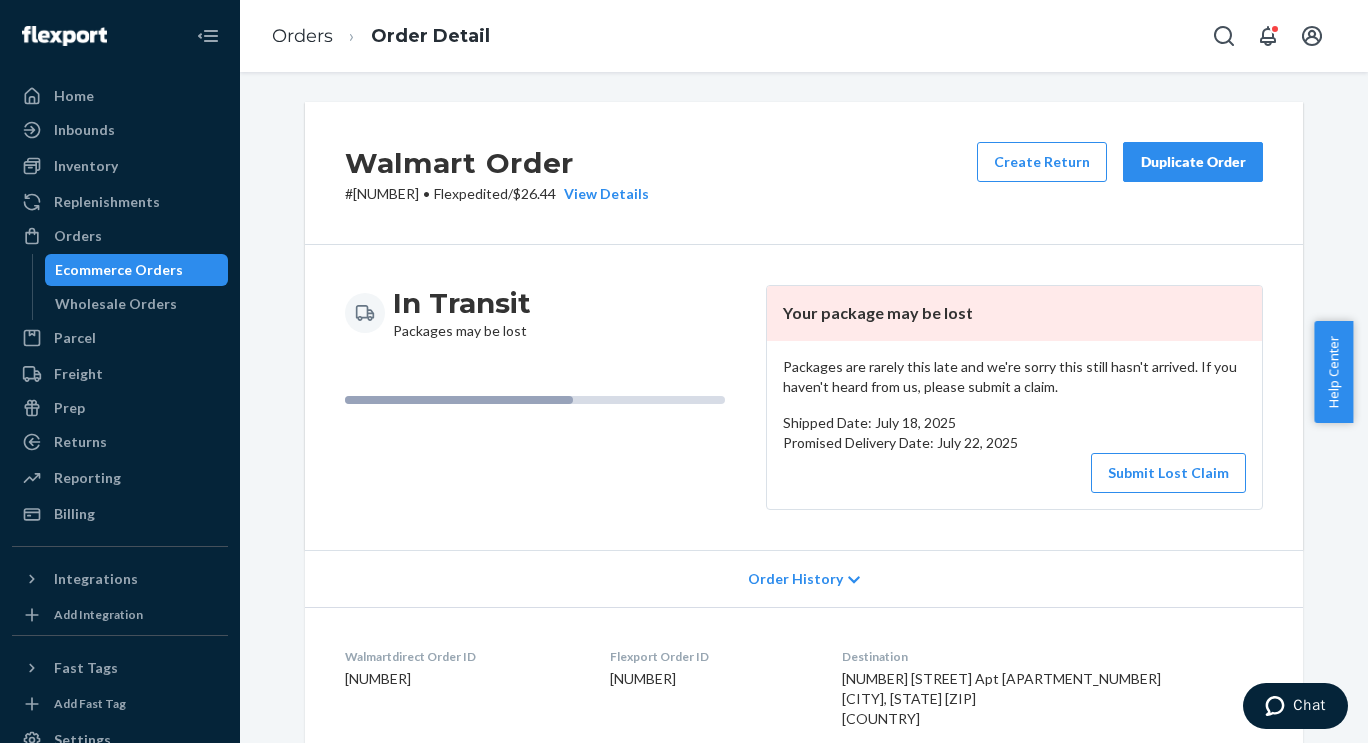 drag, startPoint x: 461, startPoint y: 685, endPoint x: 327, endPoint y: 685, distance: 134 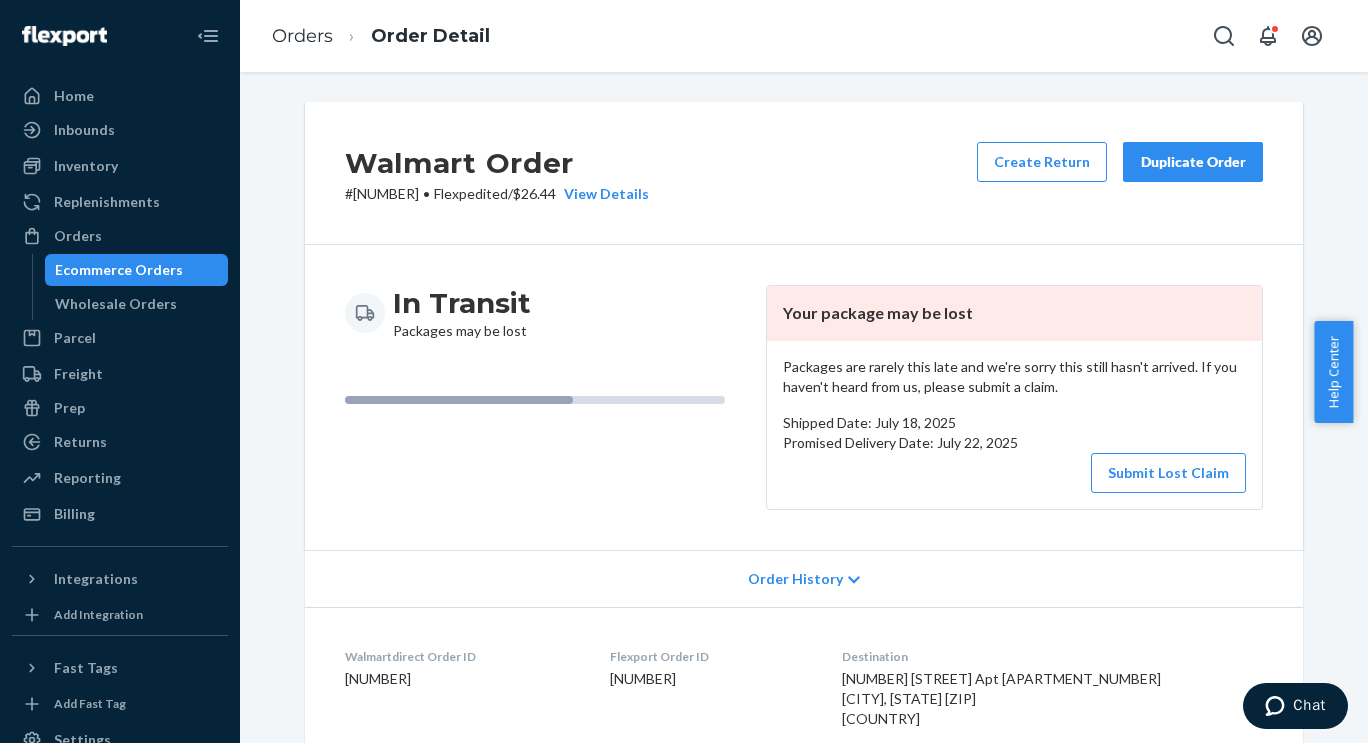 click on "Walmartdirect Order ID 129019911490595 Flexport Order ID 132575194 Destination Abed Al fazza
6135 103rd St Apt 3B
Chicago Ridge, IL 60415-1640
US Buyer Order Tracking 132575194" at bounding box center (804, 728) 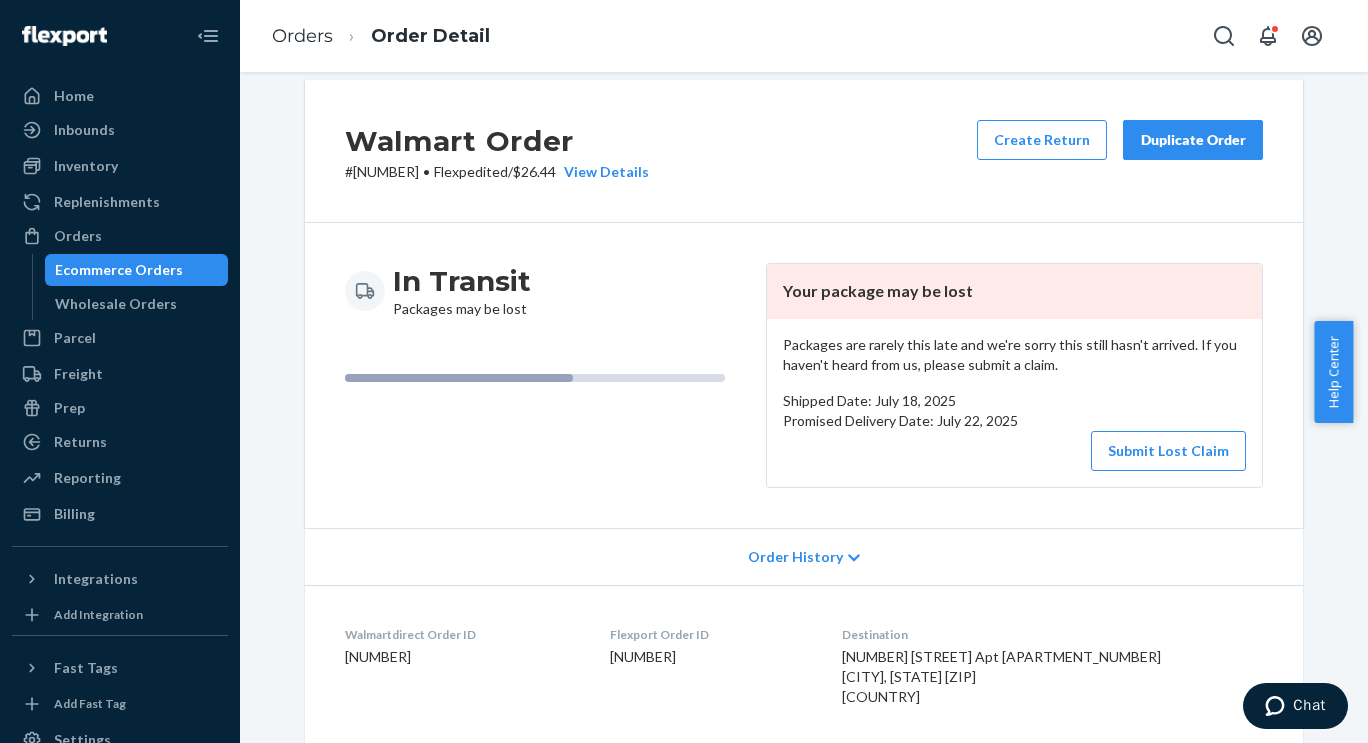 scroll, scrollTop: 0, scrollLeft: 0, axis: both 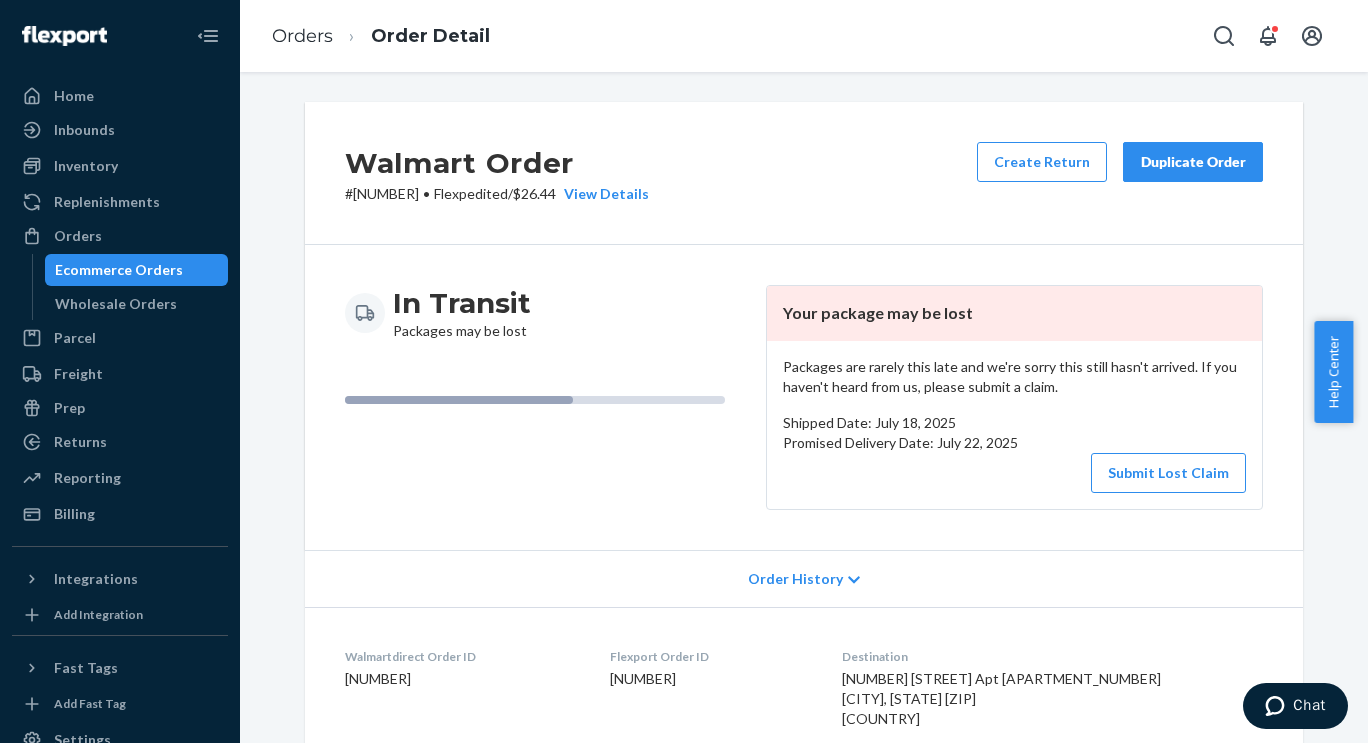 drag, startPoint x: 465, startPoint y: 192, endPoint x: 349, endPoint y: 196, distance: 116.06895 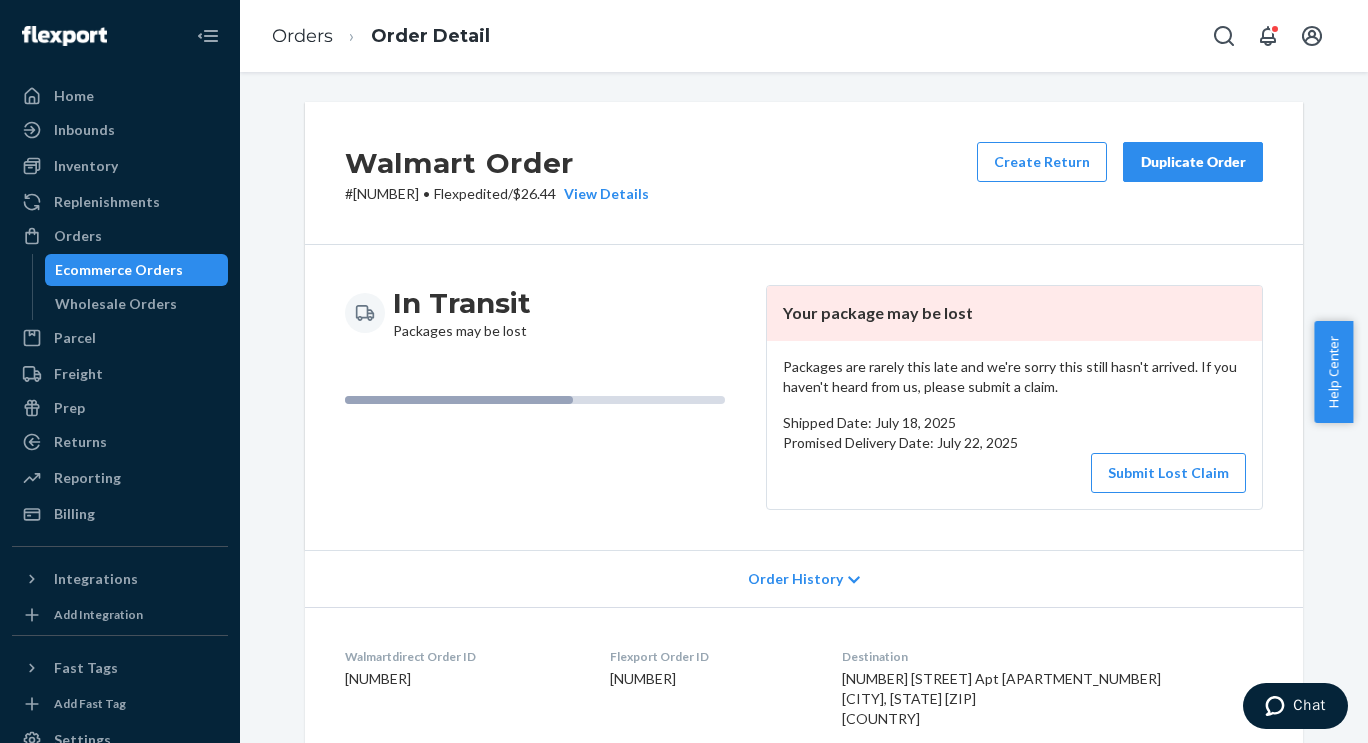 click on "# 200013574037294-129019911490595 • Flexpedited  /  $26.44 View Details" at bounding box center (497, 194) 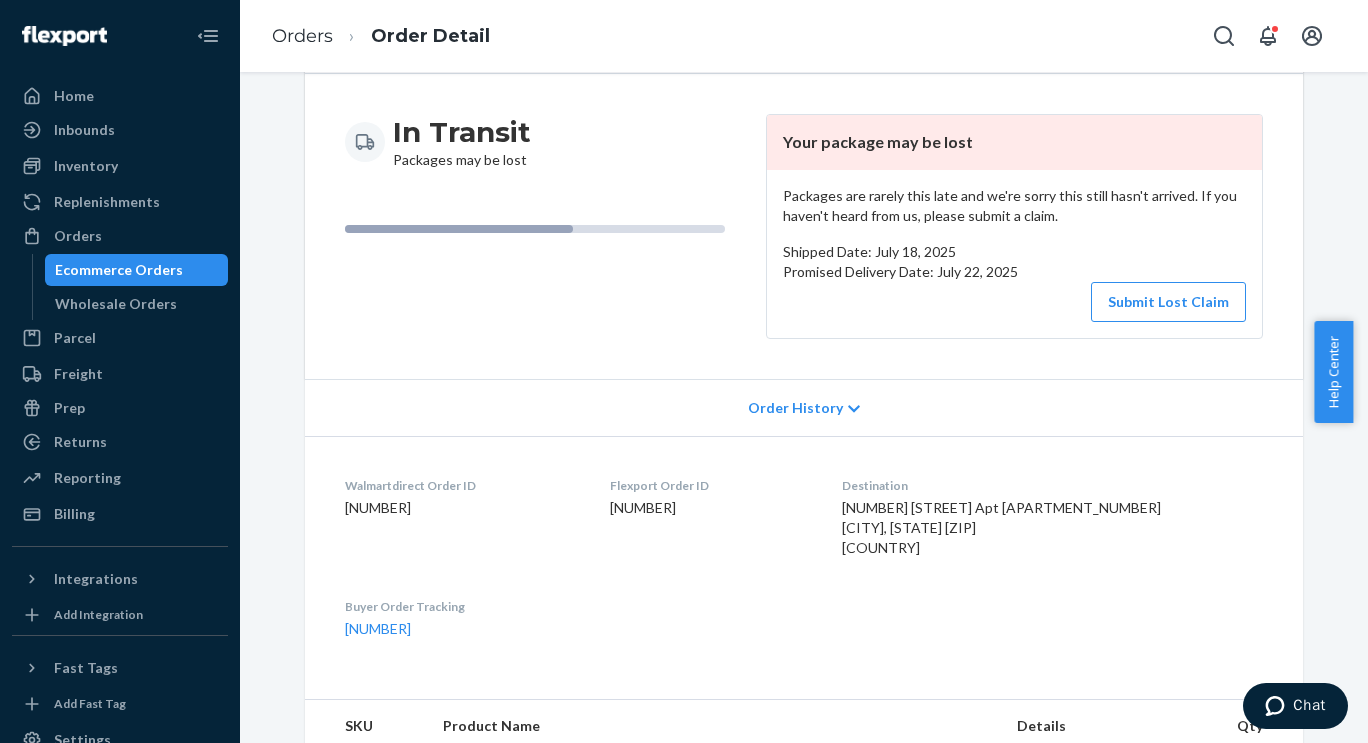 scroll, scrollTop: 0, scrollLeft: 0, axis: both 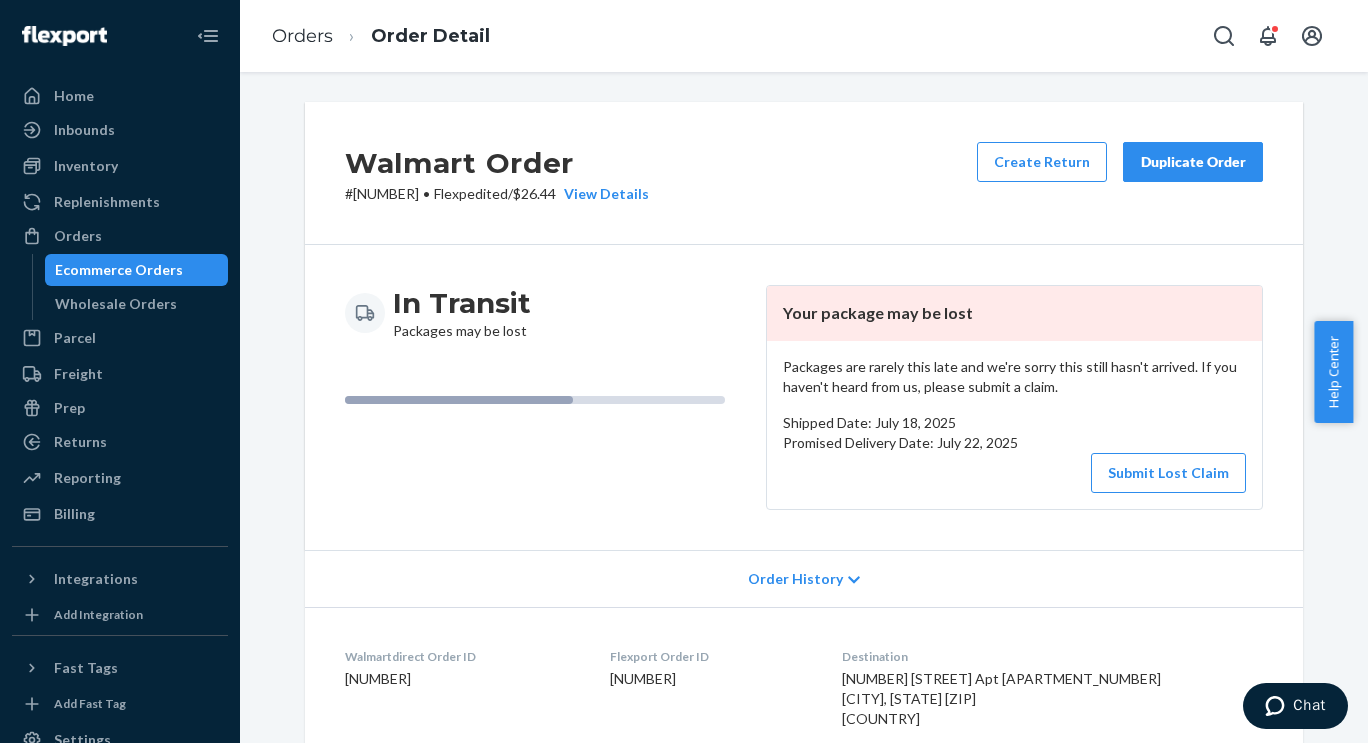 copy on "200013574037294" 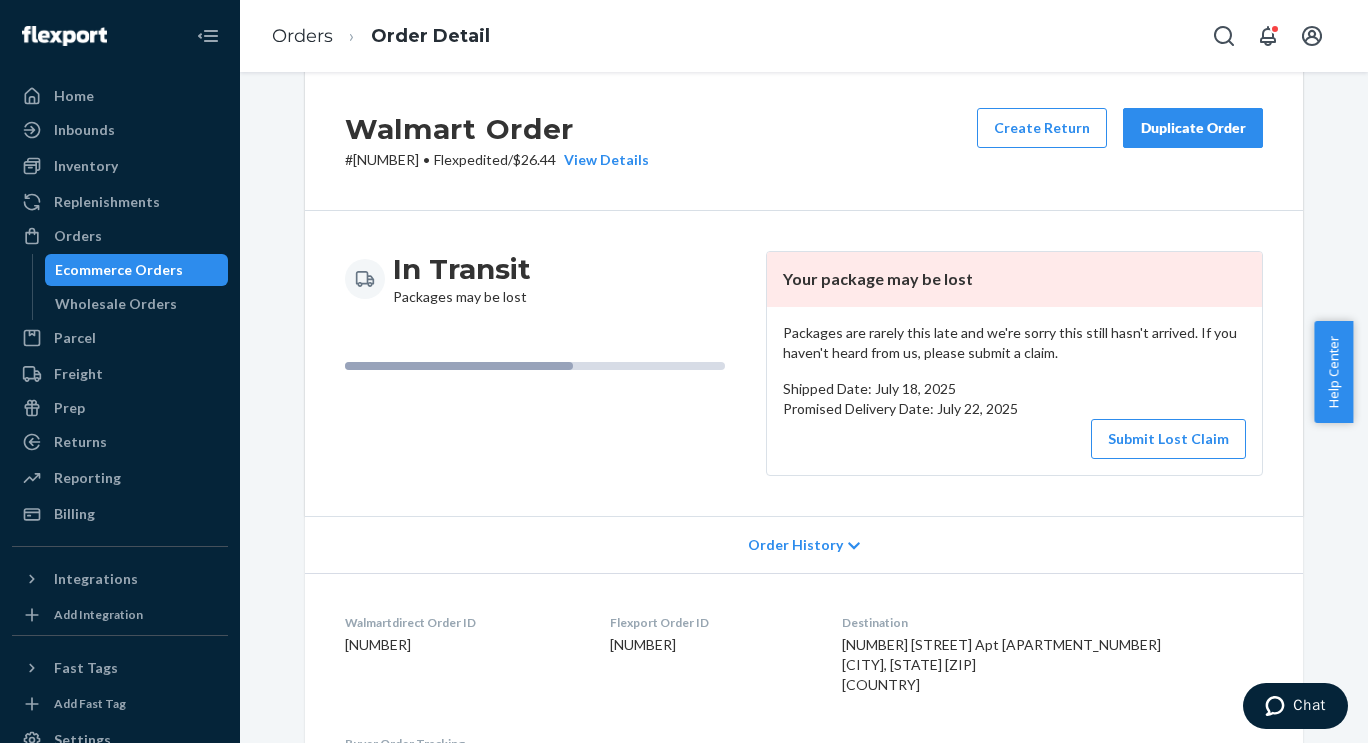 scroll, scrollTop: 0, scrollLeft: 0, axis: both 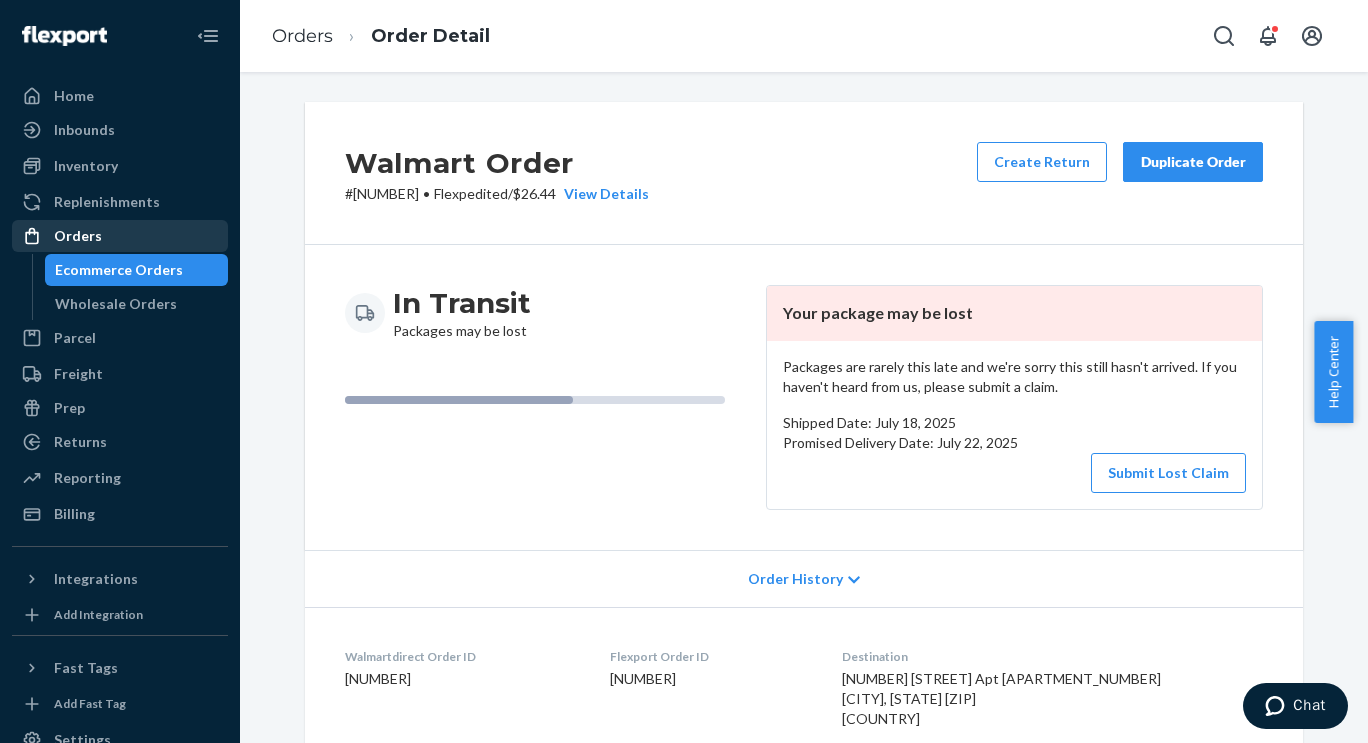 click on "Orders" at bounding box center [78, 236] 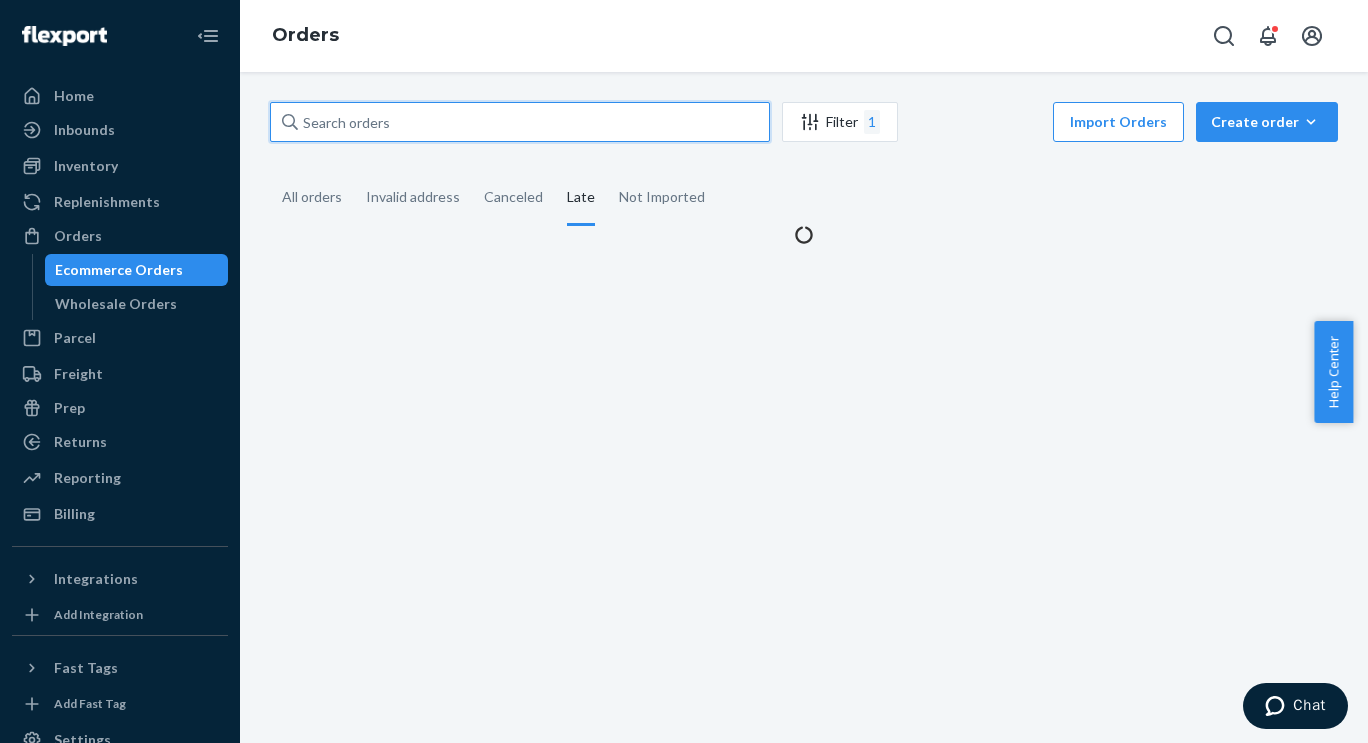 click at bounding box center (520, 122) 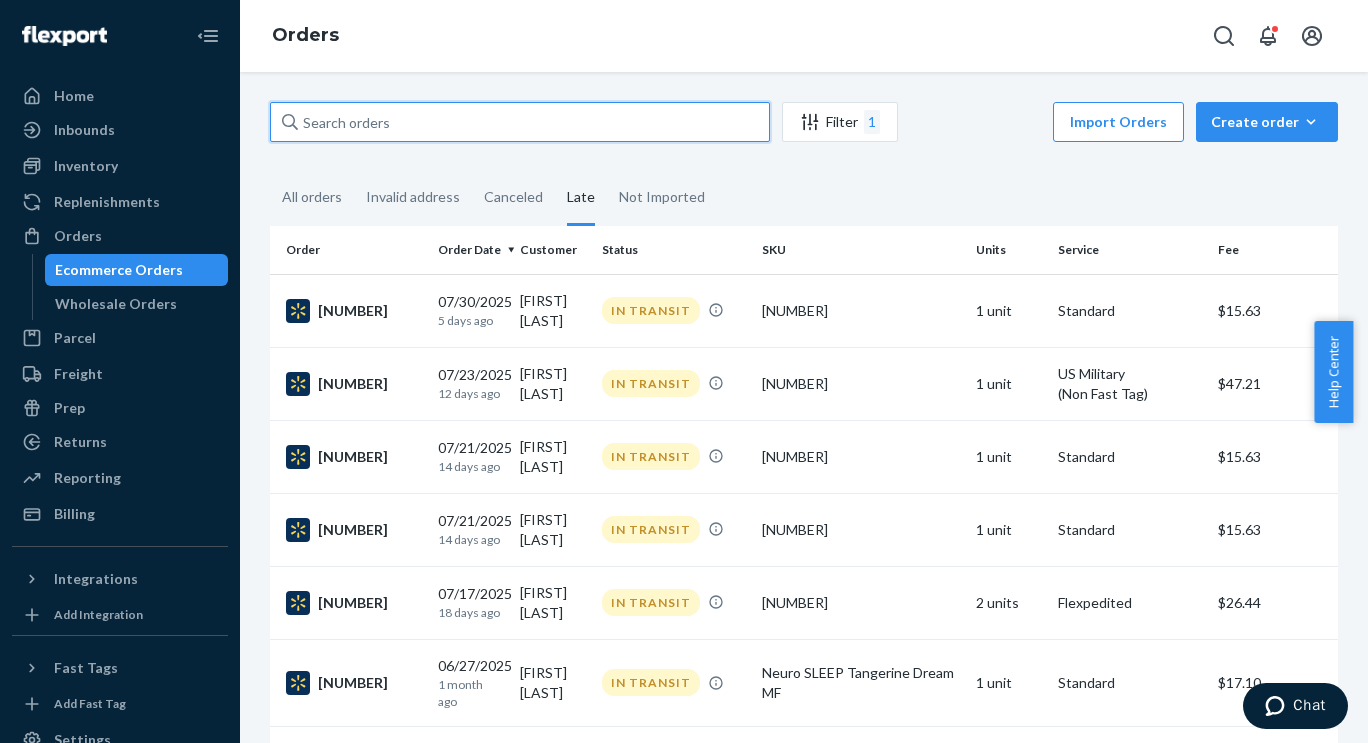 paste on "200013519051573" 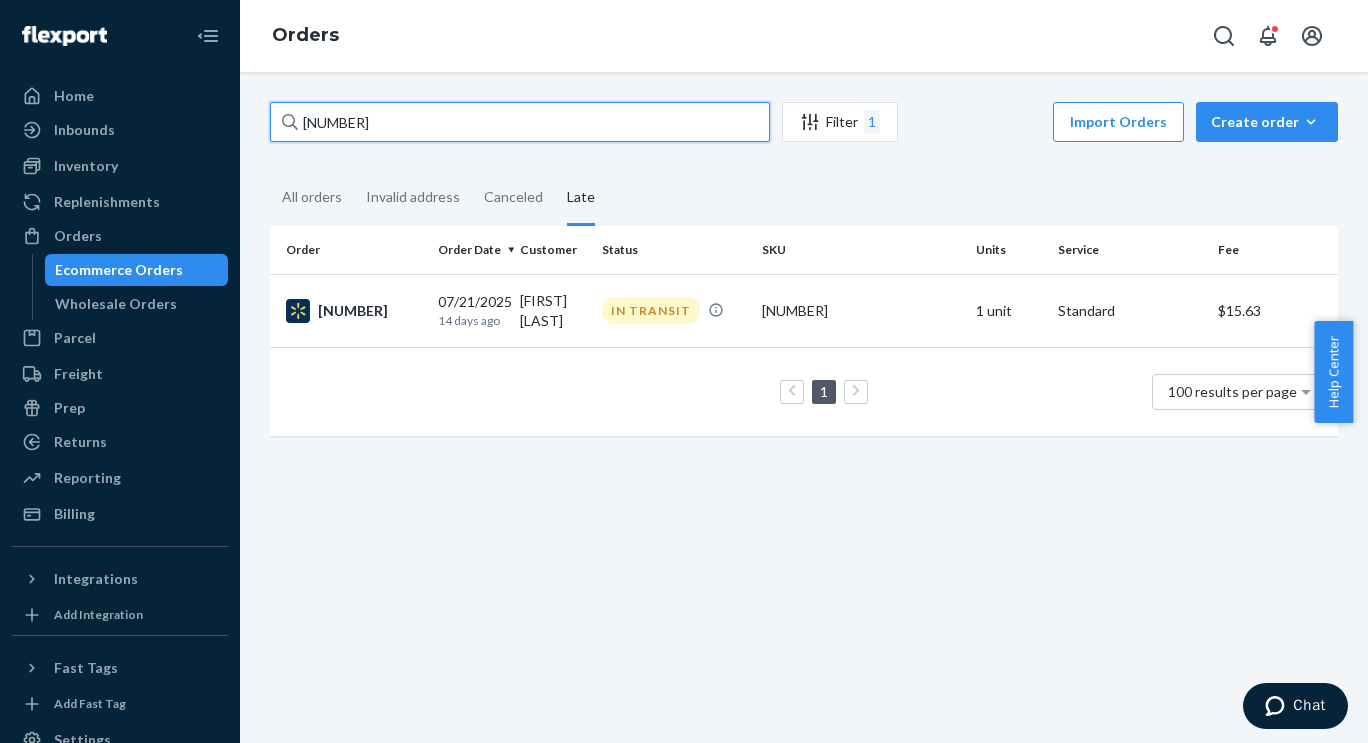type on "200013519051573" 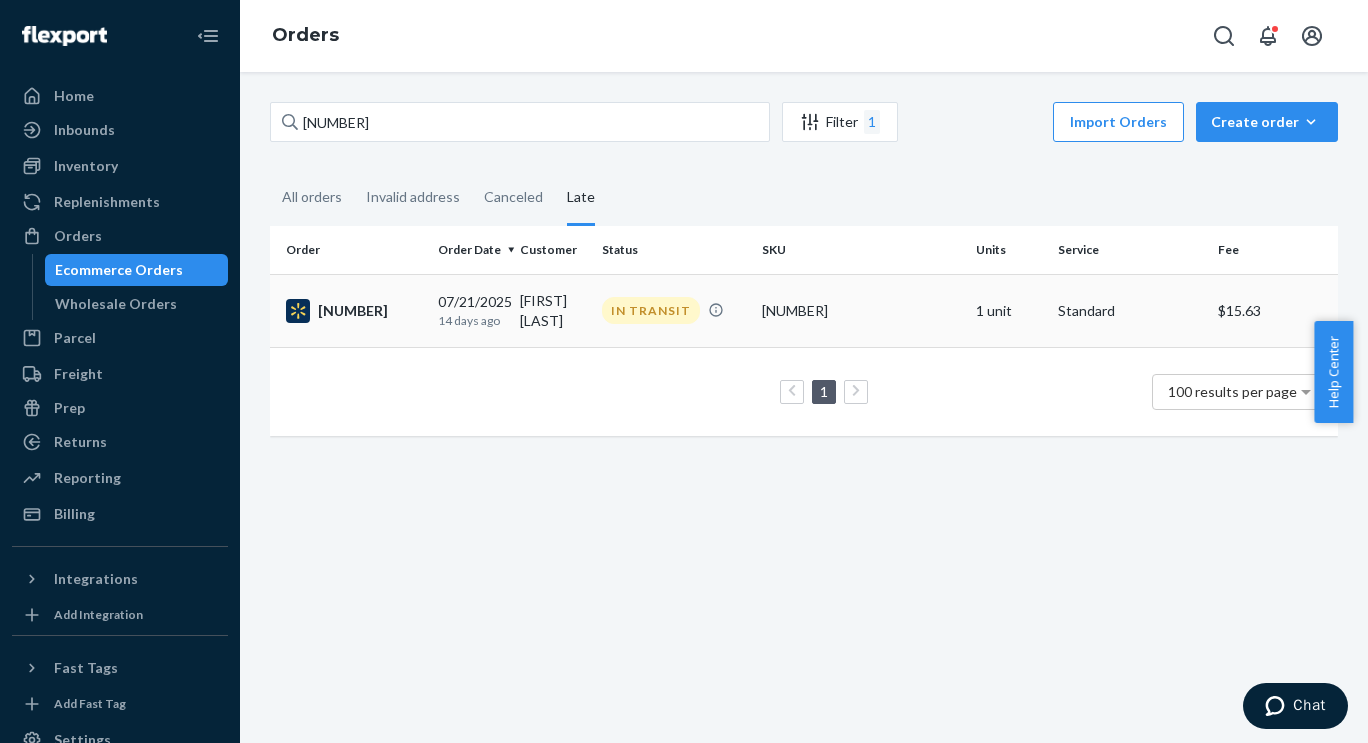 click on "[NUMBER]" at bounding box center [354, 311] 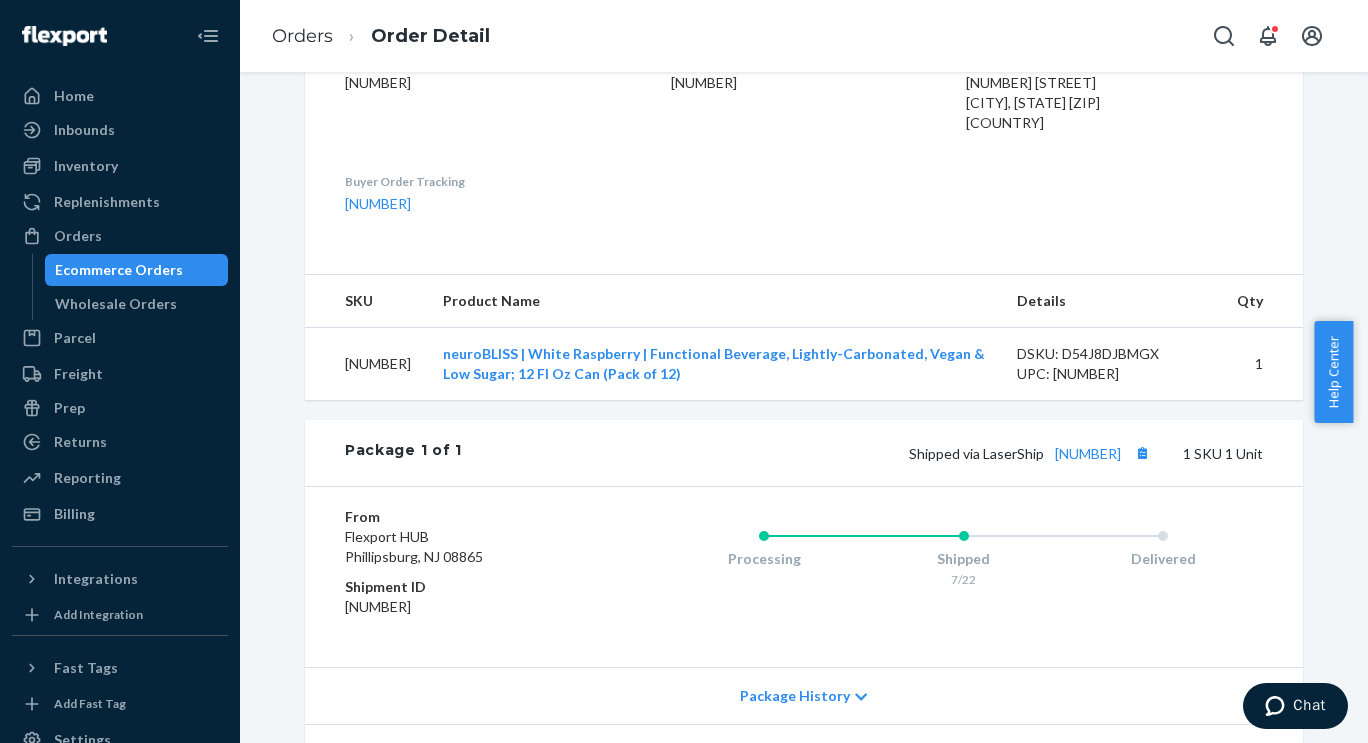 scroll, scrollTop: 599, scrollLeft: 0, axis: vertical 